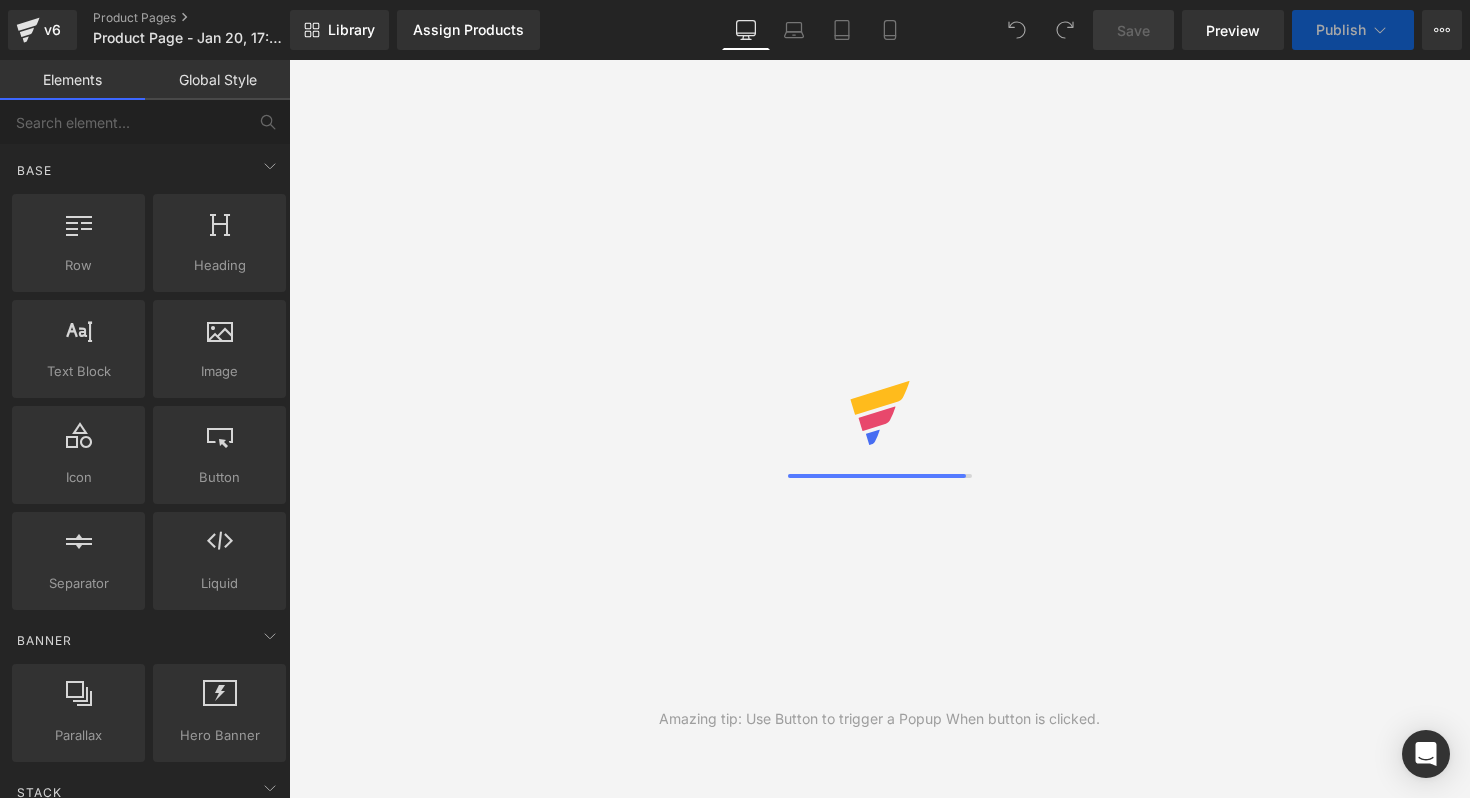 scroll, scrollTop: 0, scrollLeft: 0, axis: both 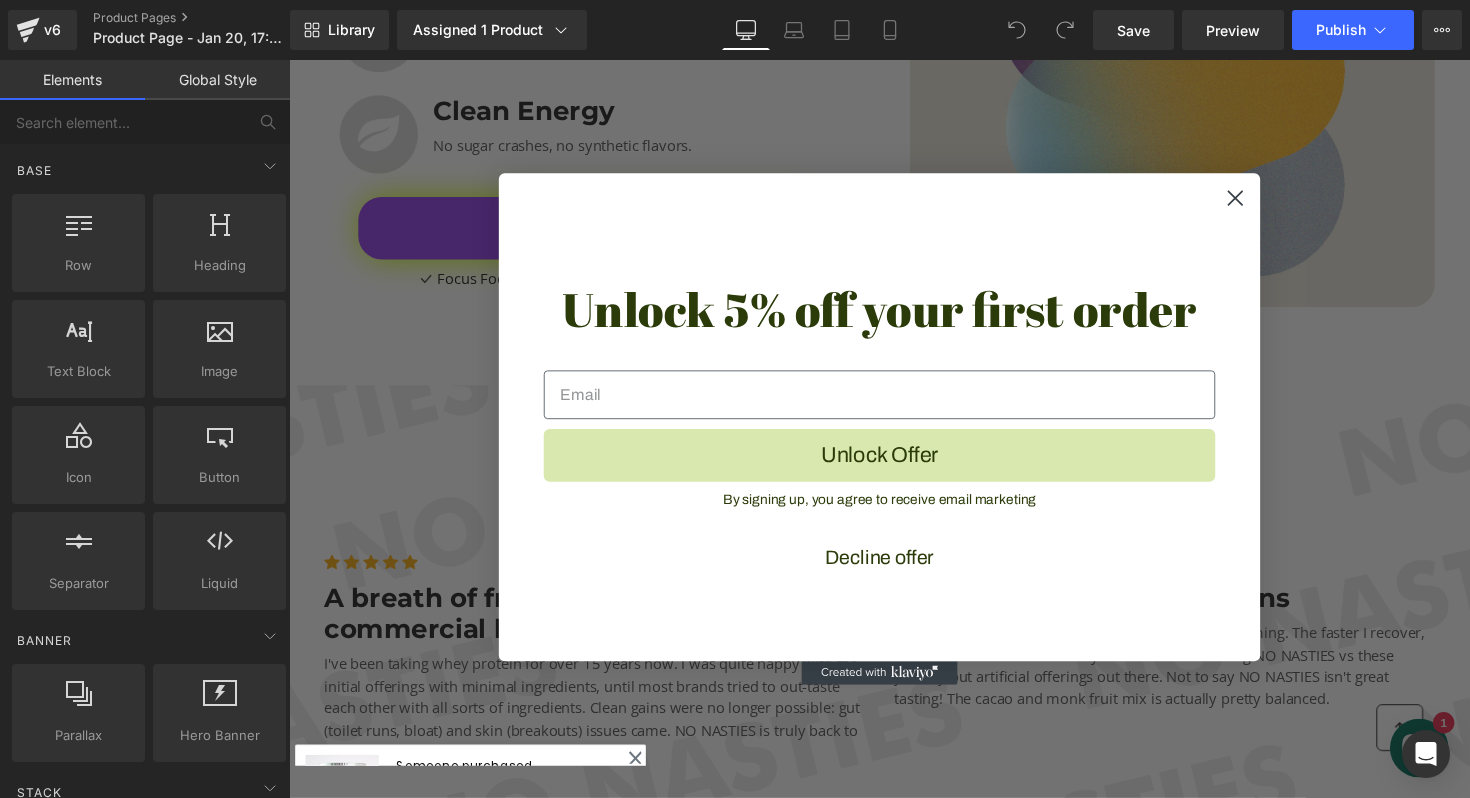 click 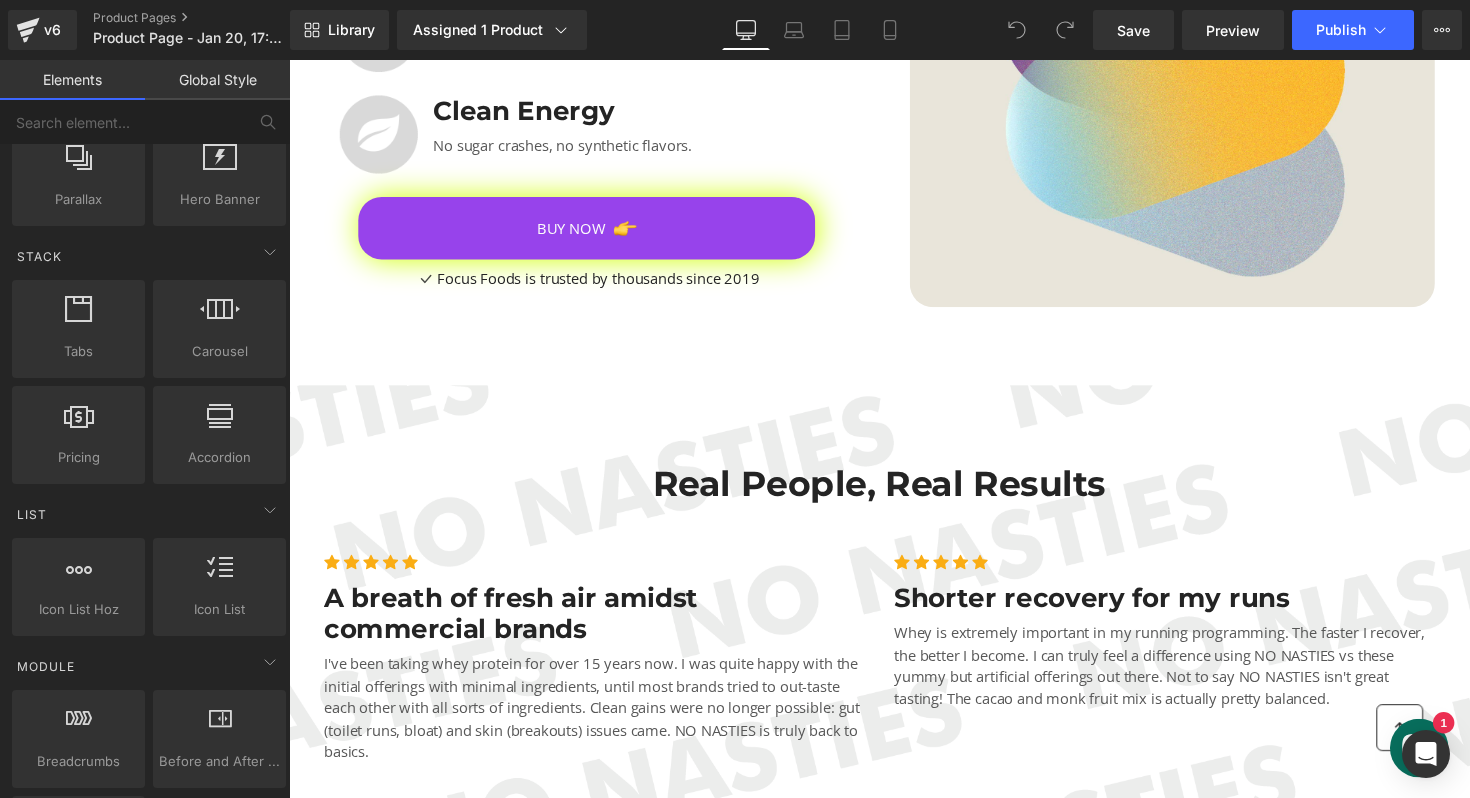 scroll, scrollTop: 534, scrollLeft: 0, axis: vertical 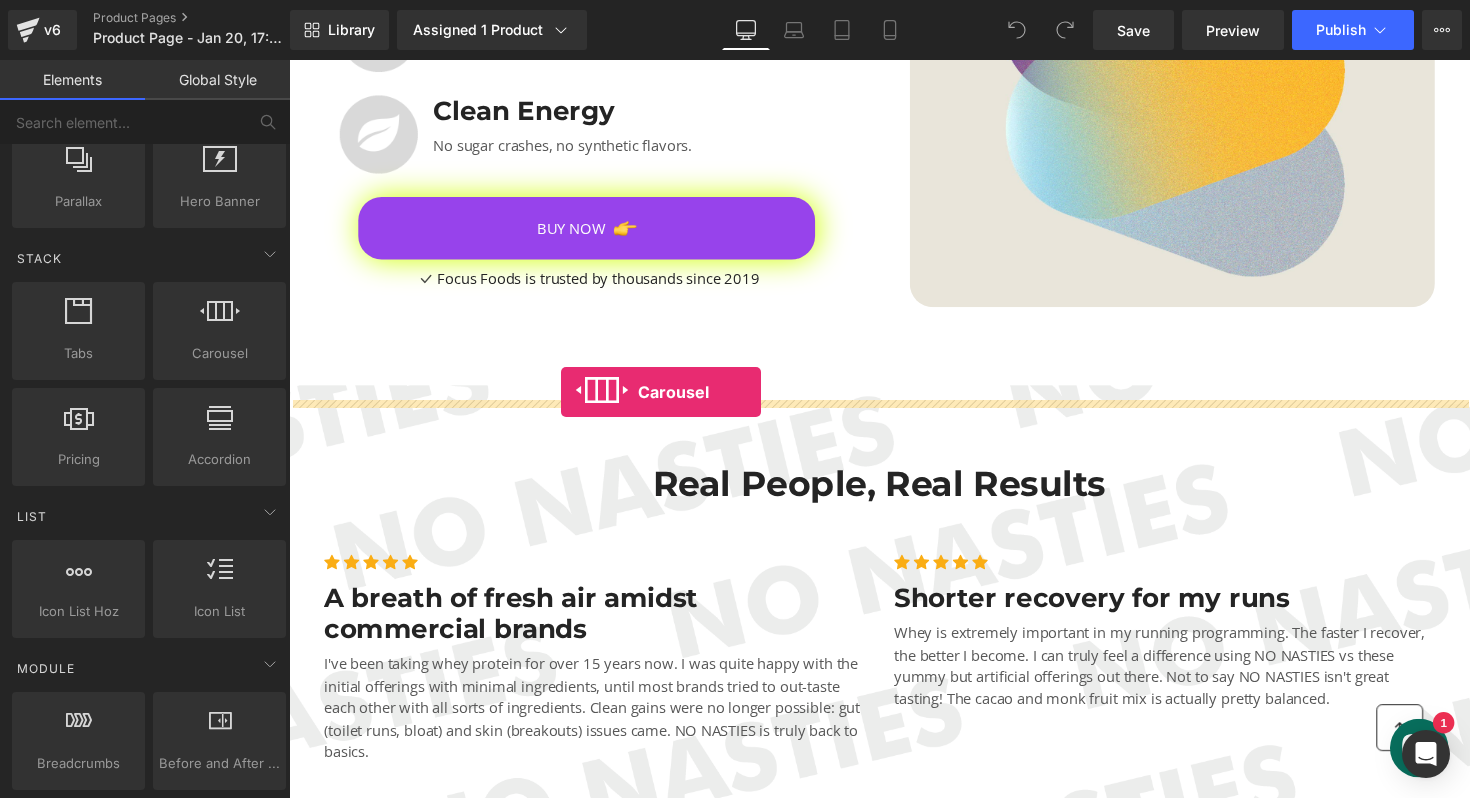 drag, startPoint x: 477, startPoint y: 423, endPoint x: 568, endPoint y: 400, distance: 93.8616 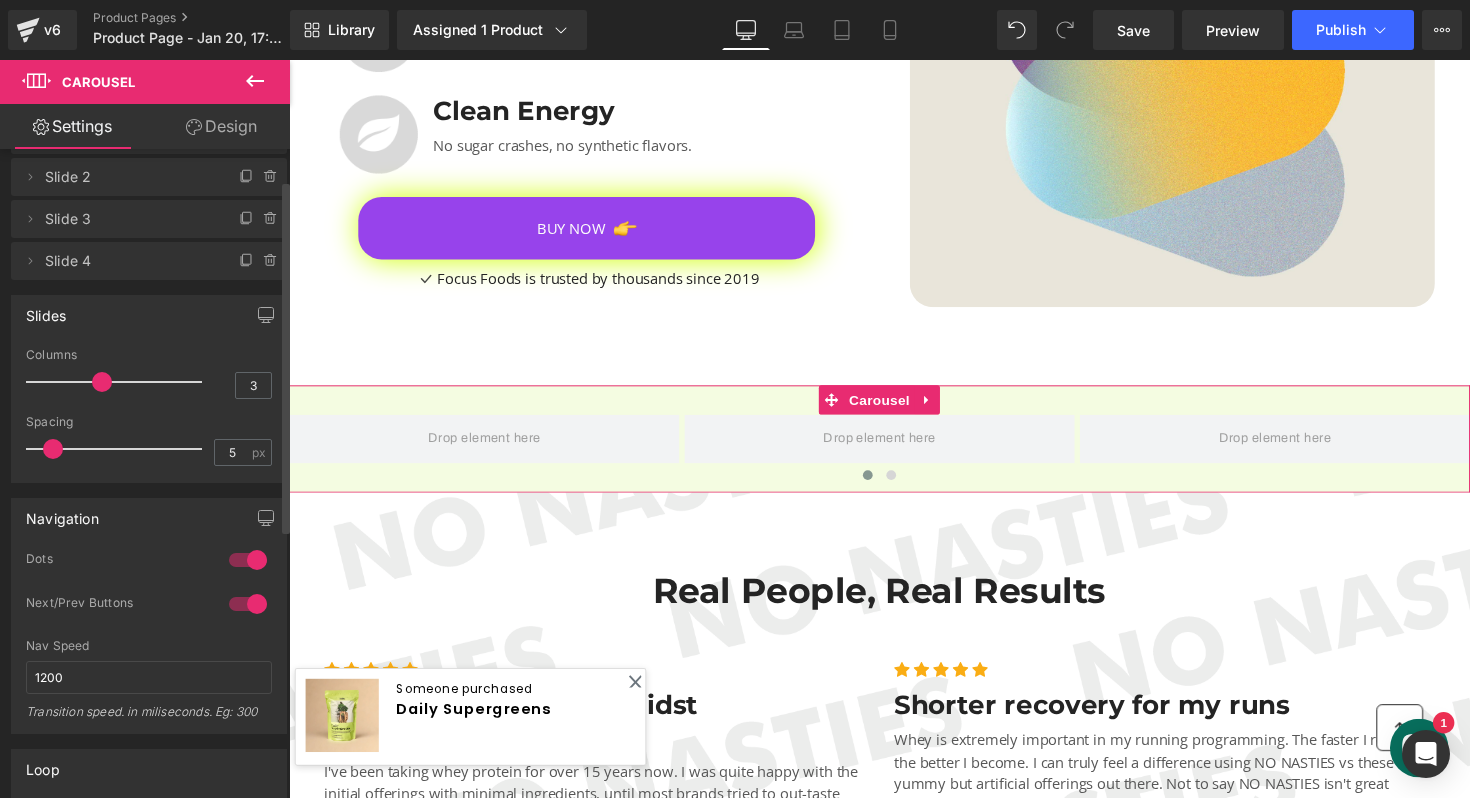 scroll, scrollTop: 57, scrollLeft: 0, axis: vertical 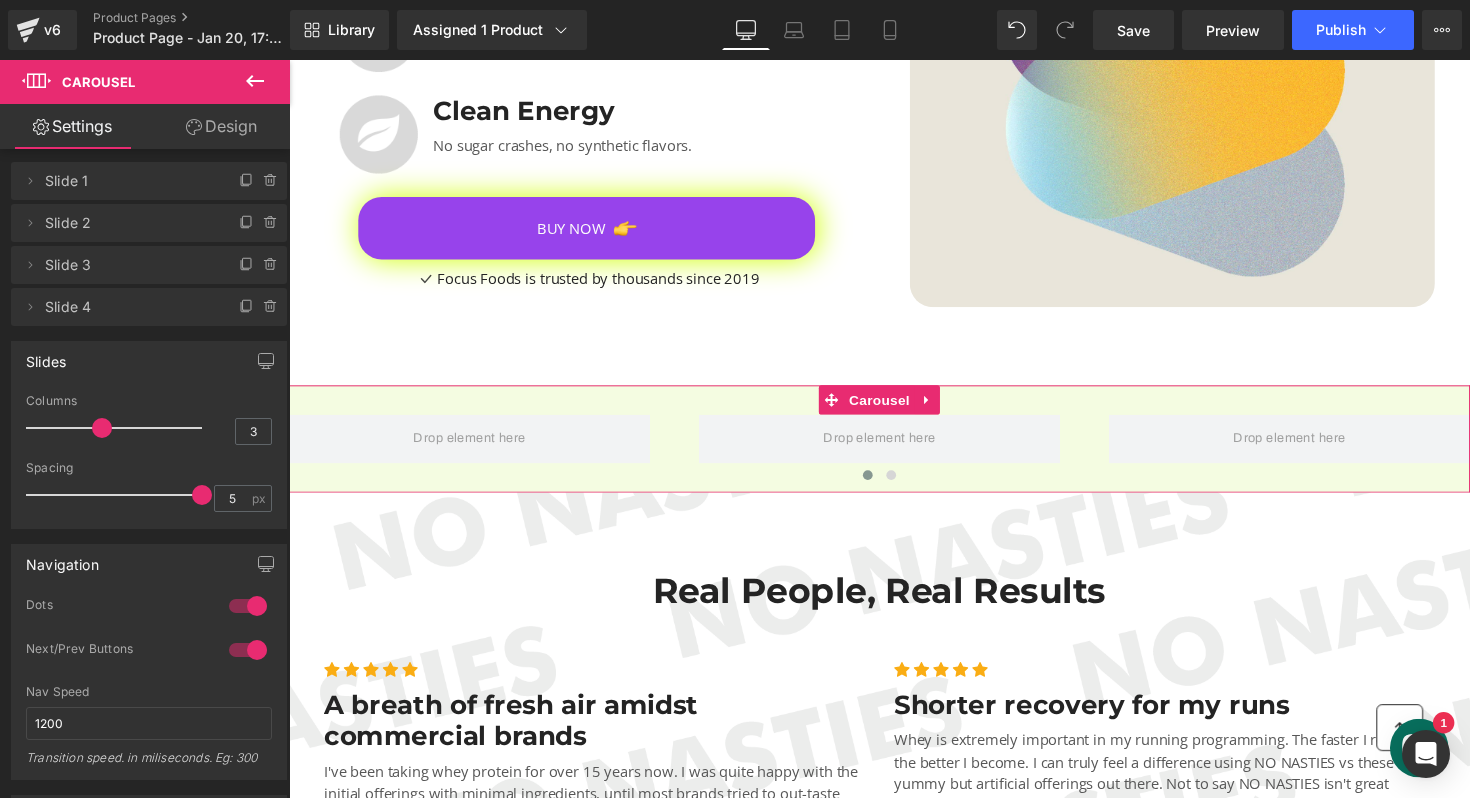 click on "Design" at bounding box center [221, 126] 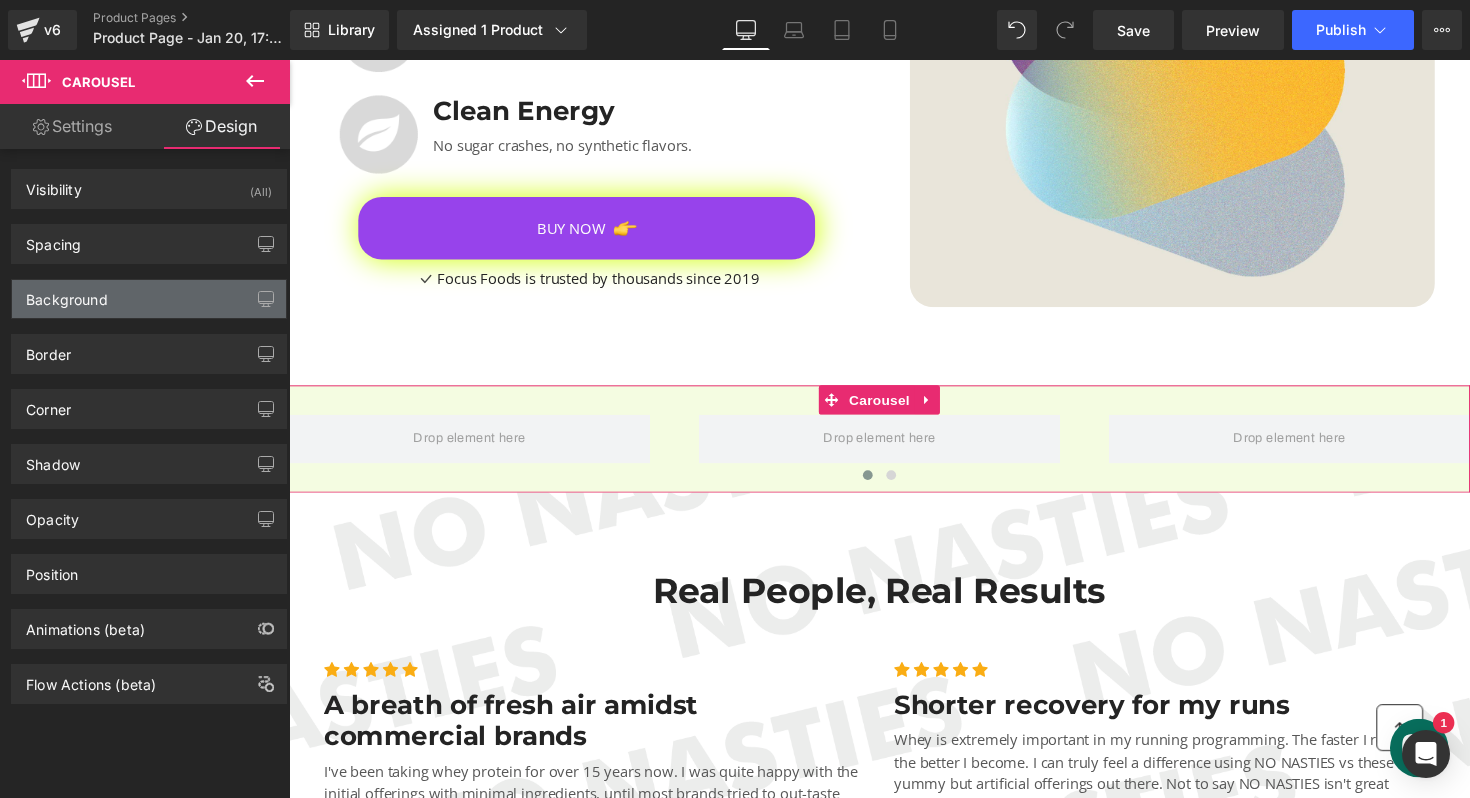click on "Background" at bounding box center [149, 299] 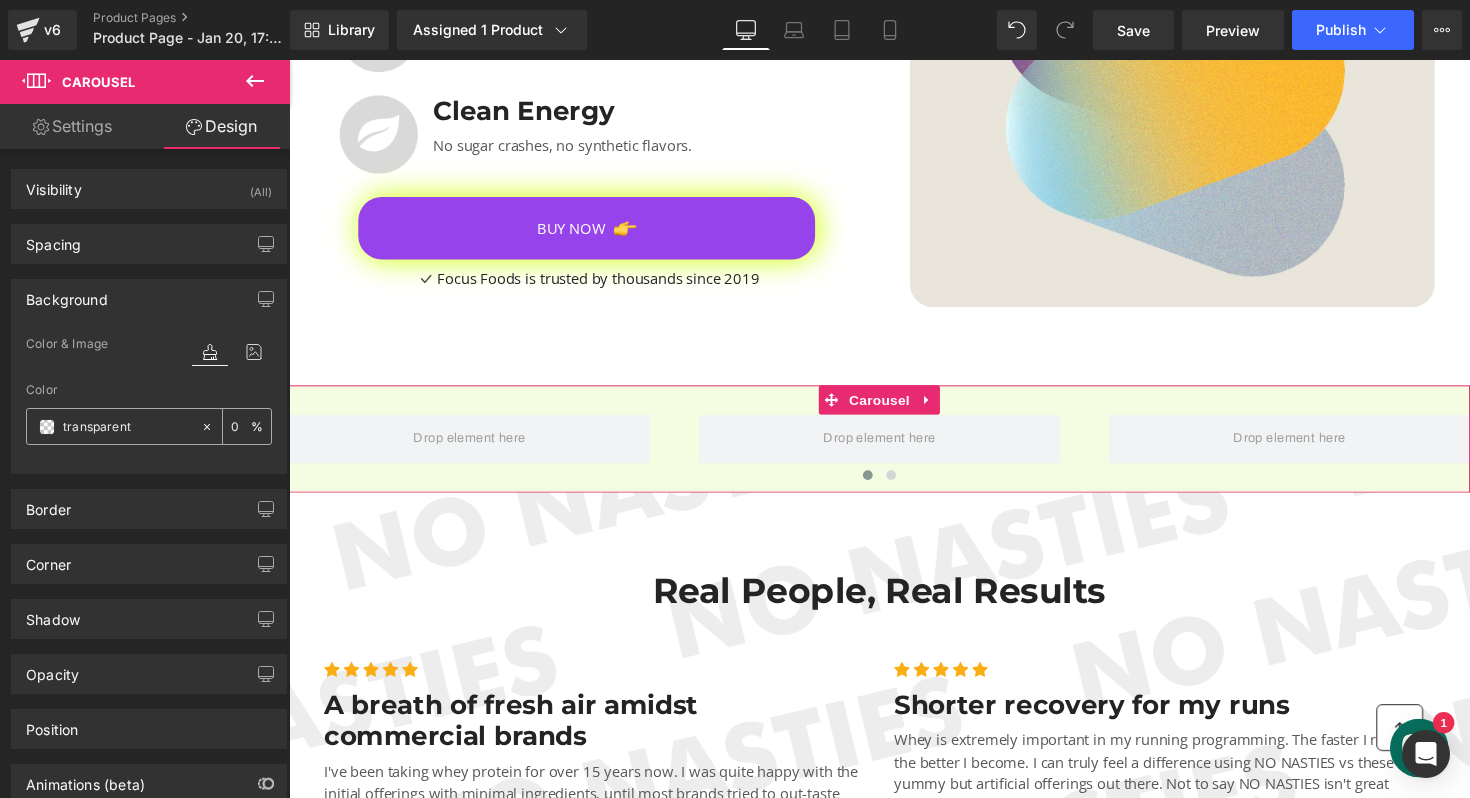 click at bounding box center [47, 427] 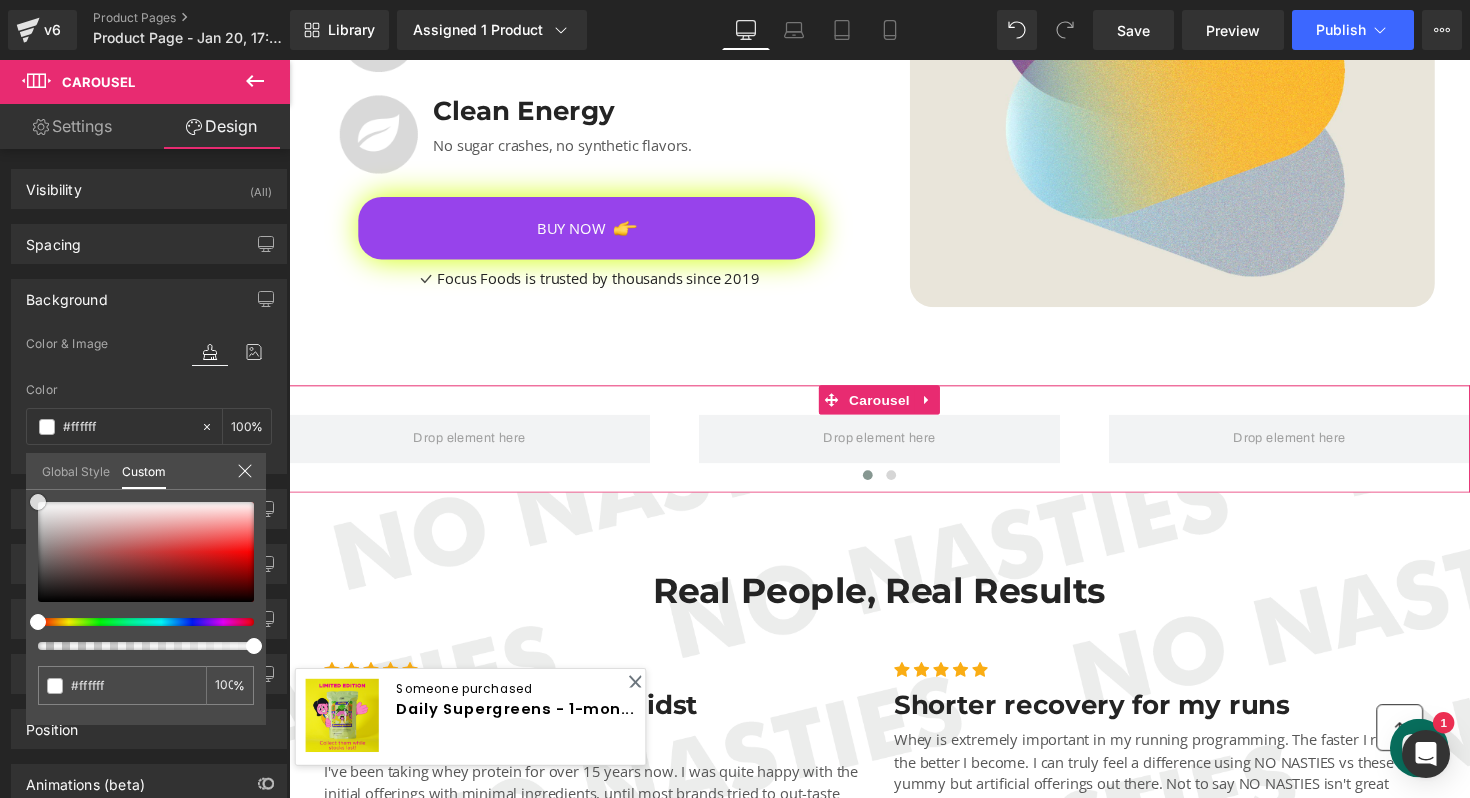 drag, startPoint x: 113, startPoint y: 538, endPoint x: 0, endPoint y: 389, distance: 187.00267 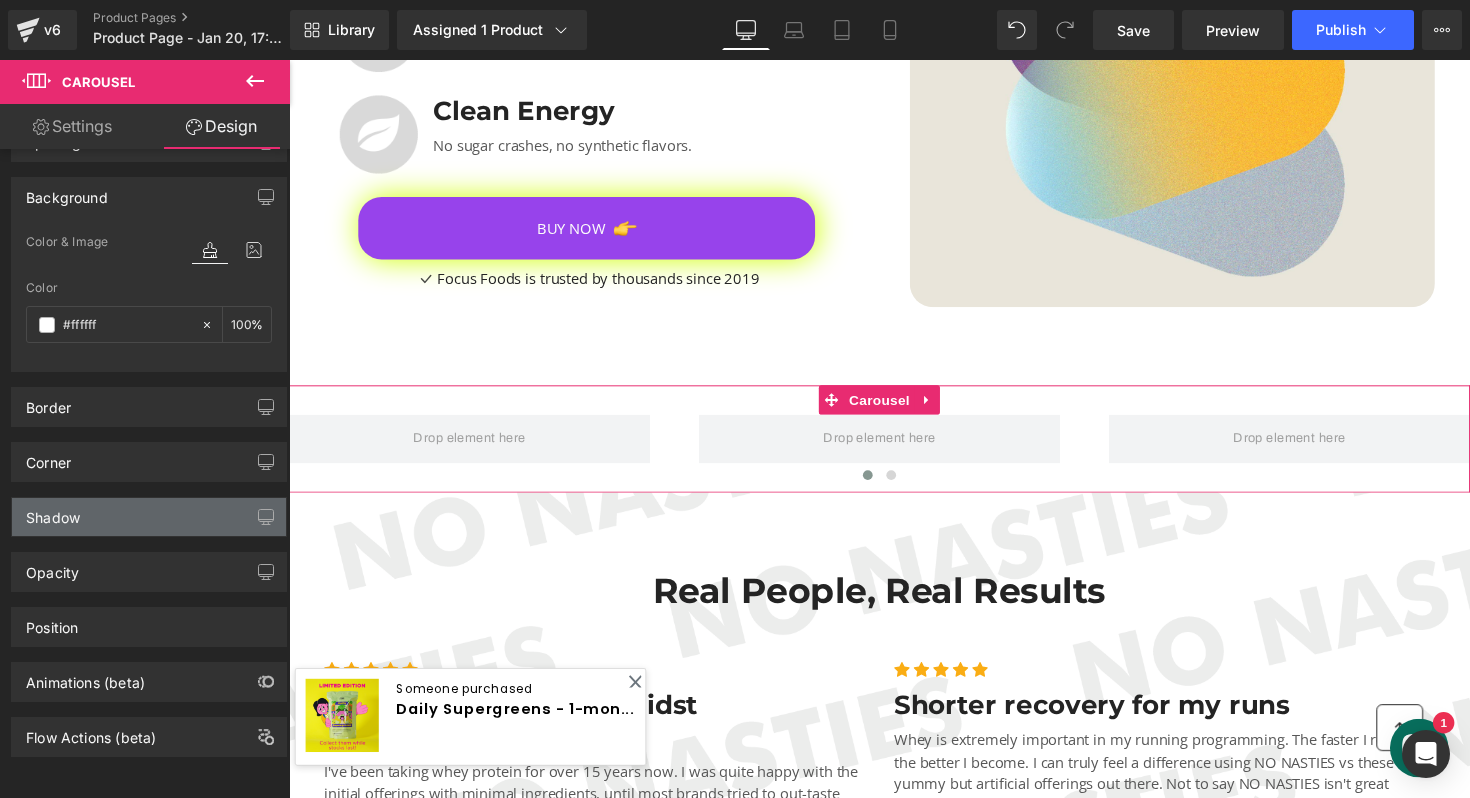 scroll, scrollTop: 118, scrollLeft: 0, axis: vertical 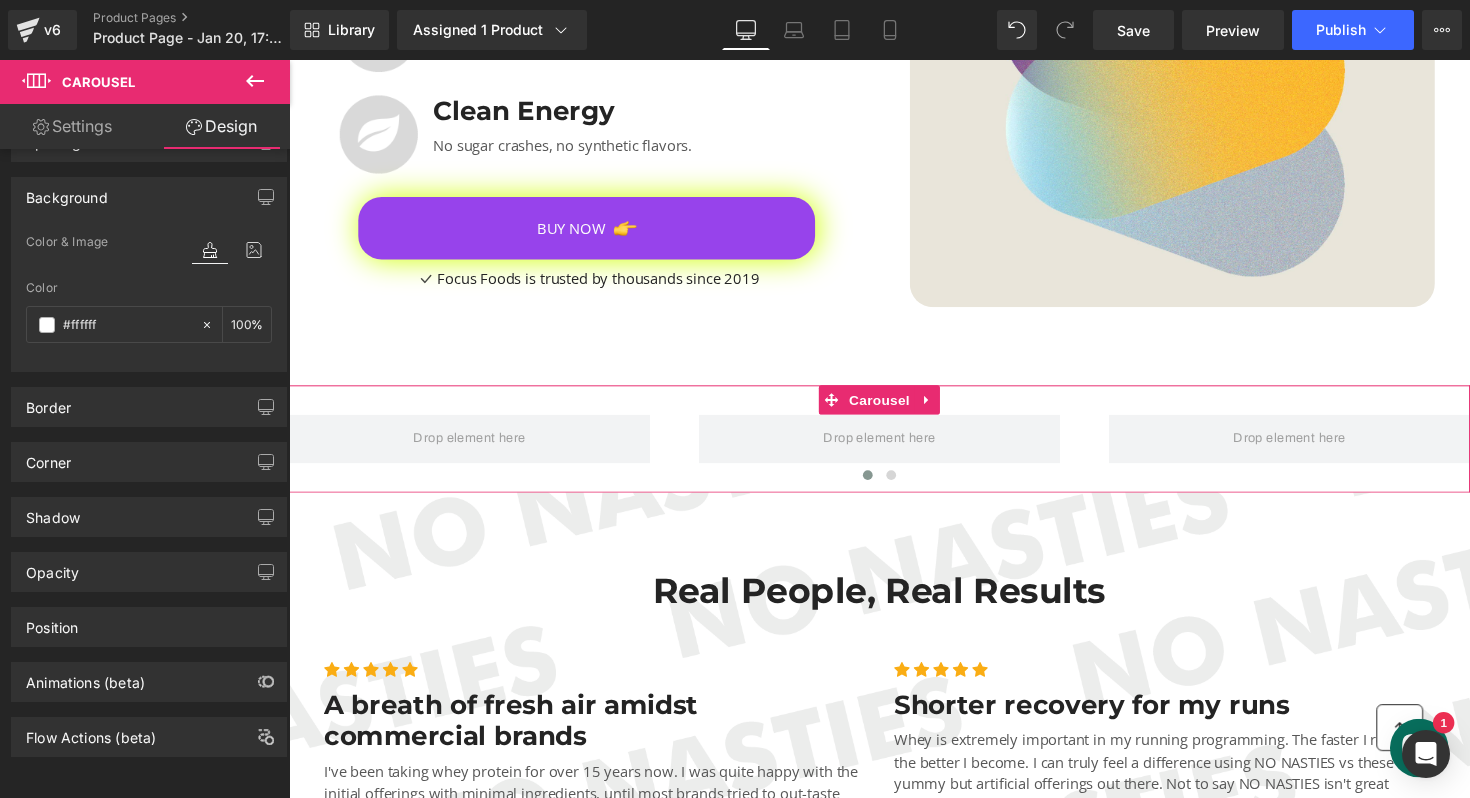 click on "Settings" at bounding box center (72, 126) 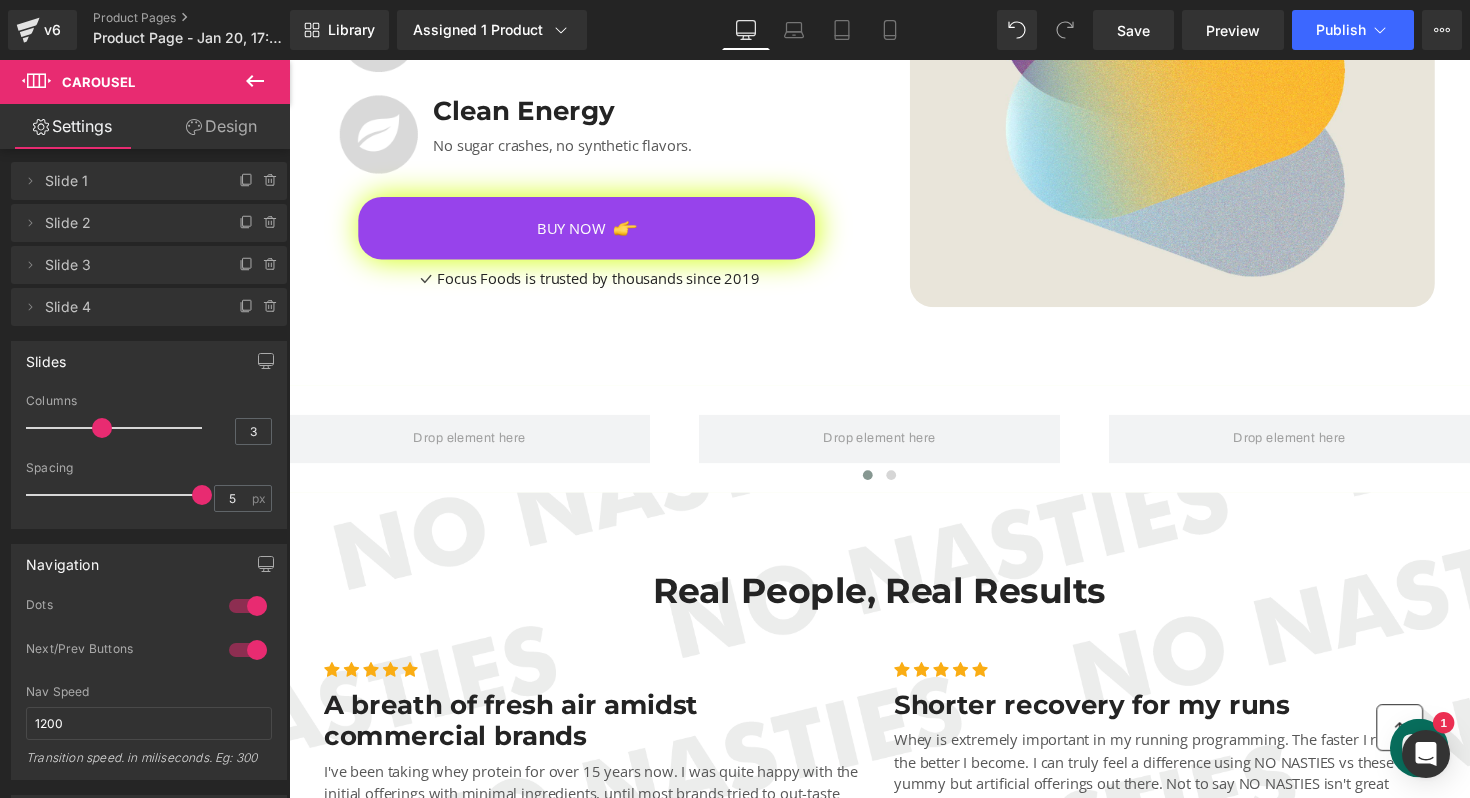 click 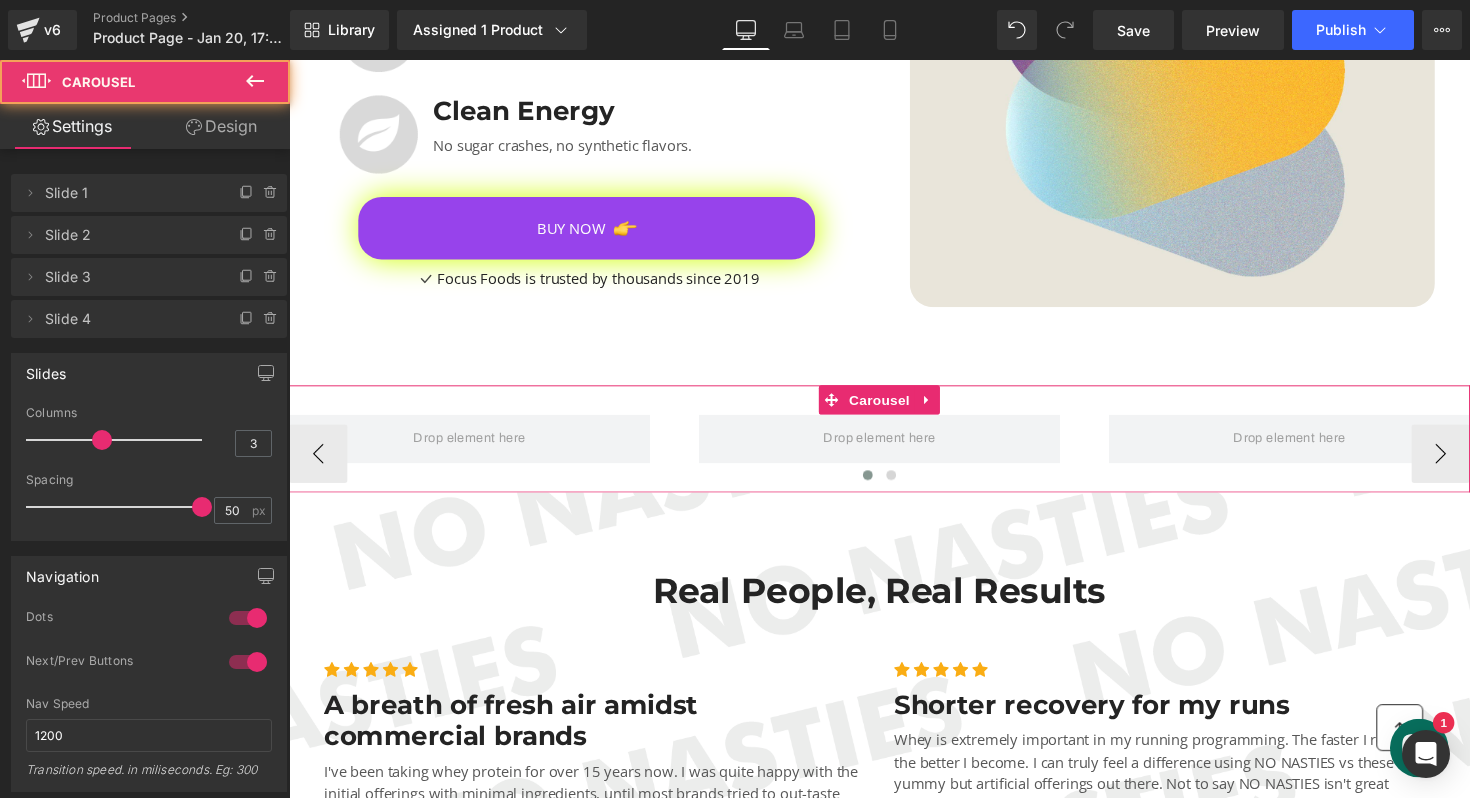click on "‹ ›
Carousel" at bounding box center (894, 448) 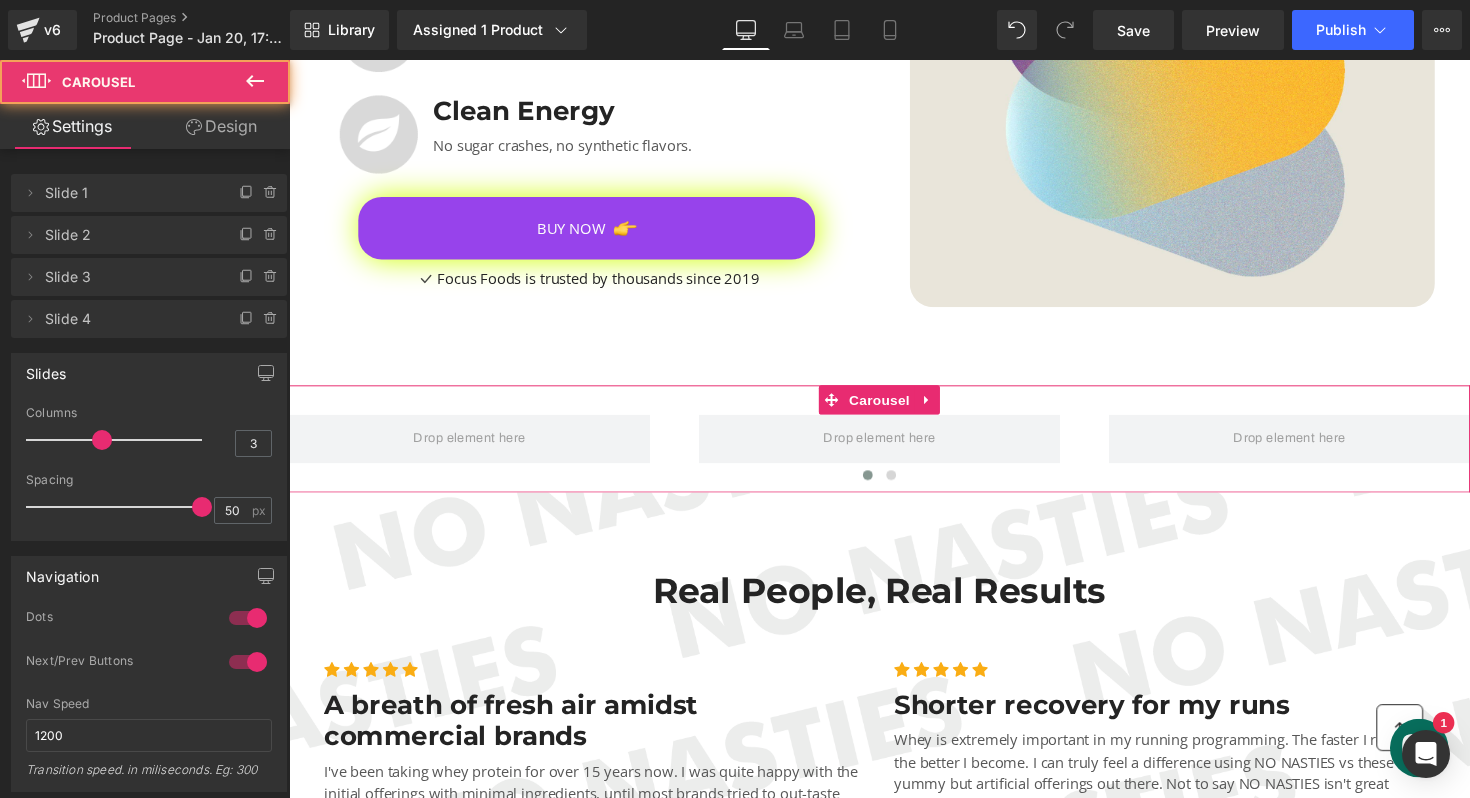 click on "Design" at bounding box center (221, 126) 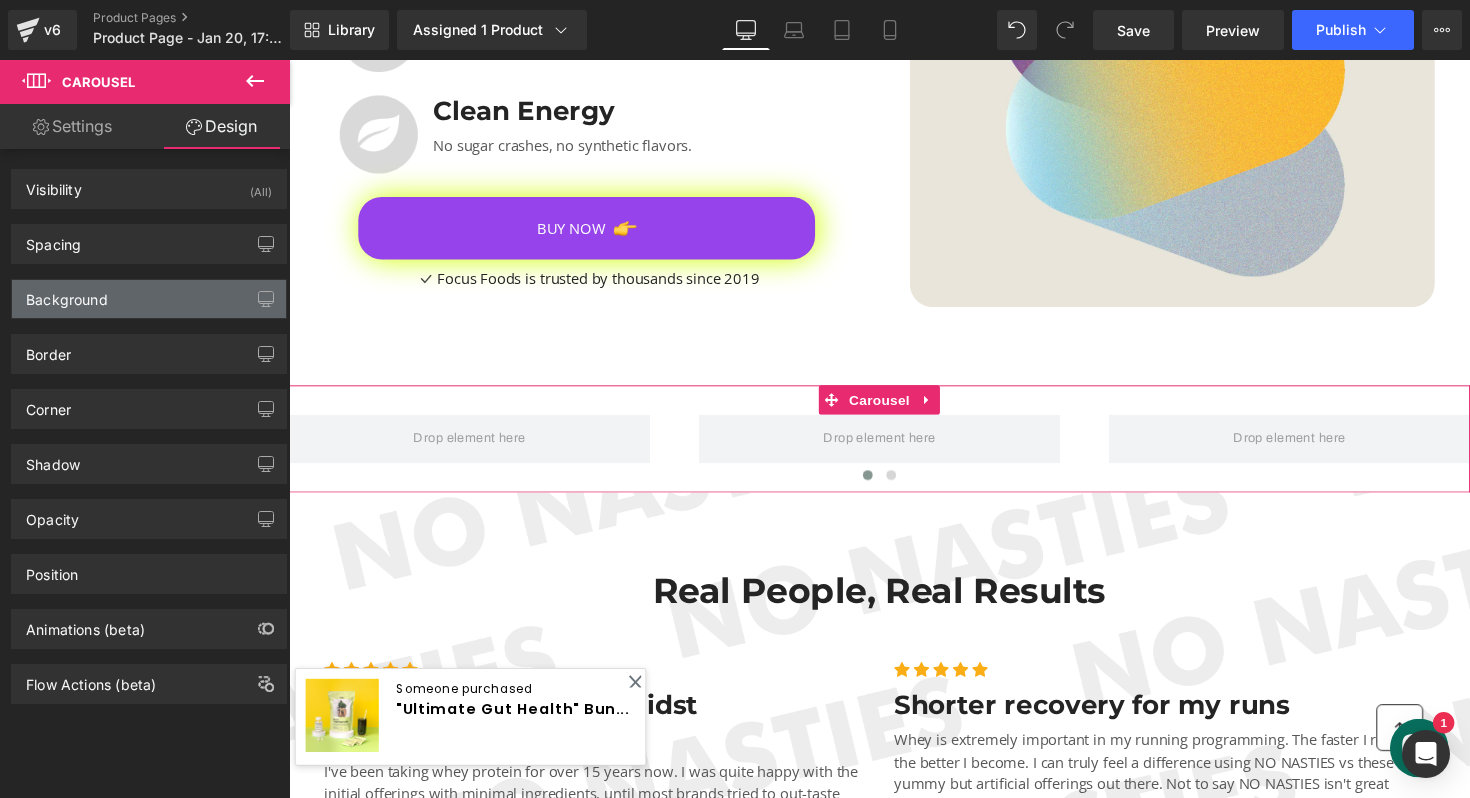 click on "Background" at bounding box center [149, 299] 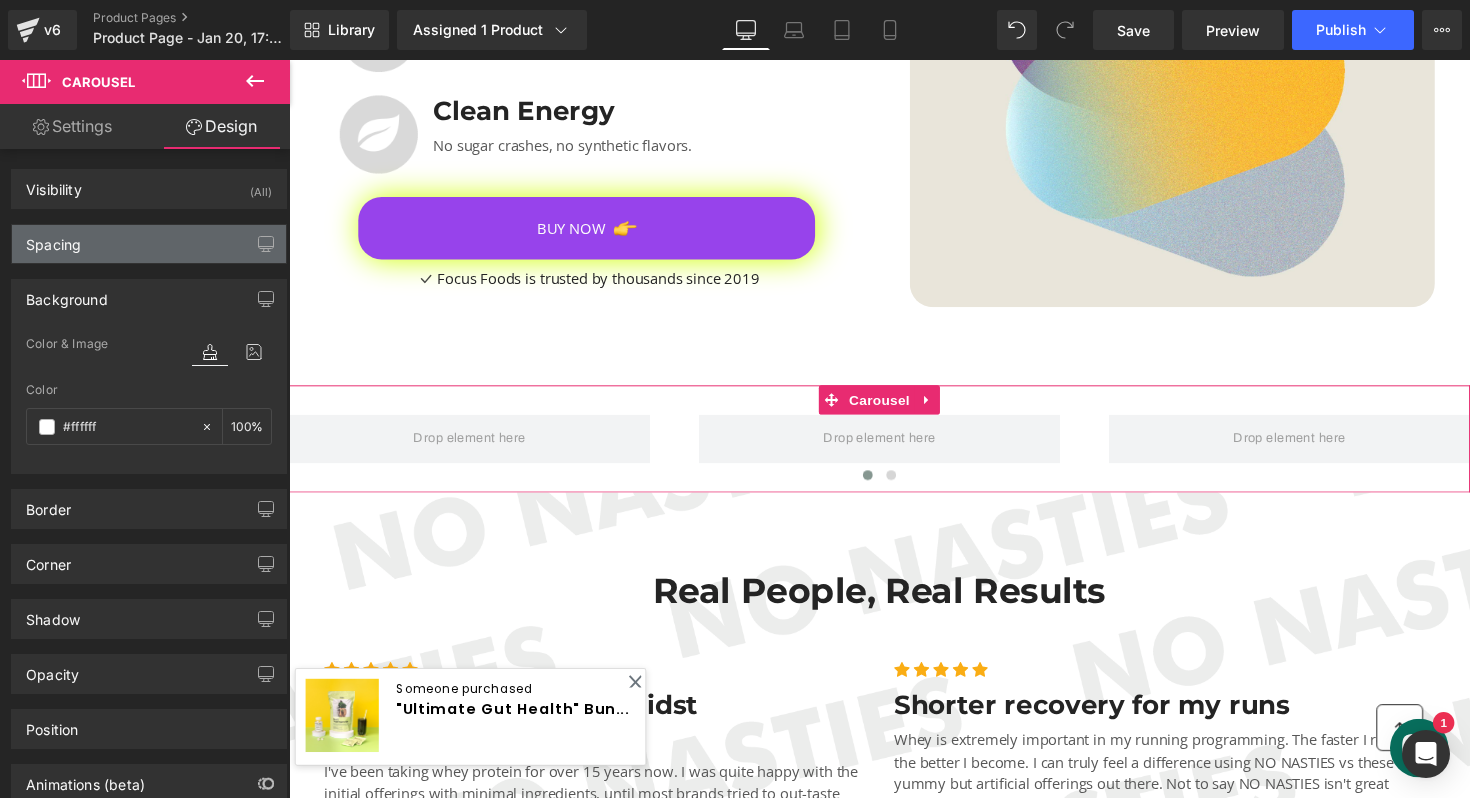 click on "Spacing" at bounding box center (149, 244) 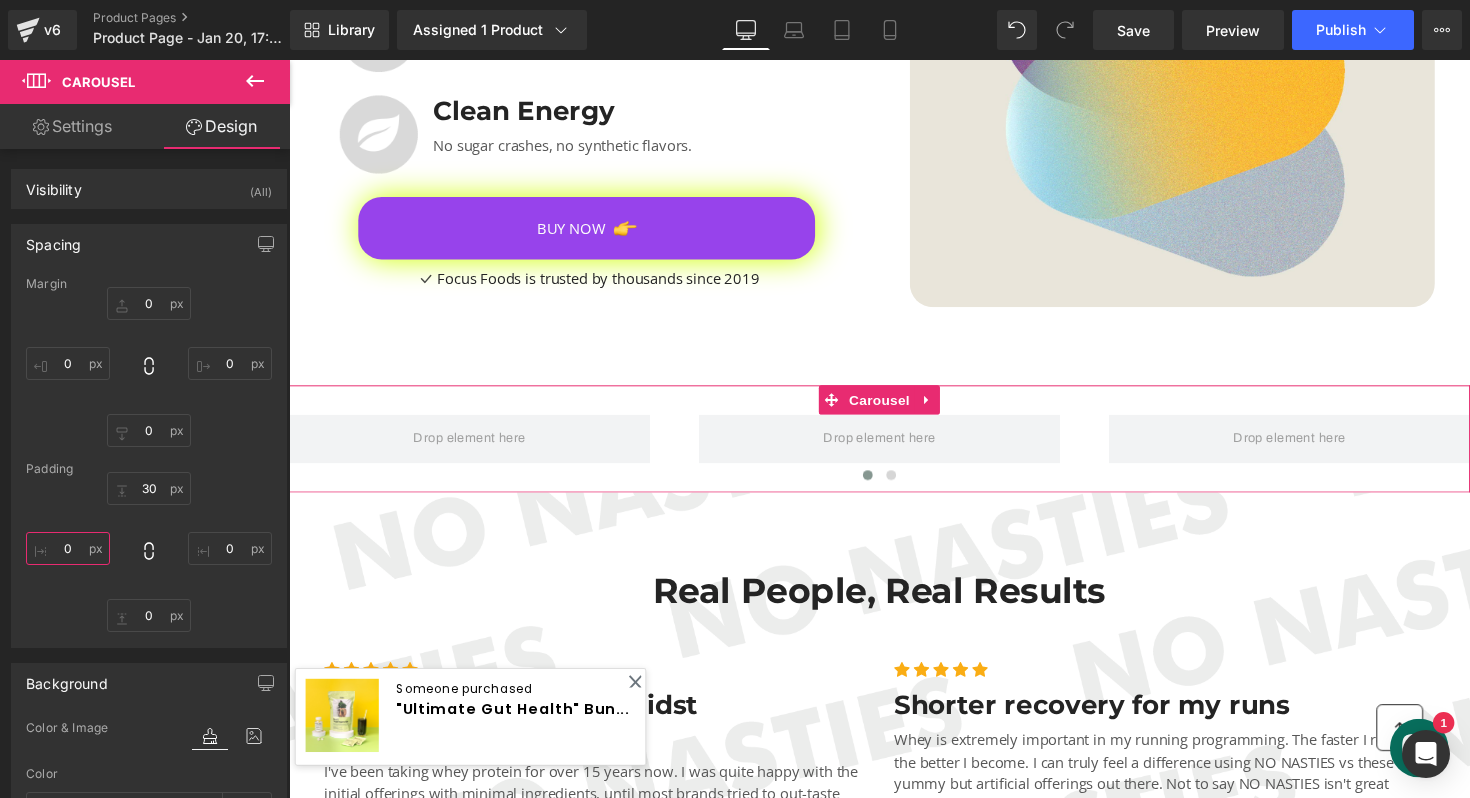 click on "0" at bounding box center [68, 548] 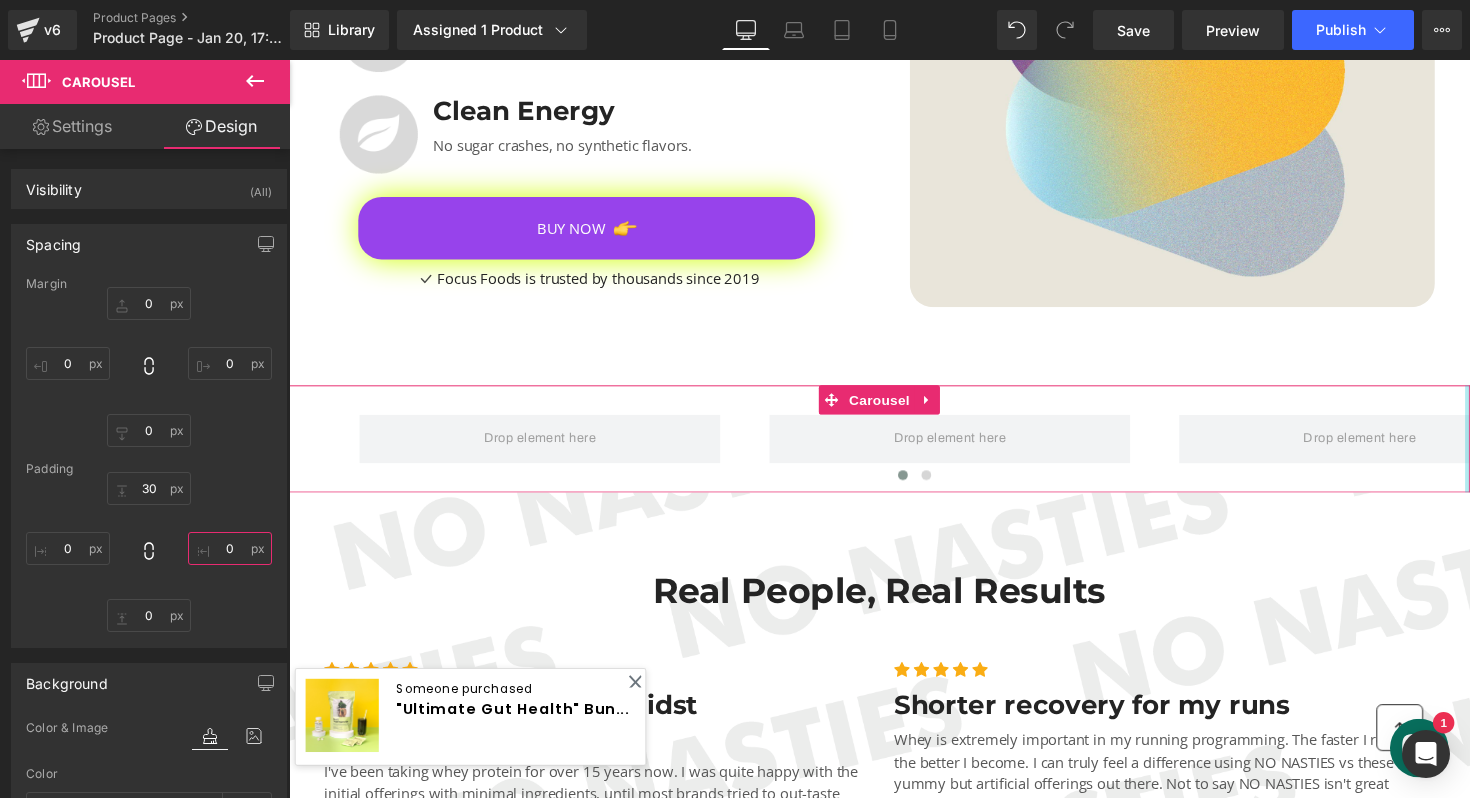click on "0" at bounding box center (230, 548) 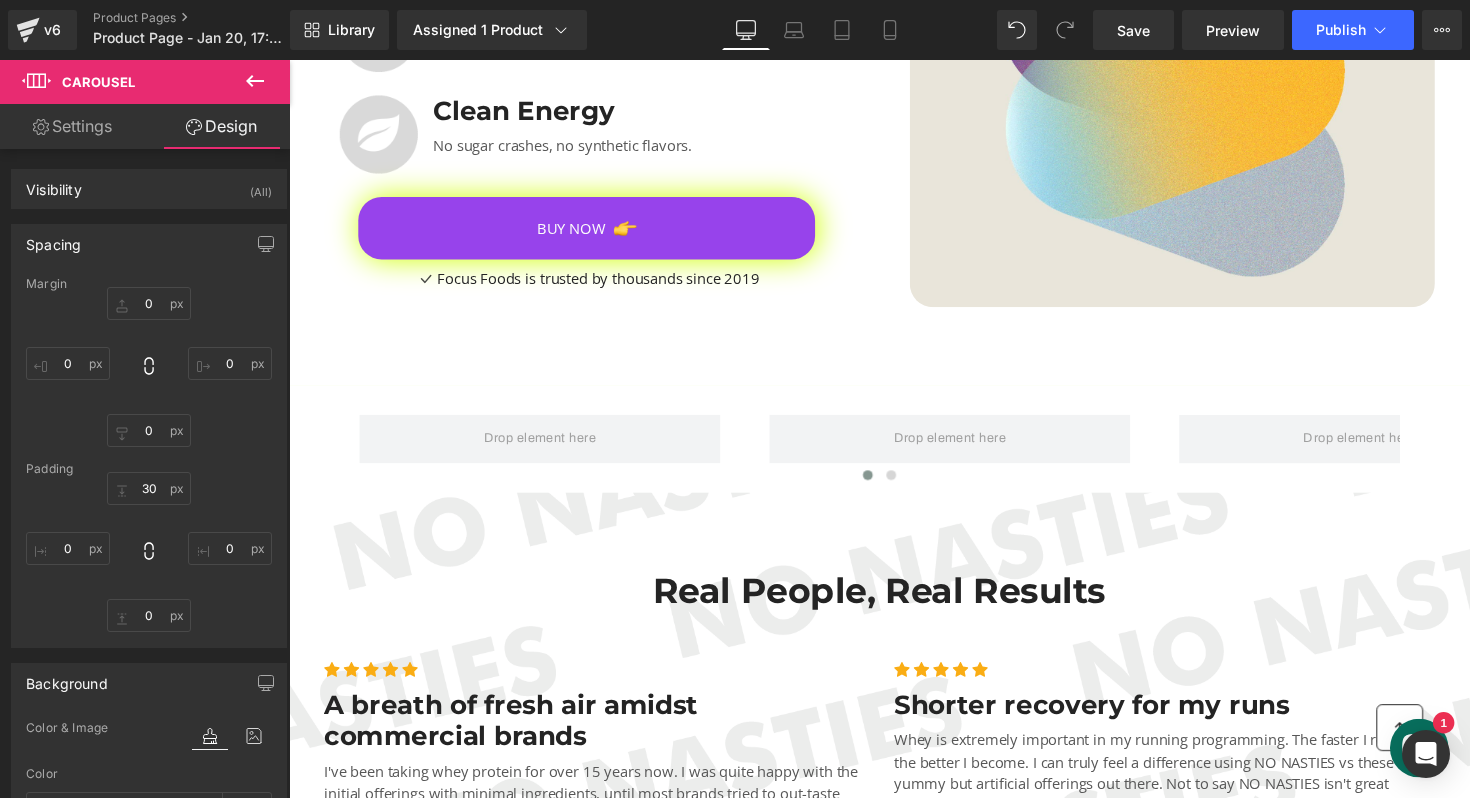 click 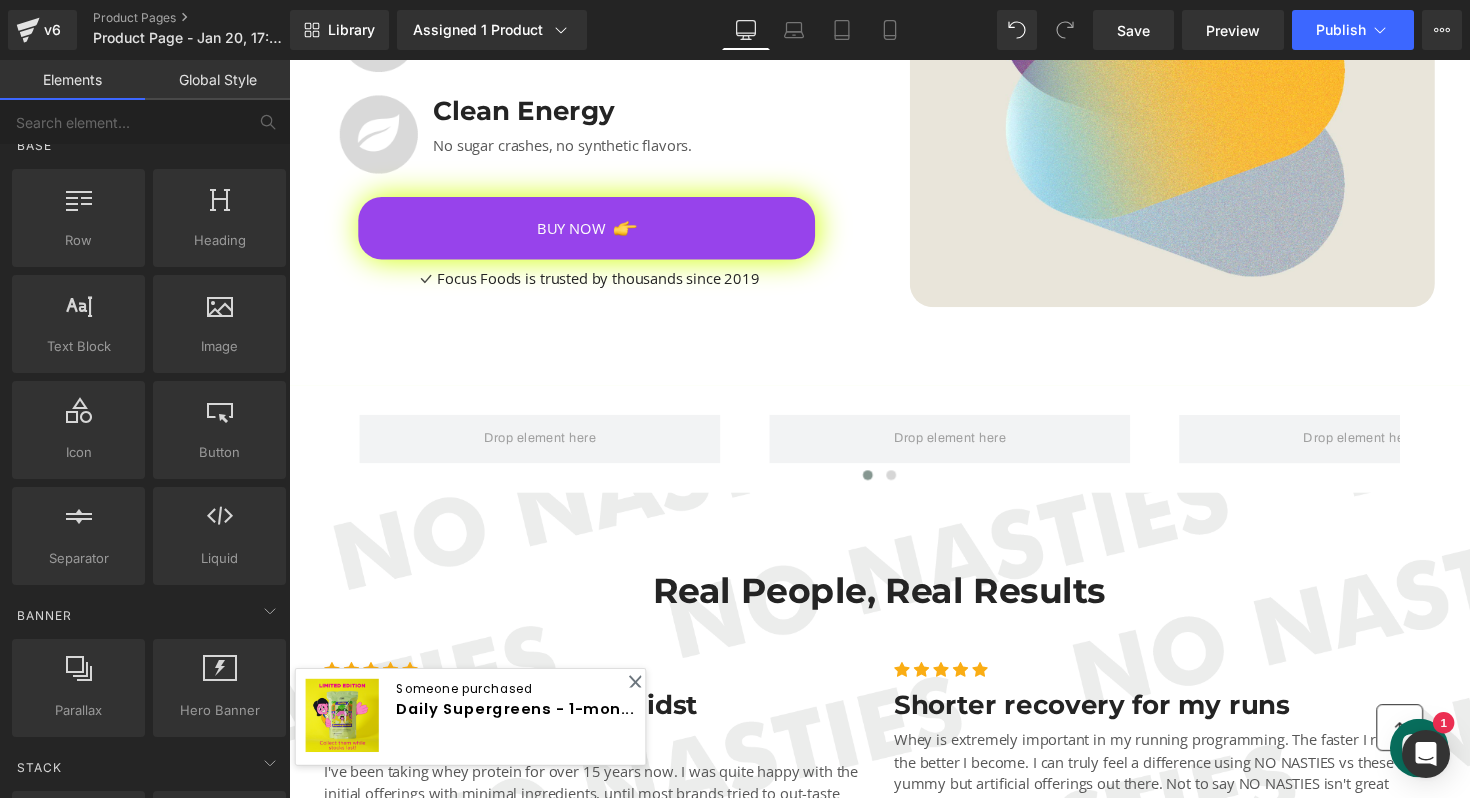 scroll, scrollTop: 69, scrollLeft: 0, axis: vertical 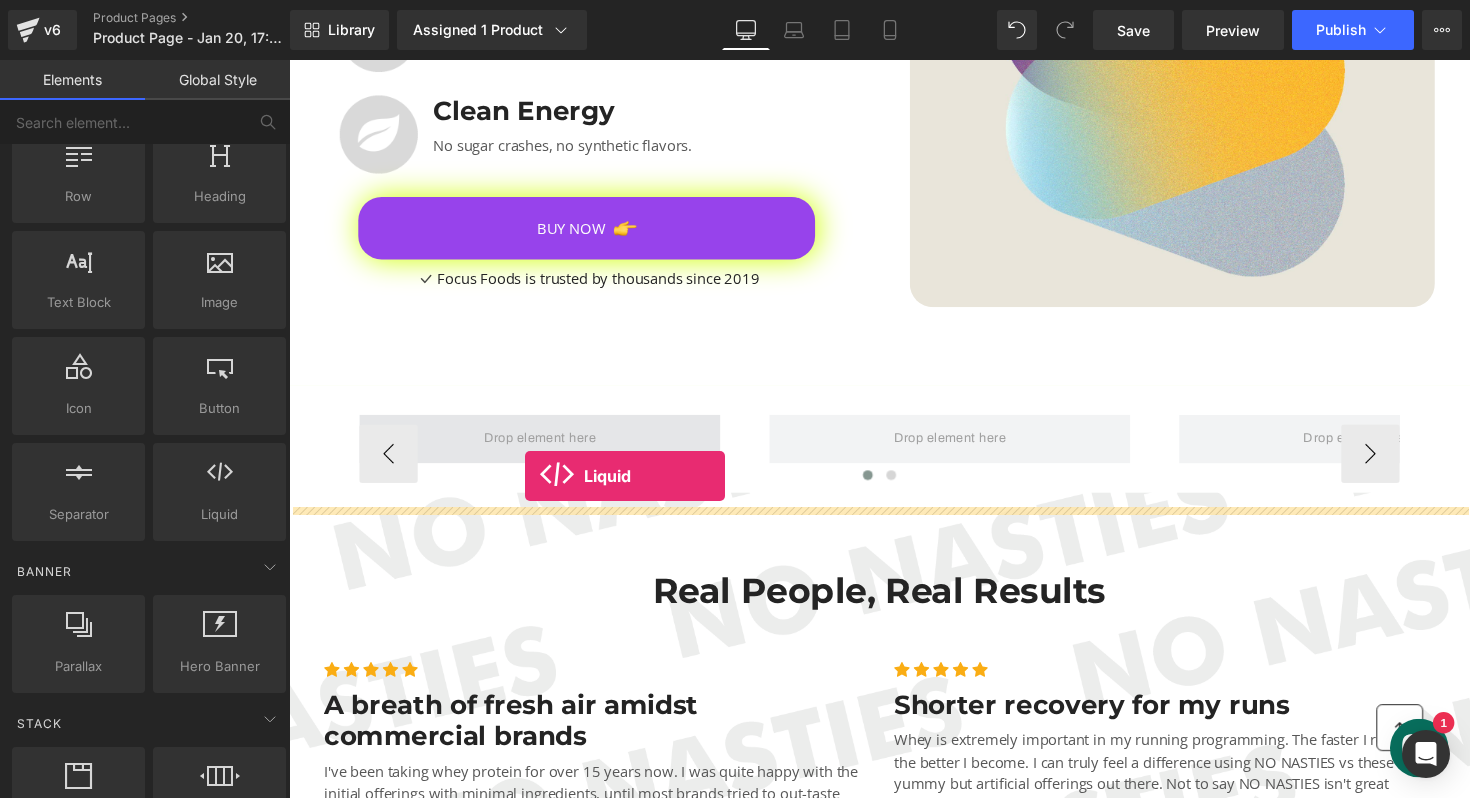drag, startPoint x: 473, startPoint y: 536, endPoint x: 535, endPoint y: 486, distance: 79.64923 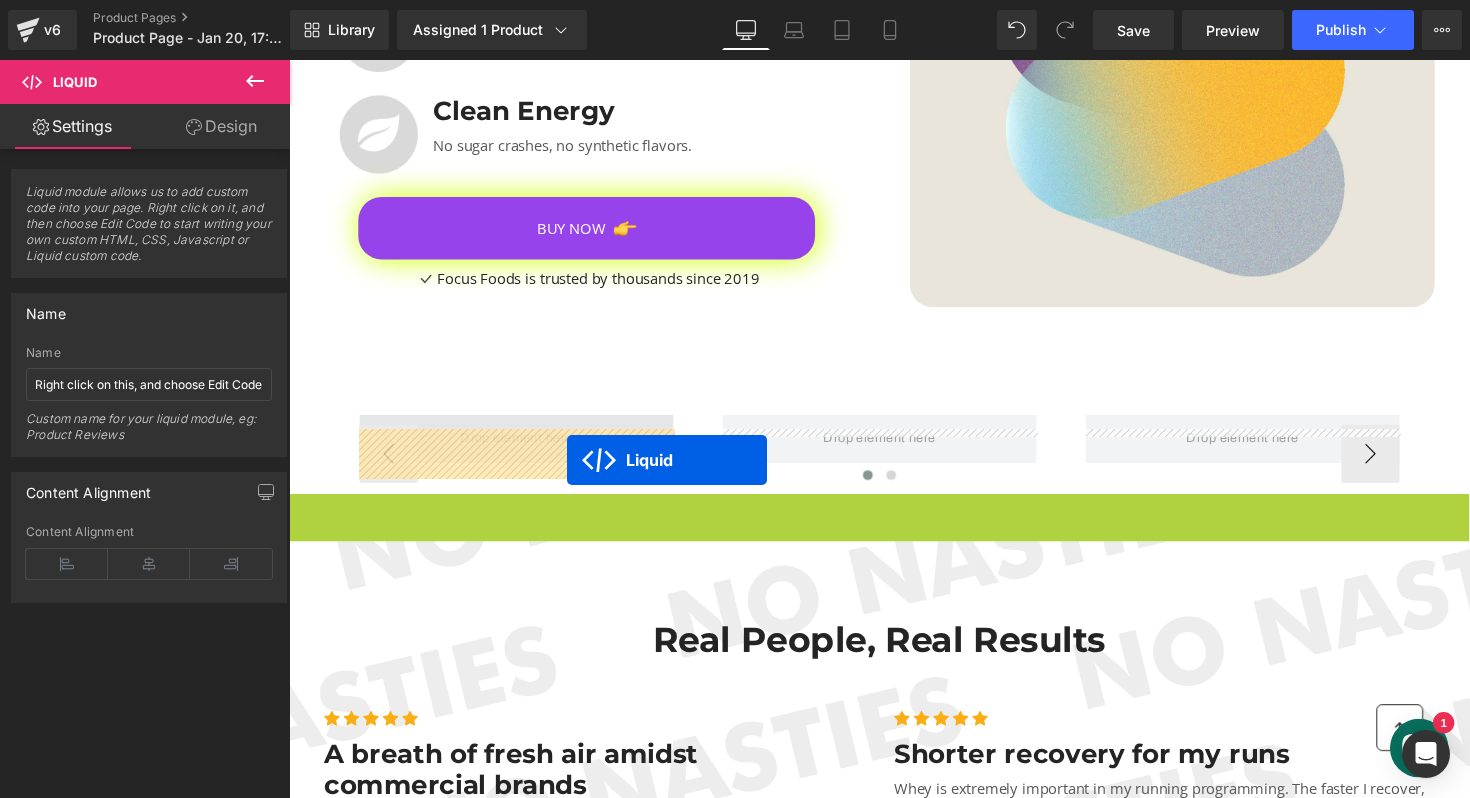 drag, startPoint x: 838, startPoint y: 529, endPoint x: 574, endPoint y: 469, distance: 270.73233 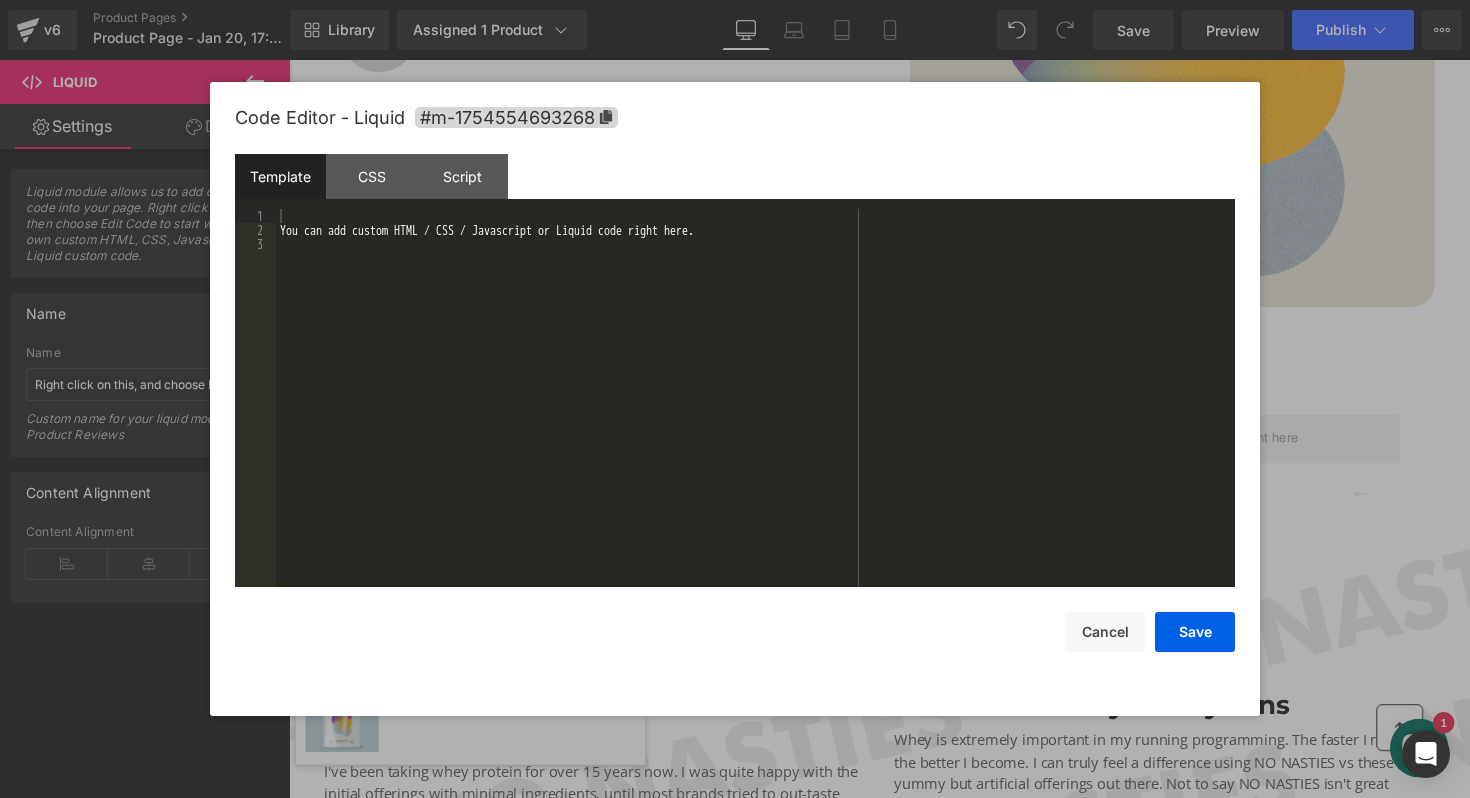 click on "Liquid  You are previewing how the   will restyle your page. You can not edit Elements in Preset Preview Mode.  v6 Product Pages Product Page - Jan 20, 17:03:47 Library Assigned 1 Product  Product Preview
NO NASTIES - Cleanest Whey 15 servings Manage assigned products Desktop Desktop Laptop Tablet Mobile Save Preview Publish Scheduled View Live Page View with current Template Save Template to Library Schedule Publish  Optimize  Publish Settings Shortcuts  Your page can’t be published   You've reached the maximum number of published pages on your plan  (20/999999).  You need to upgrade your plan or unpublish all your pages to get 1 publish slot.   Unpublish pages   Upgrade plan  Elements Global Style Base Row  rows, columns, layouts, div Heading  headings, titles, h1,h2,h3,h4,h5,h6 Text Block  texts, paragraphs, contents, blocks Image  images, photos, alts, uploads Icon  icons, symbols Button  button, call to action, cta Separator  separators, dividers, horizontal lines Liquid  Banner Parallax" at bounding box center (735, 0) 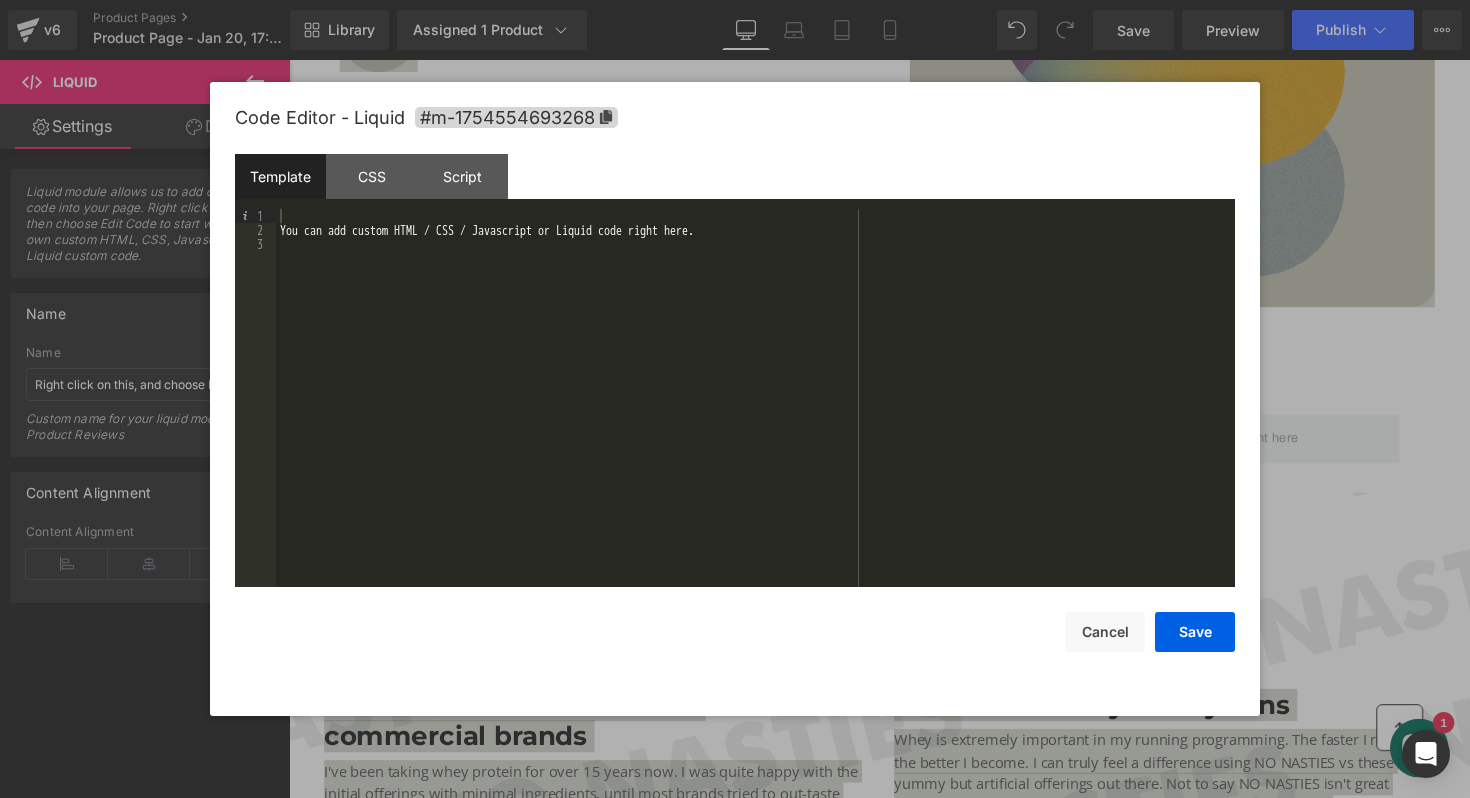 click on "You can add custom HTML / CSS / Javascript or Liquid code right here." at bounding box center [755, 412] 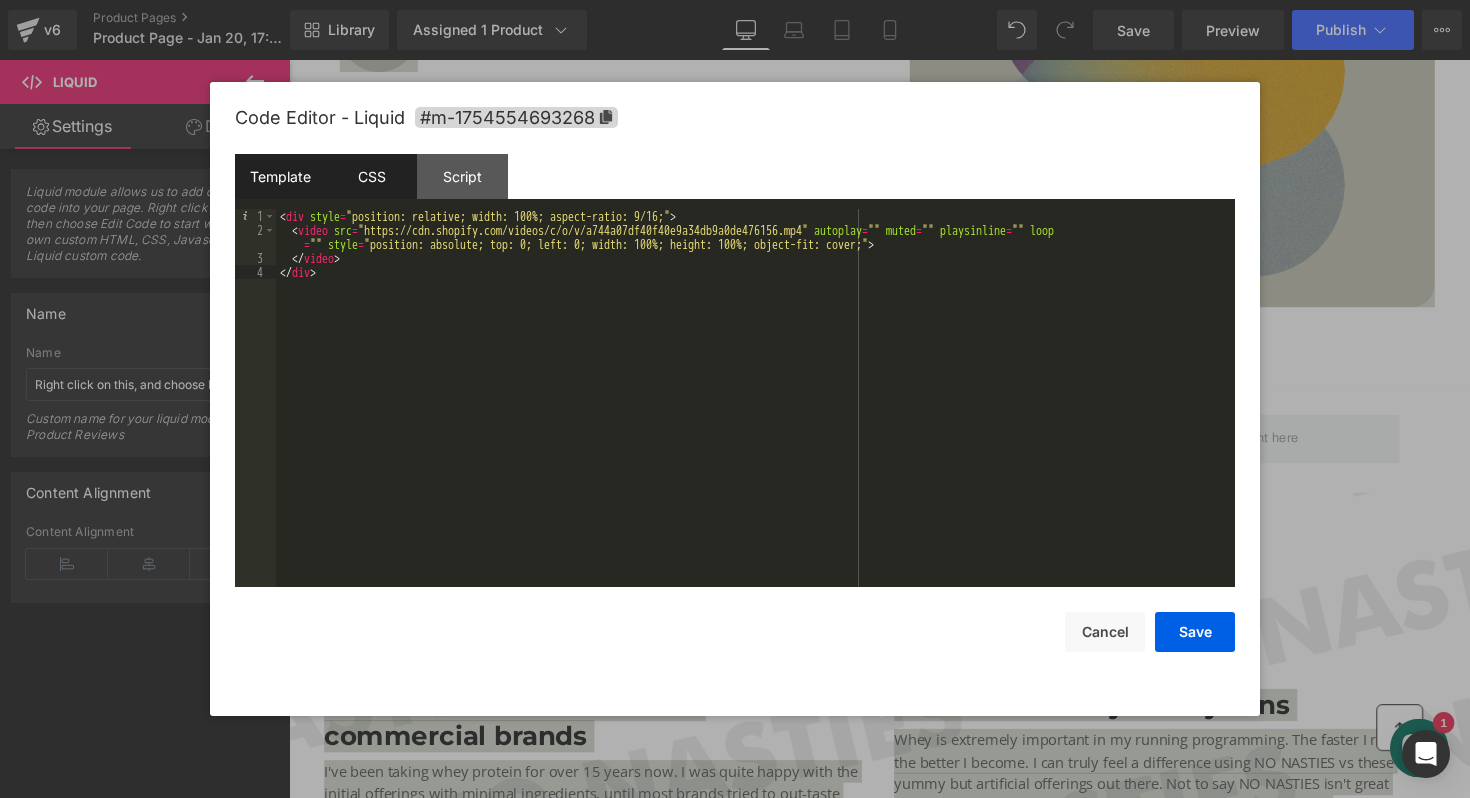 click on "CSS" at bounding box center (371, 176) 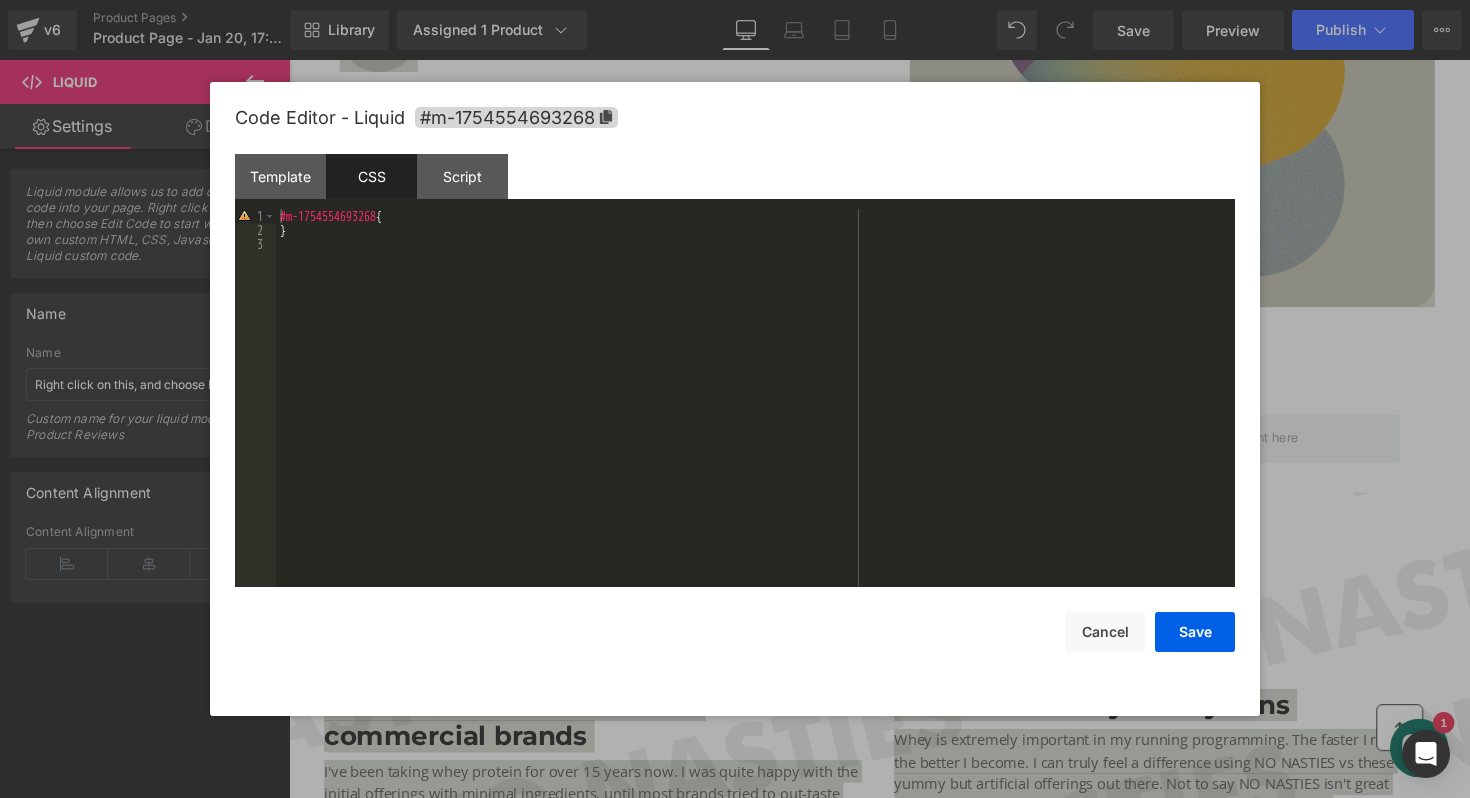 click on "#m-1754554693268 { }" at bounding box center [755, 412] 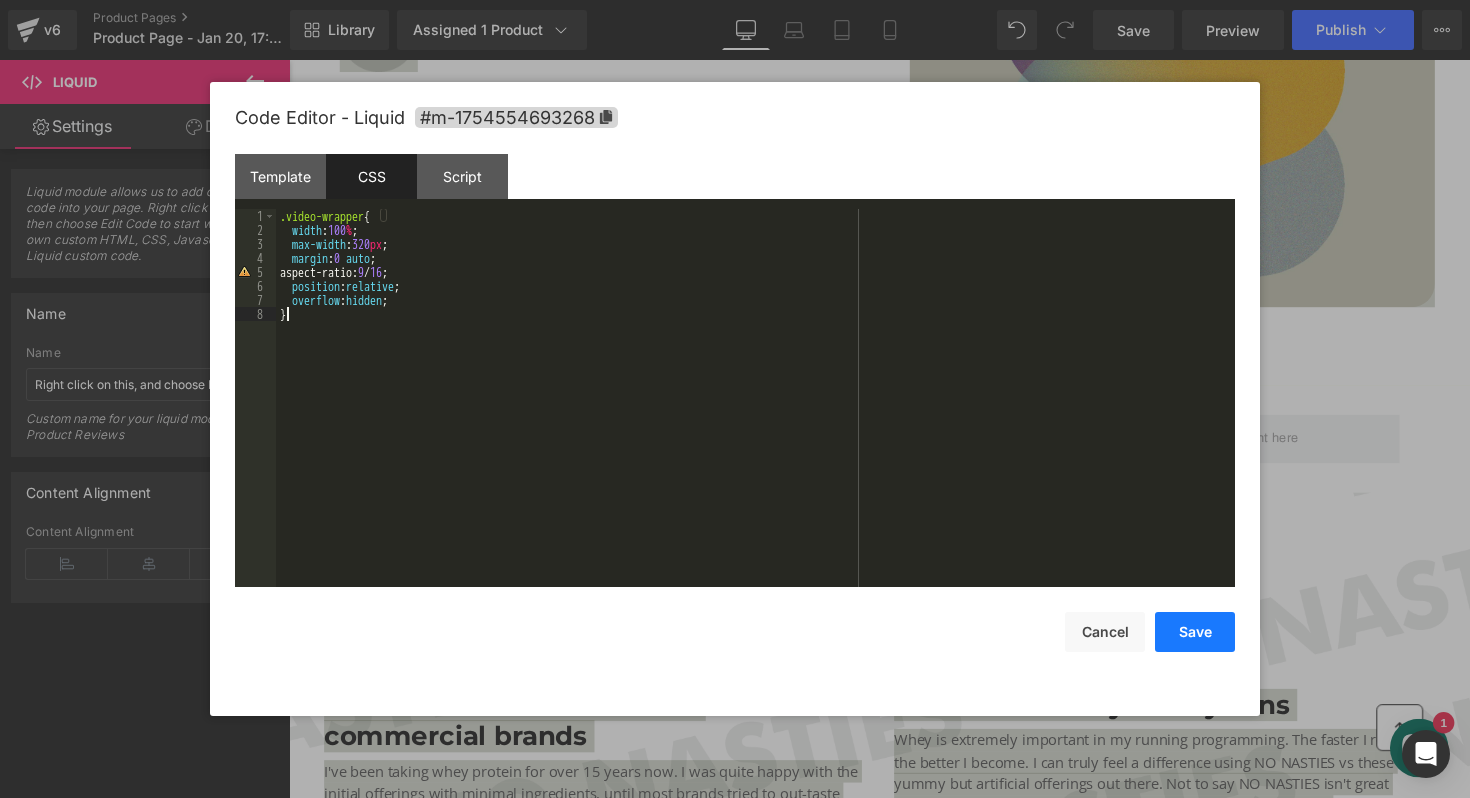 click on "Save" at bounding box center [1195, 632] 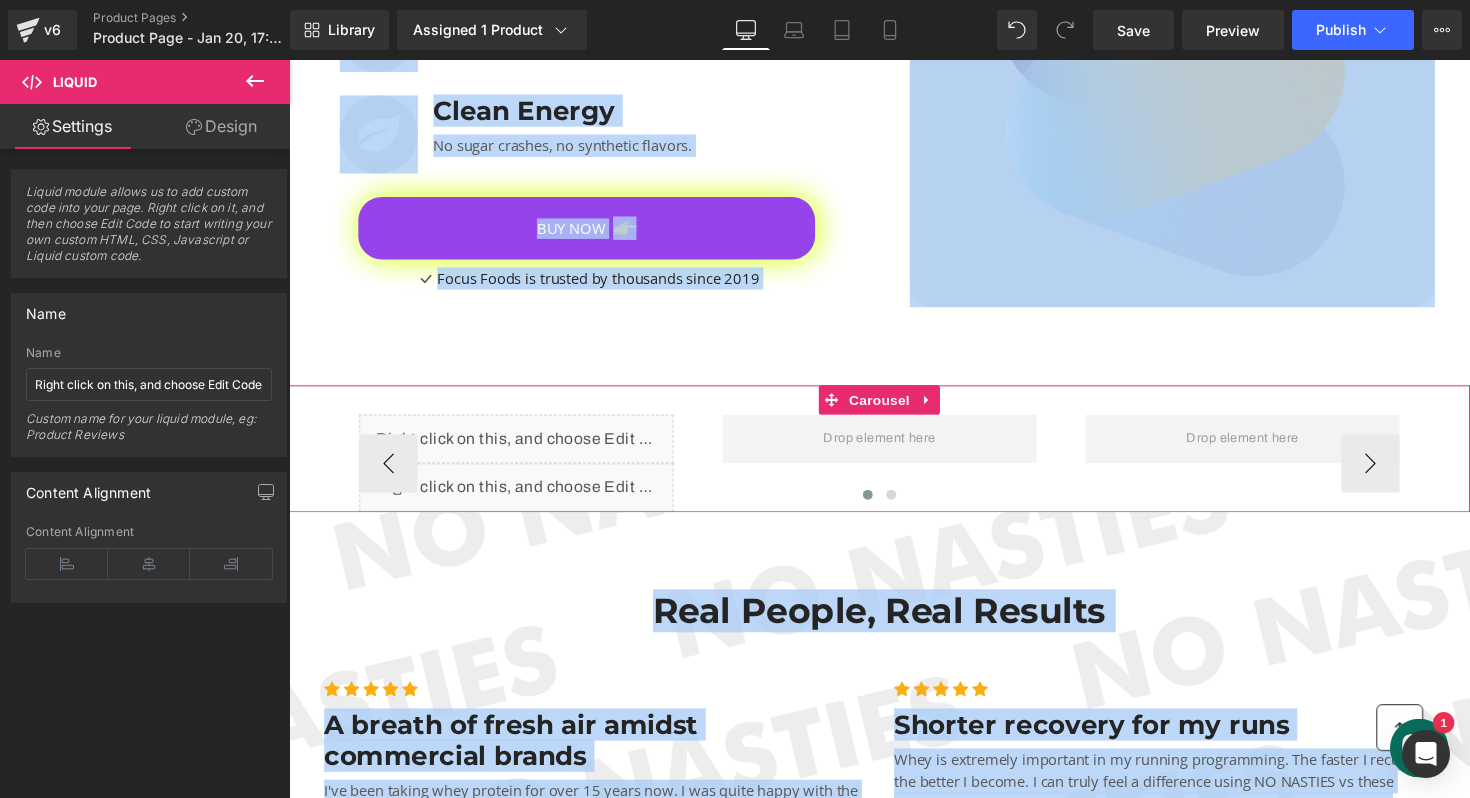 click at bounding box center [894, 510] 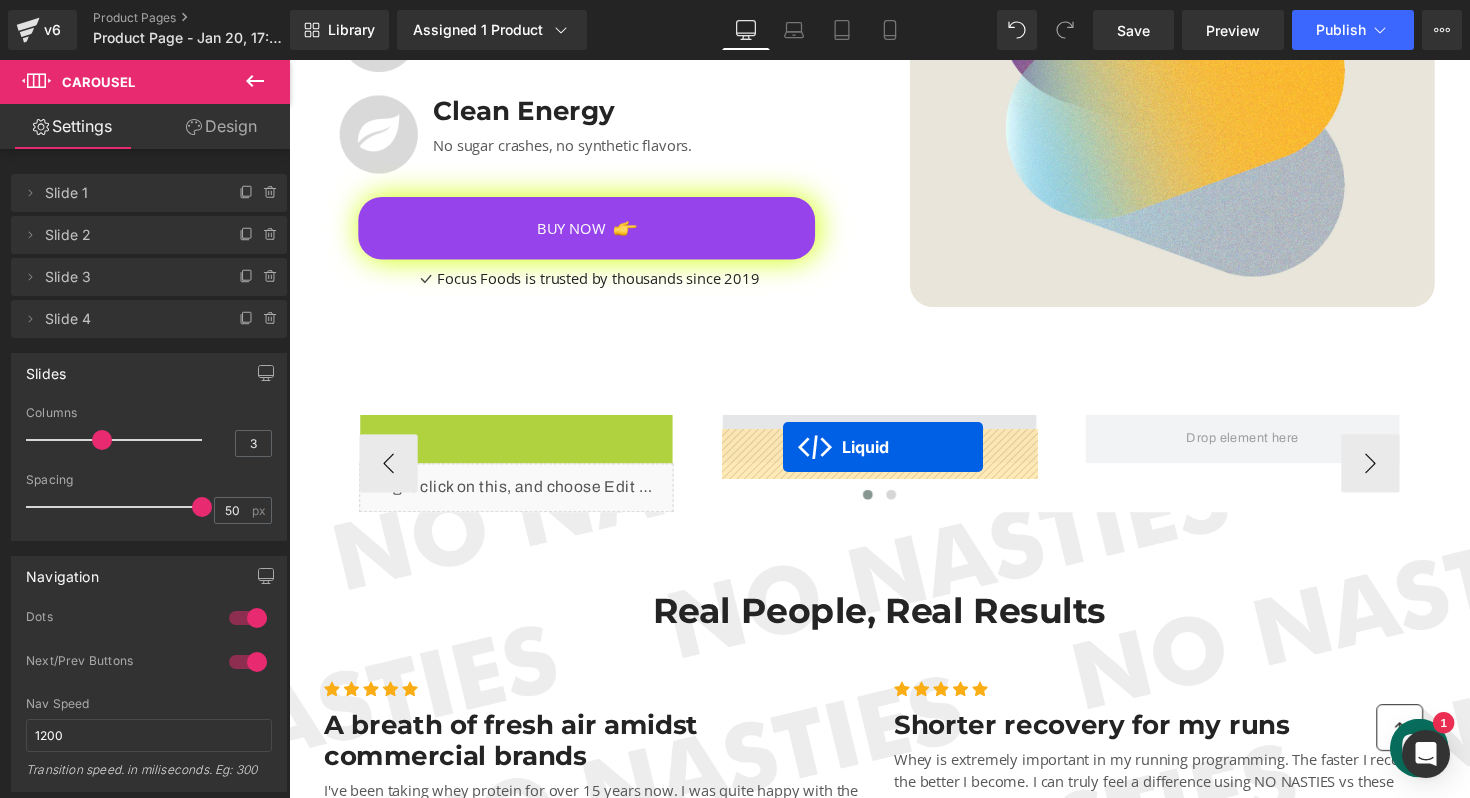 drag, startPoint x: 474, startPoint y: 450, endPoint x: 795, endPoint y: 456, distance: 321.05606 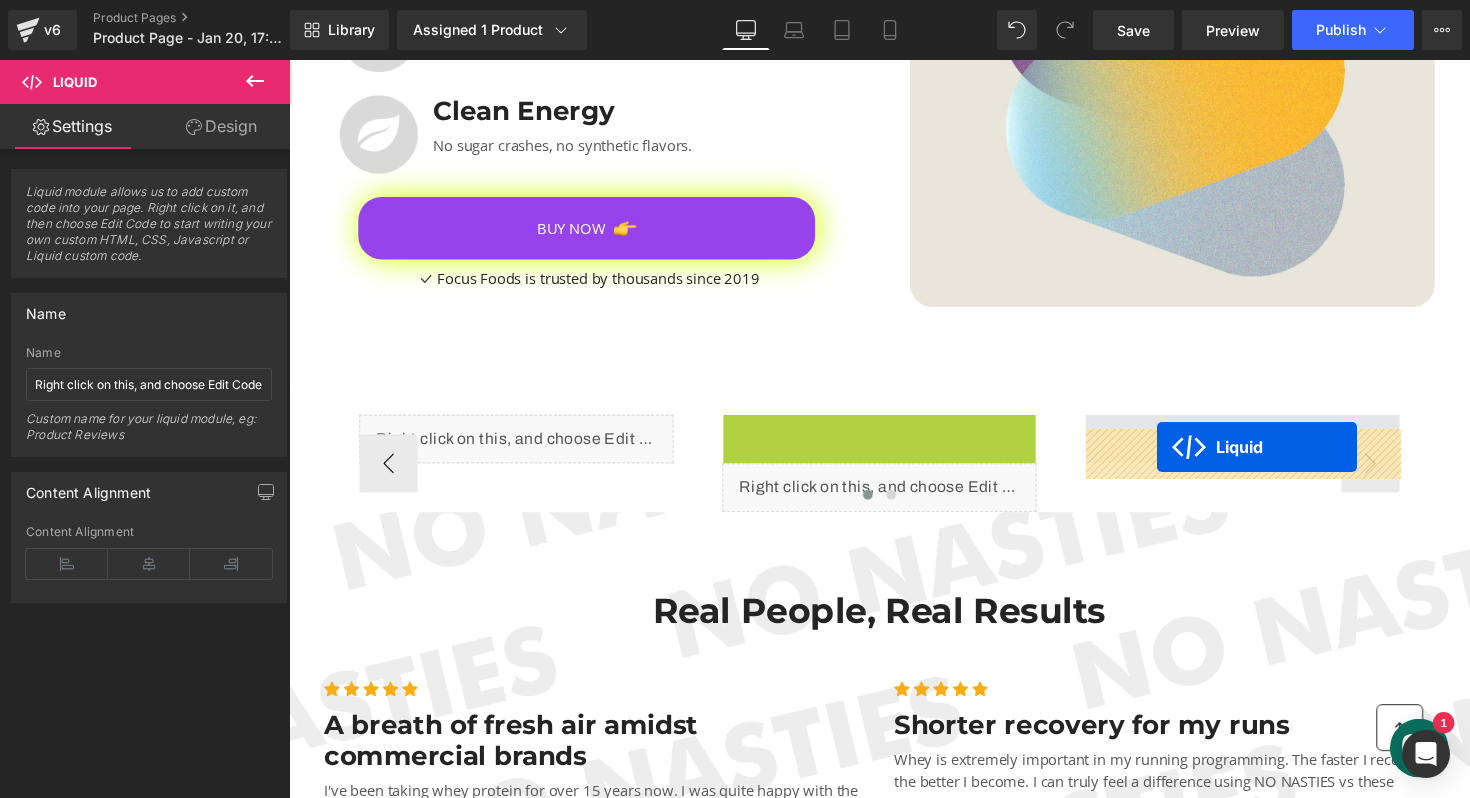 drag, startPoint x: 848, startPoint y: 456, endPoint x: 1183, endPoint y: 459, distance: 335.01343 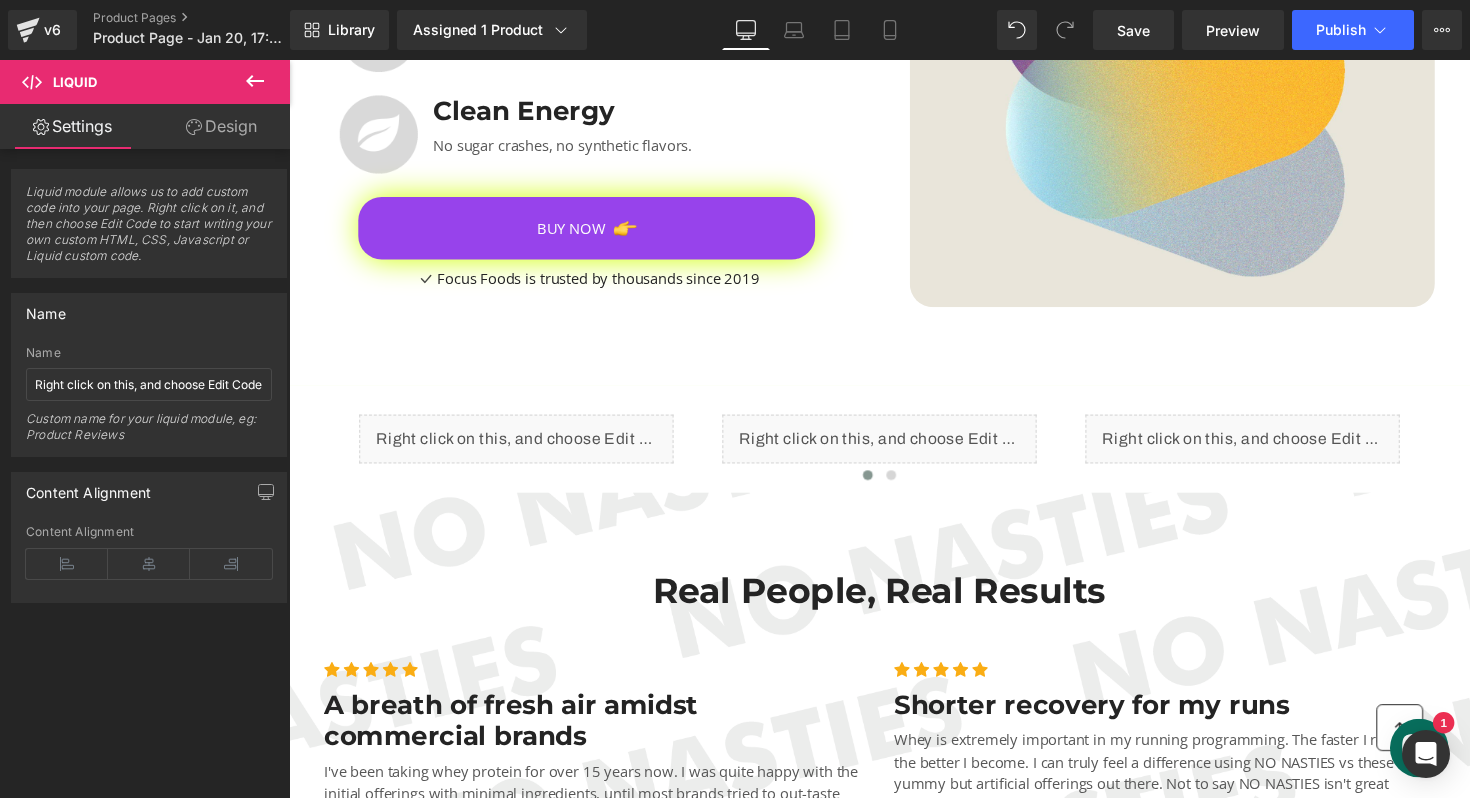 click at bounding box center (255, 82) 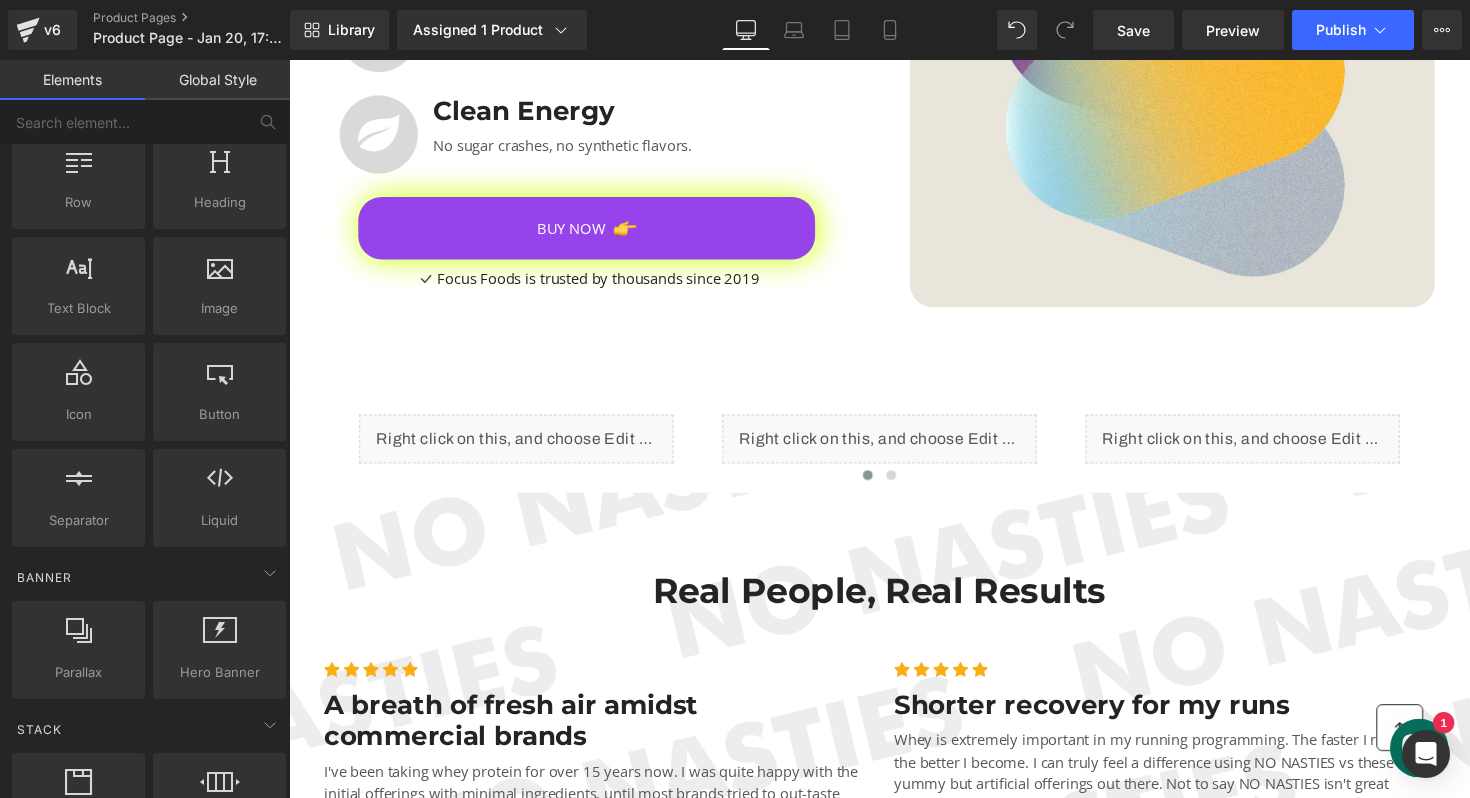 scroll, scrollTop: 122, scrollLeft: 0, axis: vertical 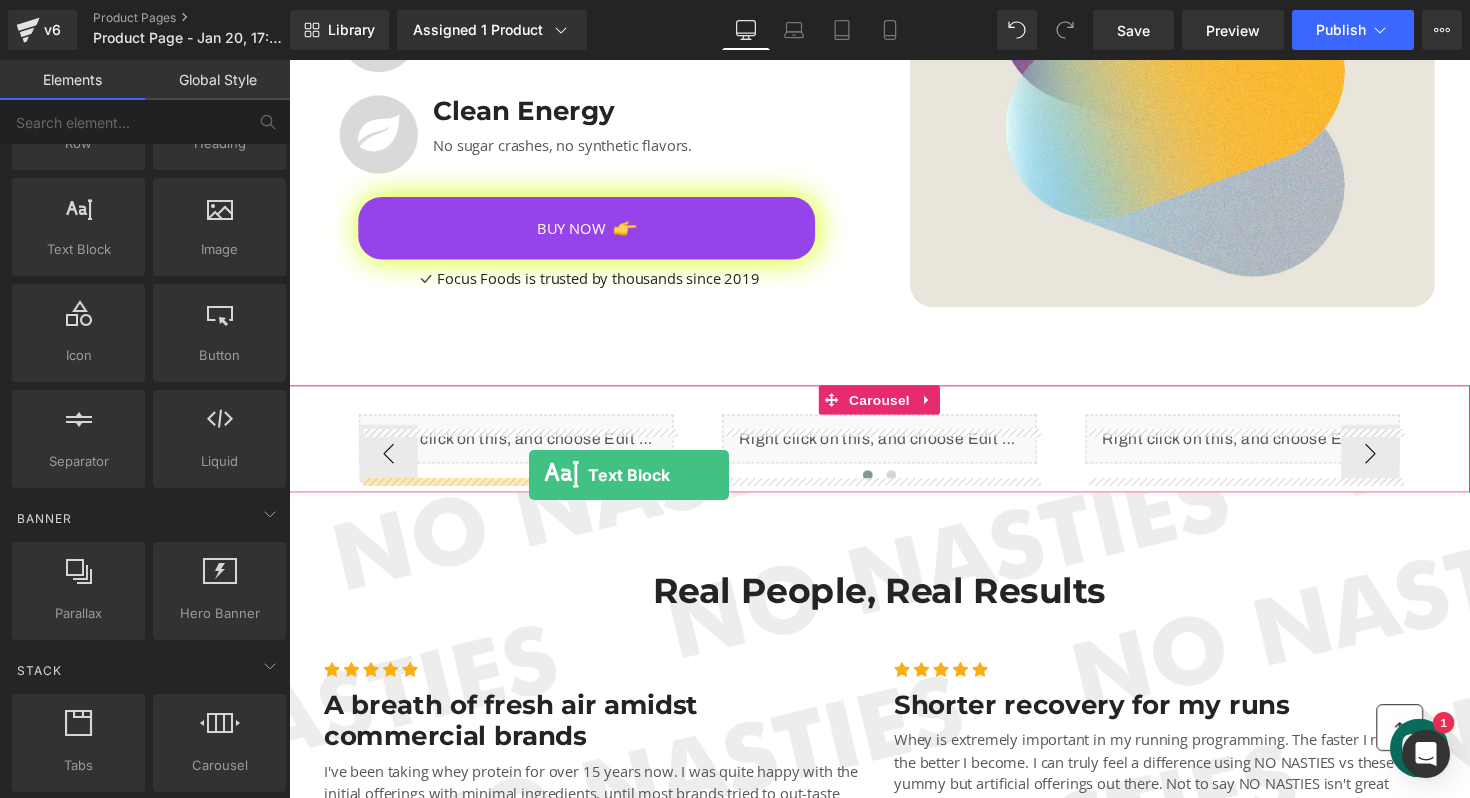 drag, startPoint x: 358, startPoint y: 296, endPoint x: 535, endPoint y: 485, distance: 258.94016 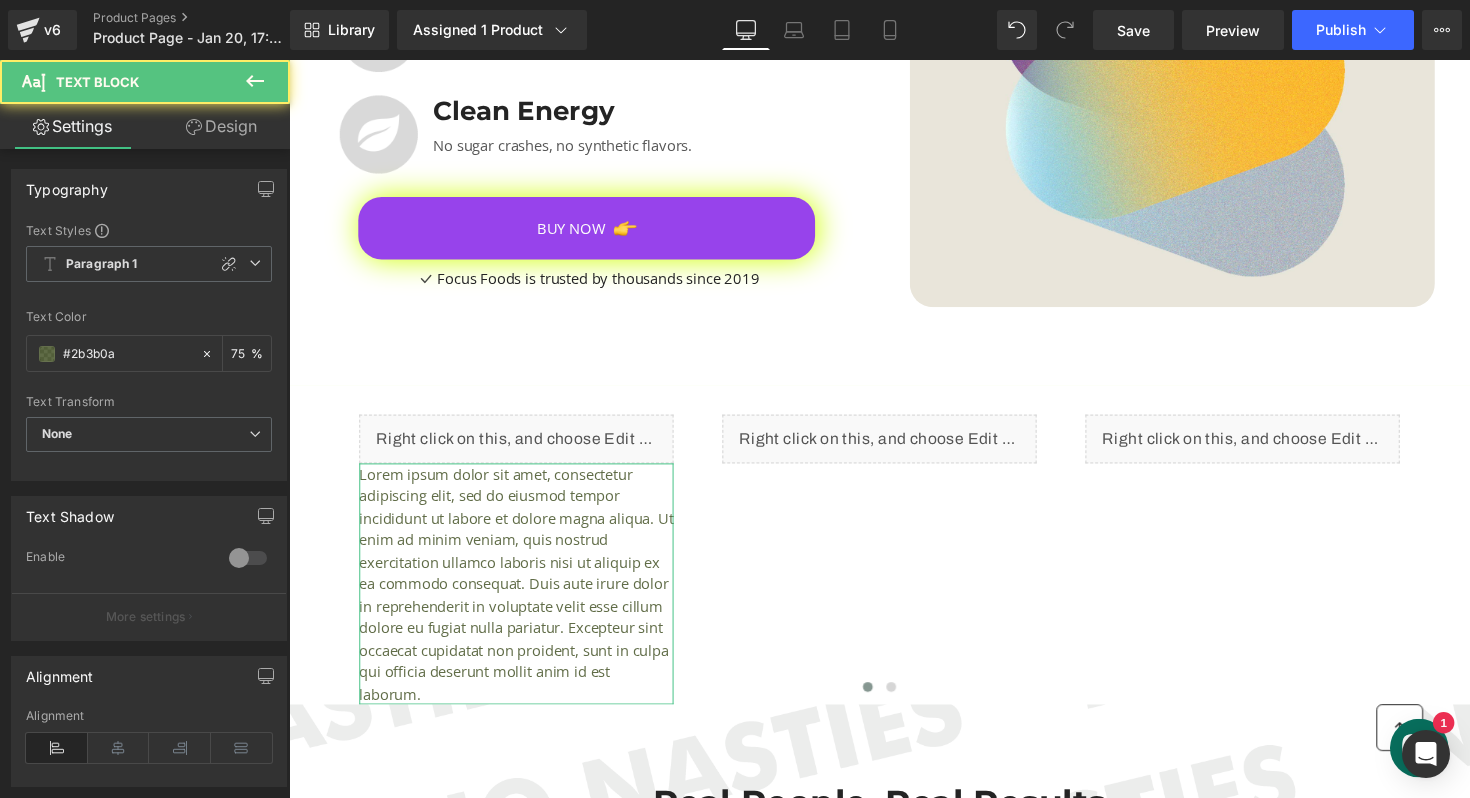 click on "Design" at bounding box center (221, 126) 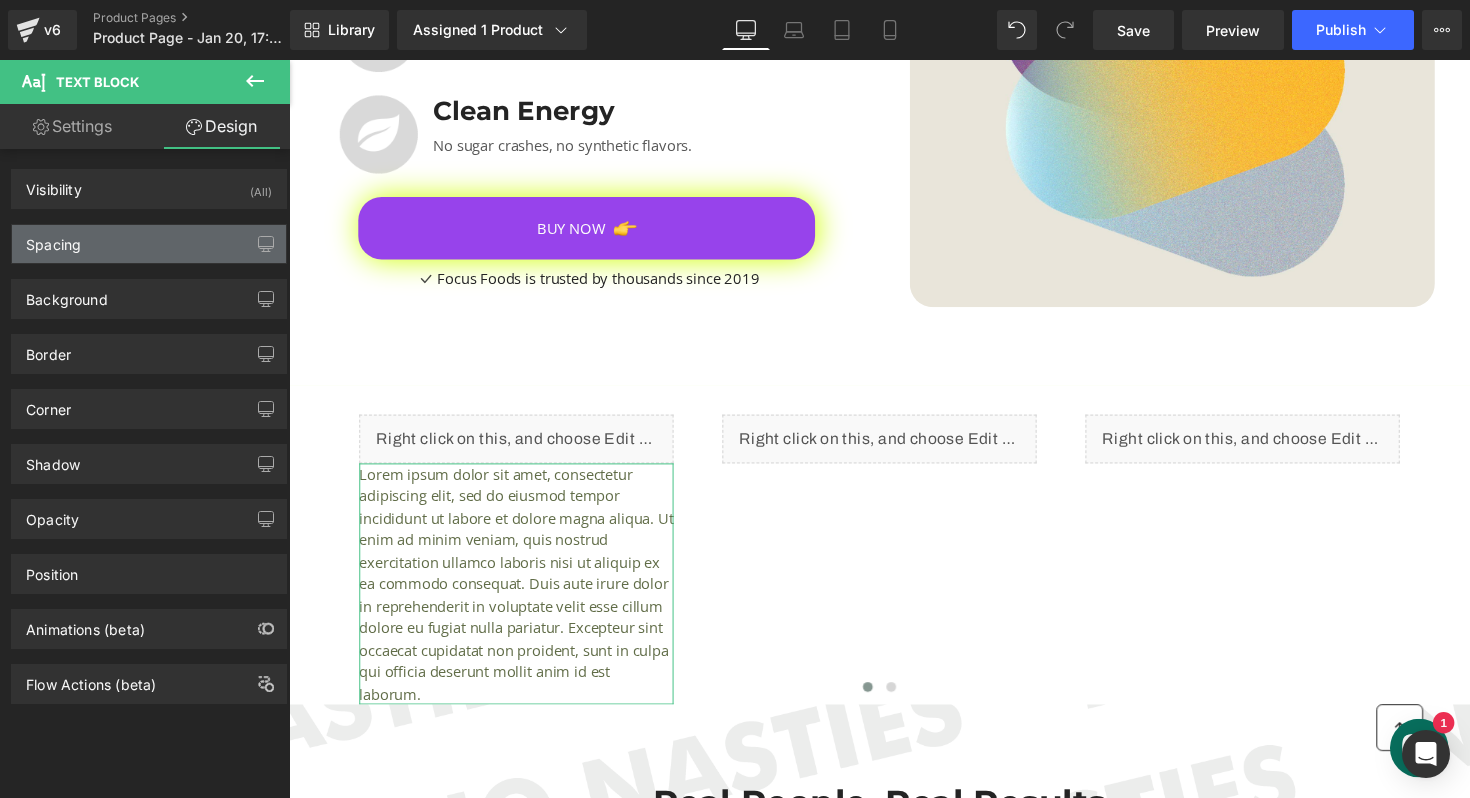 click on "Spacing" at bounding box center (149, 244) 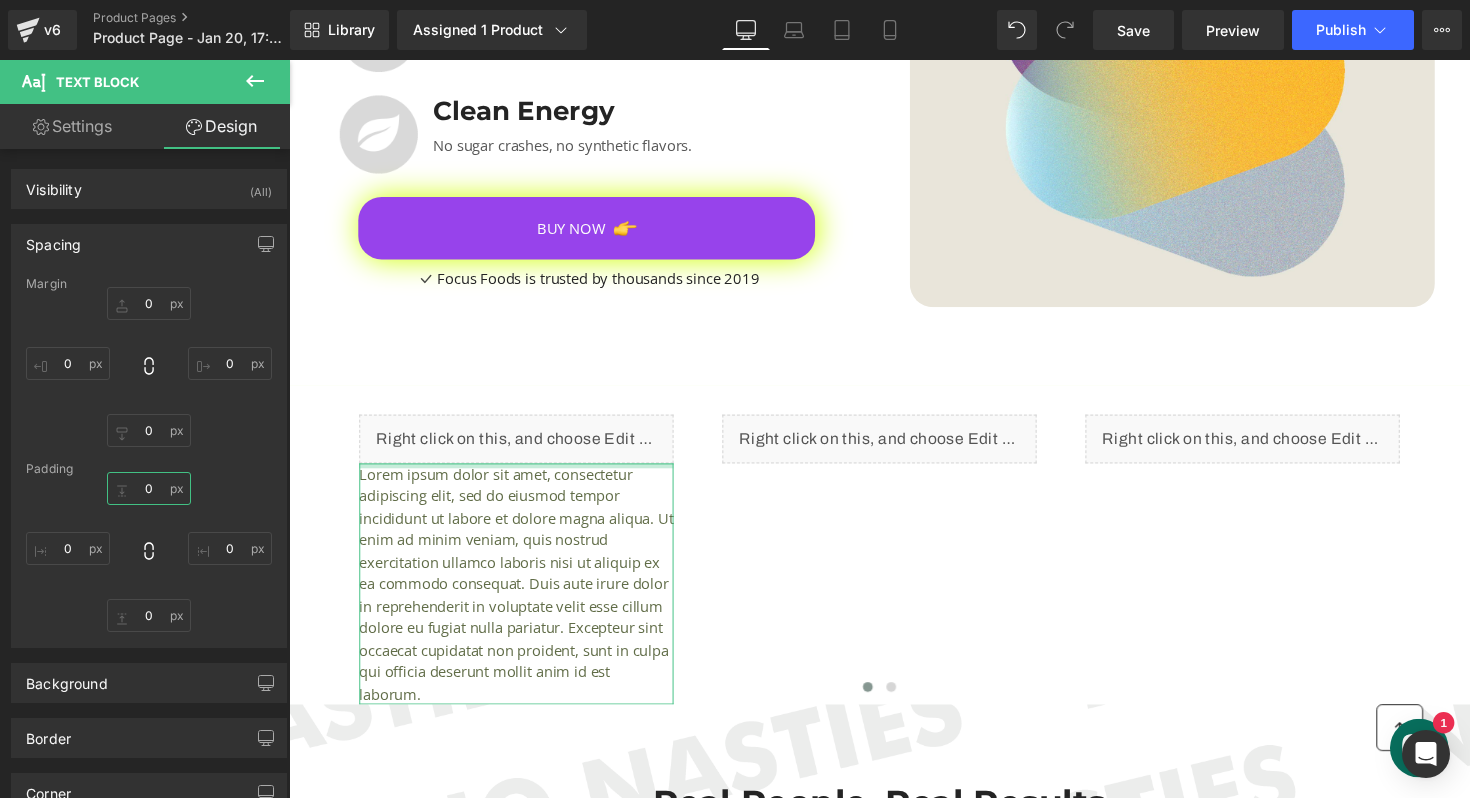 click on "0" at bounding box center [149, 488] 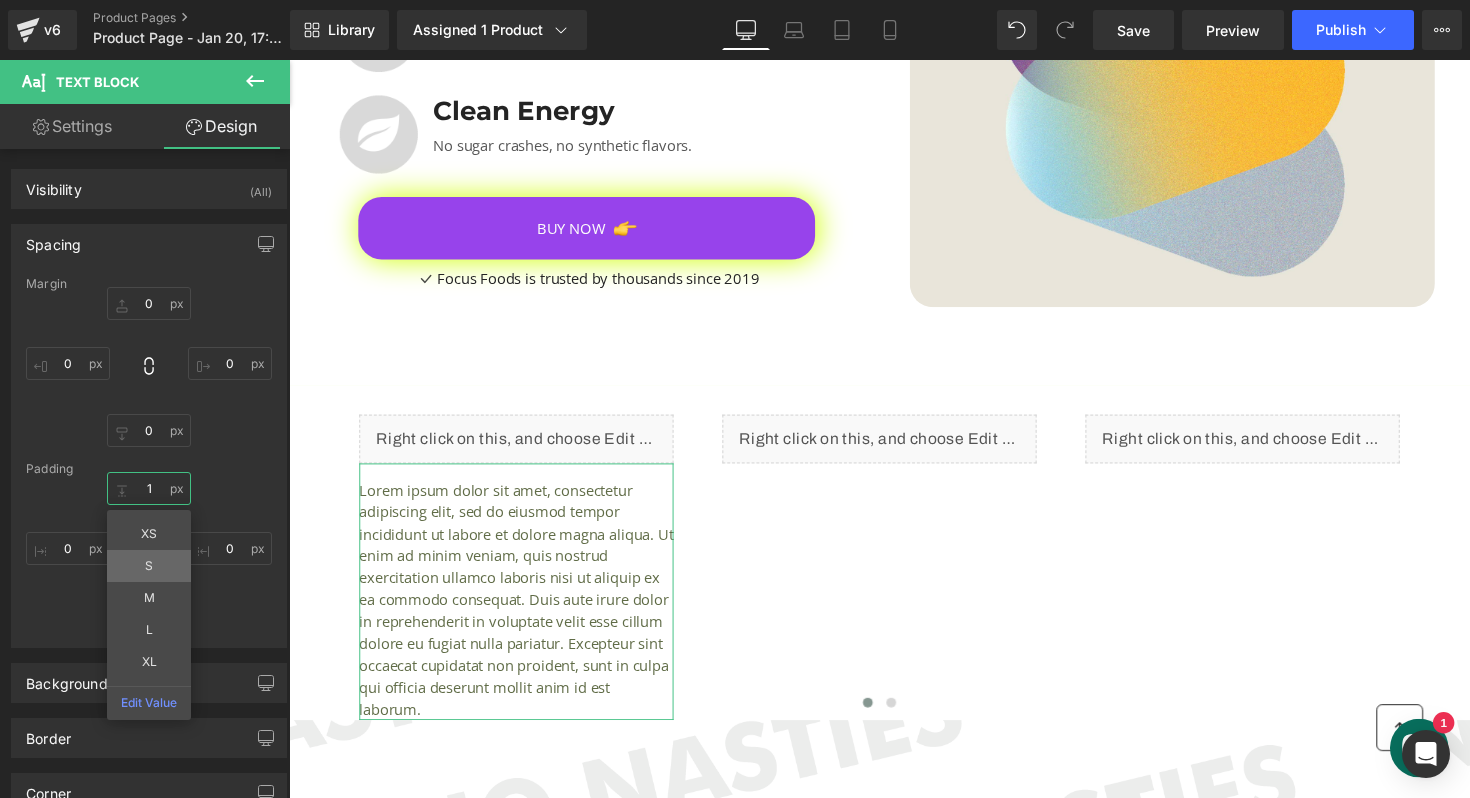 type on "15" 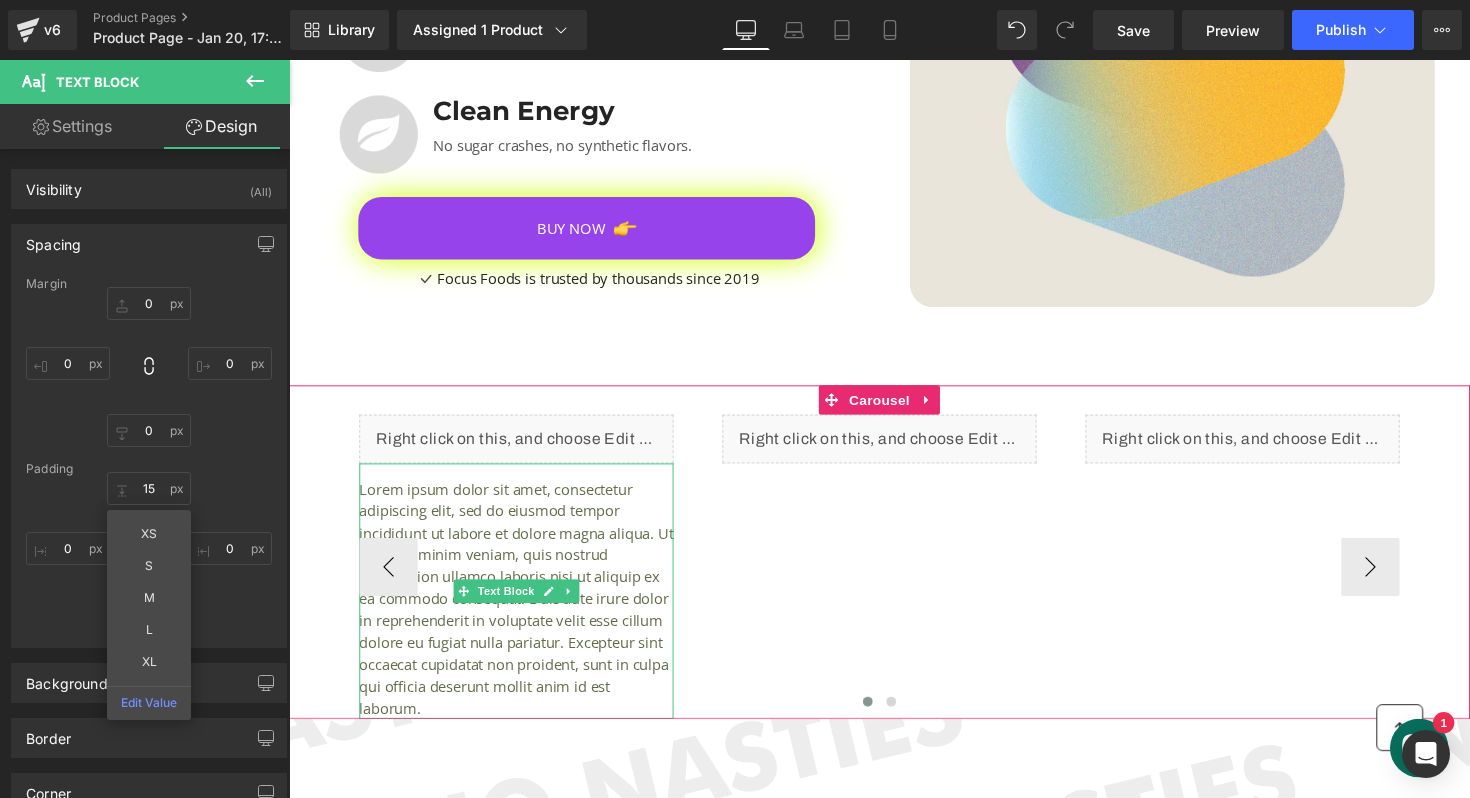 click on "Lorem ipsum dolor sit amet, consectetur adipiscing elit, sed do eiusmod tempor incididunt ut labore et dolore magna aliqua. Ut enim ad minim veniam, quis nostrud exercitation ullamco laboris nisi ut aliquip ex ea commodo consequat. Duis aute irure dolor in reprehenderit in voluptate velit esse cillum dolore eu fugiat nulla pariatur. Excepteur sint occaecat cupidatat non proident, sunt in culpa qui officia deserunt mollit anim id est laborum." at bounding box center (522, 612) 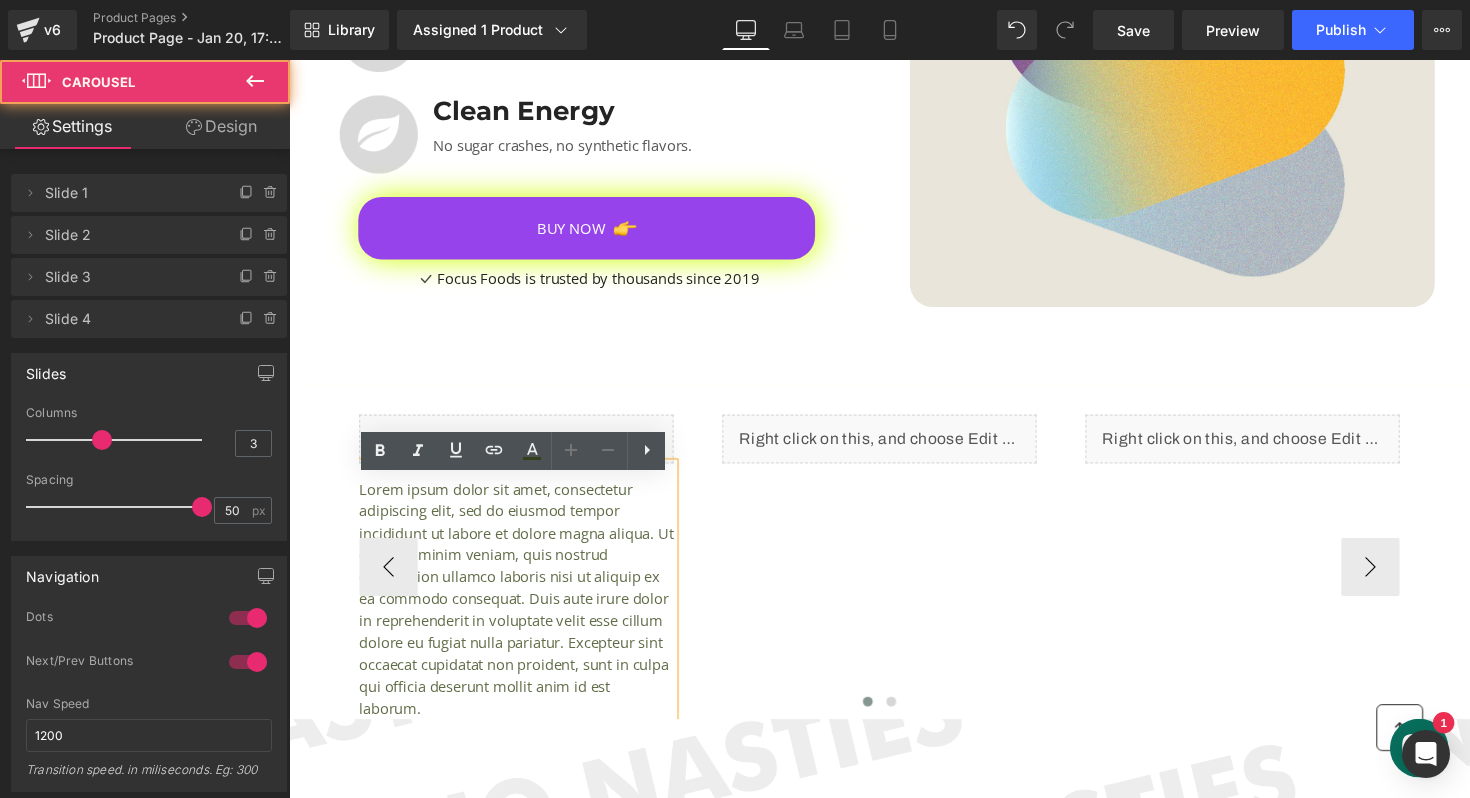 click on "Liquid
Lorem ipsum dolor sit amet, consectetur adipiscing elit, sed do eiusmod tempor incididunt ut labore et dolore magna aliqua. Ut enim ad minim veniam, quis nostrud exercitation ullamco laboris nisi ut aliquip ex ea commodo consequat. Duis aute irure dolor in reprehenderit in voluptate velit esse cillum dolore eu fugiat nulla pariatur. Excepteur sint occaecat cupidatat non proident, sunt in culpa qui officia deserunt mollit anim id est laborum.
Text Block
Liquid
Liquid" at bounding box center (1105, 579) 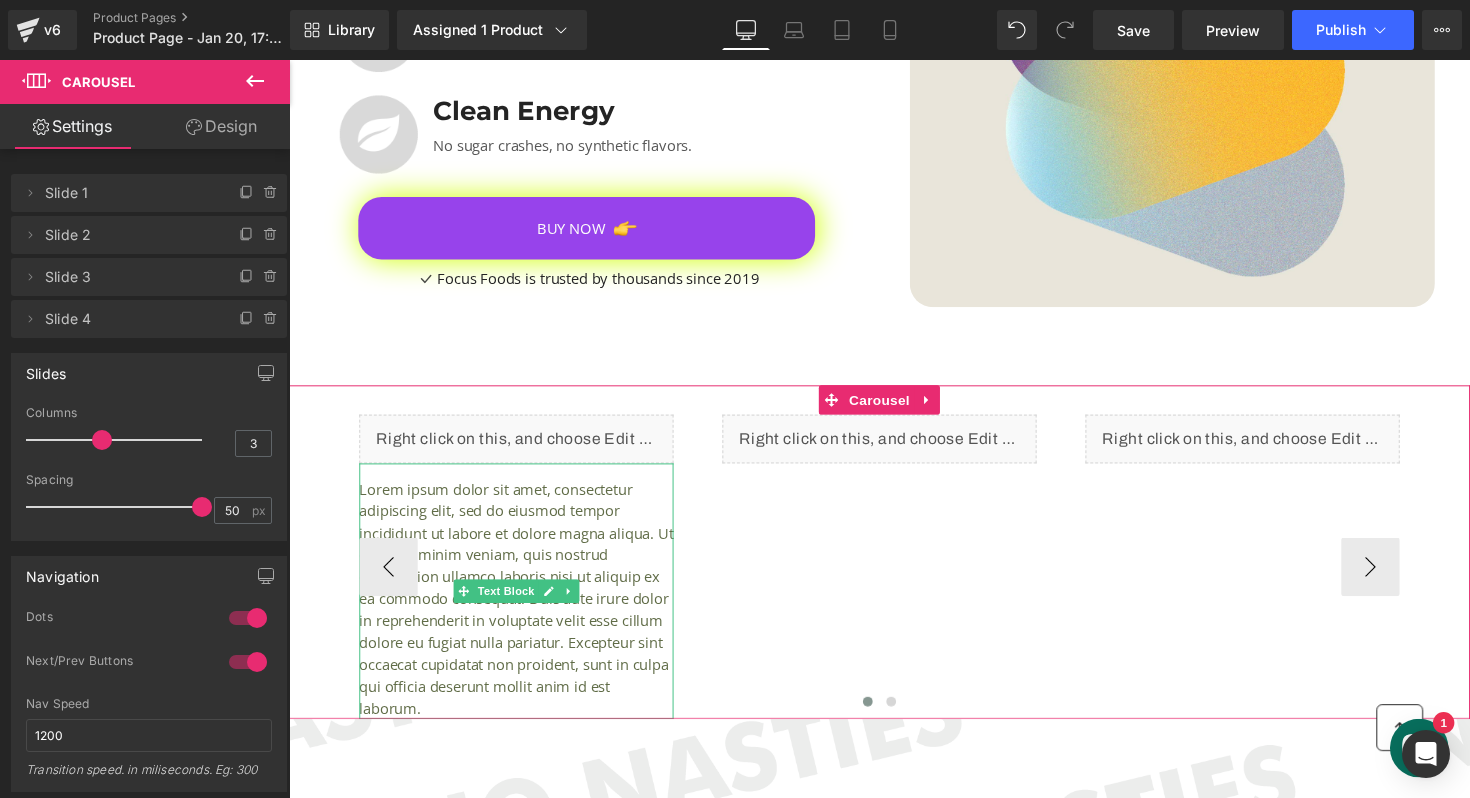 click on "Lorem ipsum dolor sit amet, consectetur adipiscing elit, sed do eiusmod tempor incididunt ut labore et dolore magna aliqua. Ut enim ad minim veniam, quis nostrud exercitation ullamco laboris nisi ut aliquip ex ea commodo consequat. Duis aute irure dolor in reprehenderit in voluptate velit esse cillum dolore eu fugiat nulla pariatur. Excepteur sint occaecat cupidatat non proident, sunt in culpa qui officia deserunt mollit anim id est laborum." at bounding box center [522, 612] 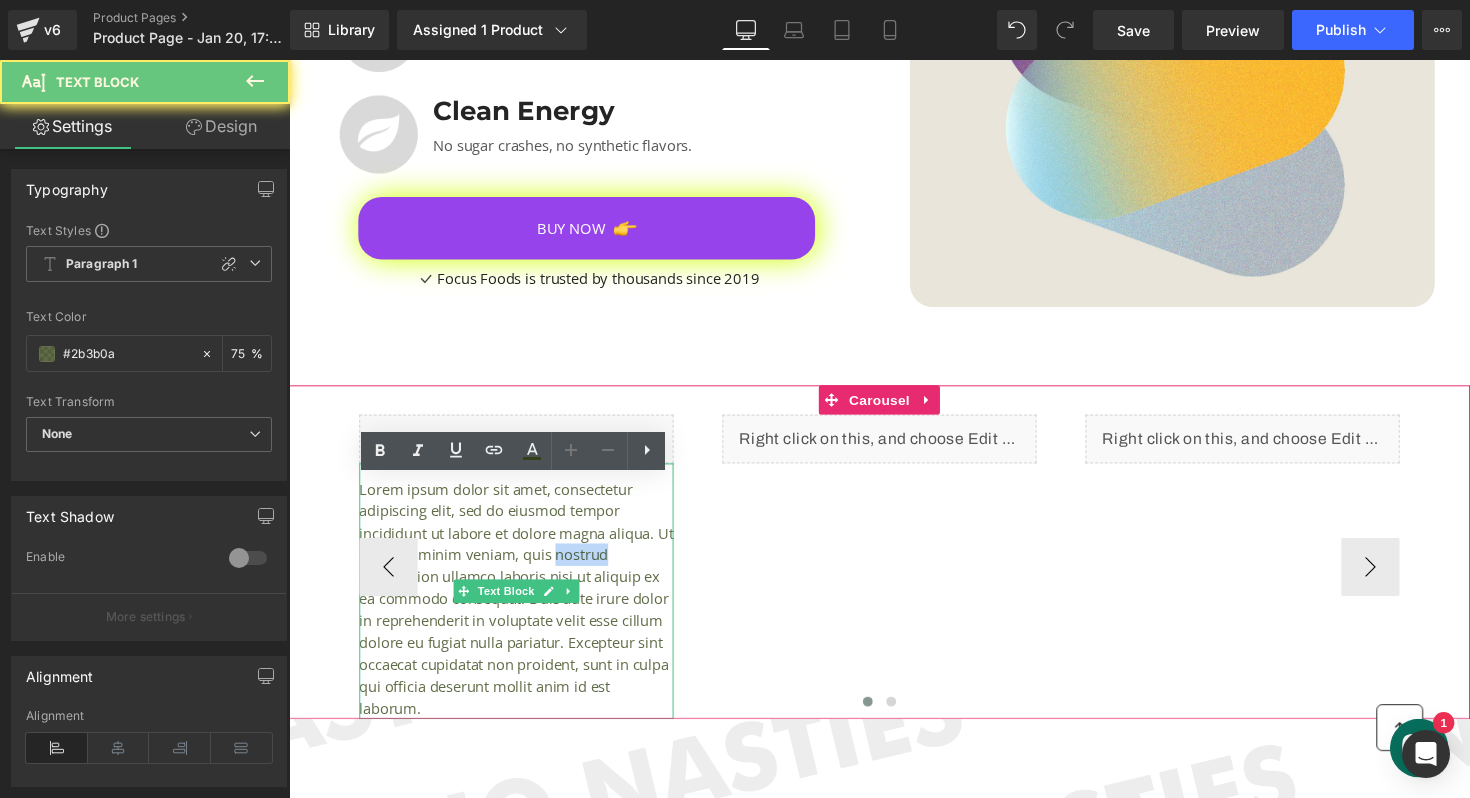 click on "Lorem ipsum dolor sit amet, consectetur adipiscing elit, sed do eiusmod tempor incididunt ut labore et dolore magna aliqua. Ut enim ad minim veniam, quis nostrud exercitation ullamco laboris nisi ut aliquip ex ea commodo consequat. Duis aute irure dolor in reprehenderit in voluptate velit esse cillum dolore eu fugiat nulla pariatur. Excepteur sint occaecat cupidatat non proident, sunt in culpa qui officia deserunt mollit anim id est laborum." at bounding box center (522, 612) 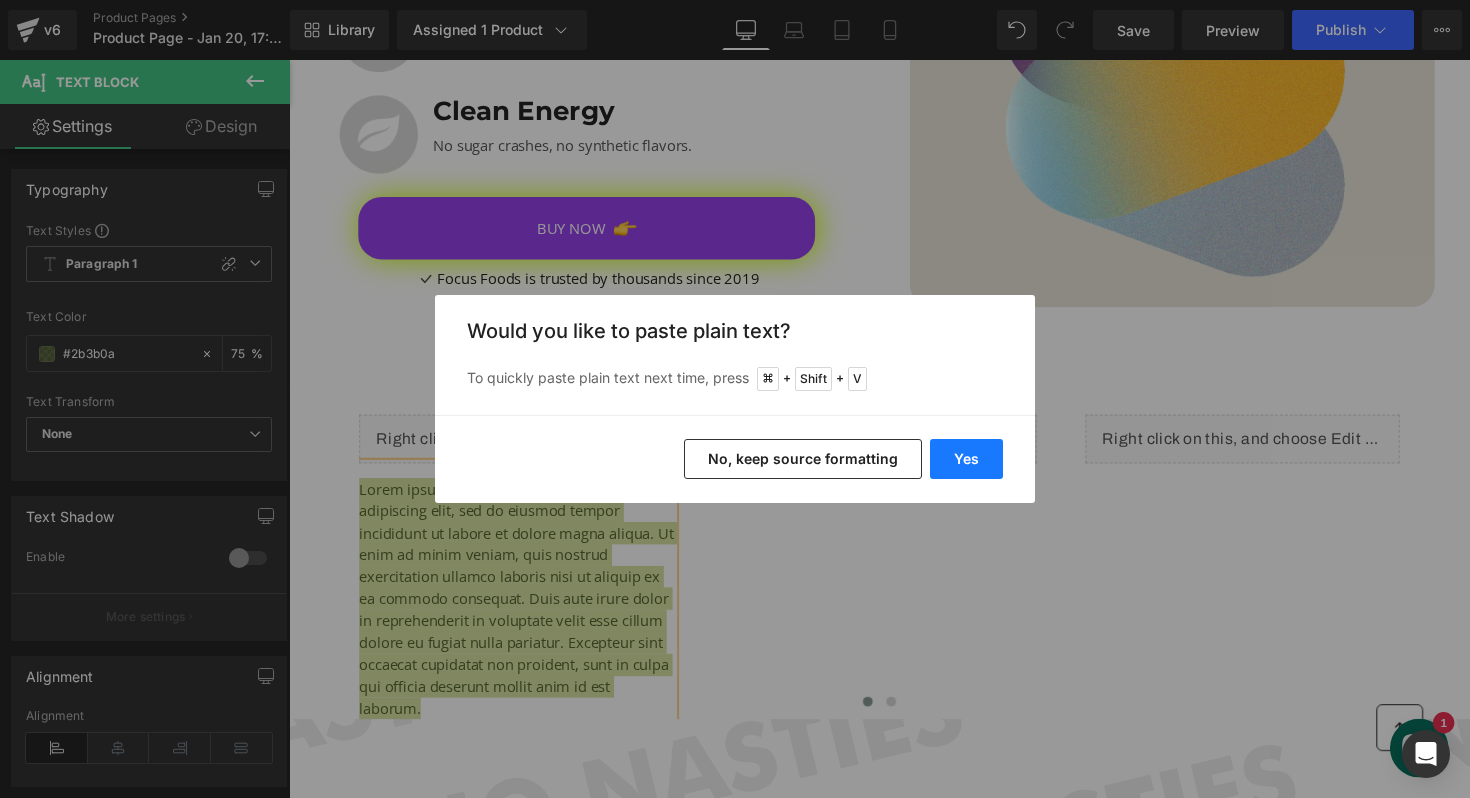 click on "Yes" at bounding box center [966, 459] 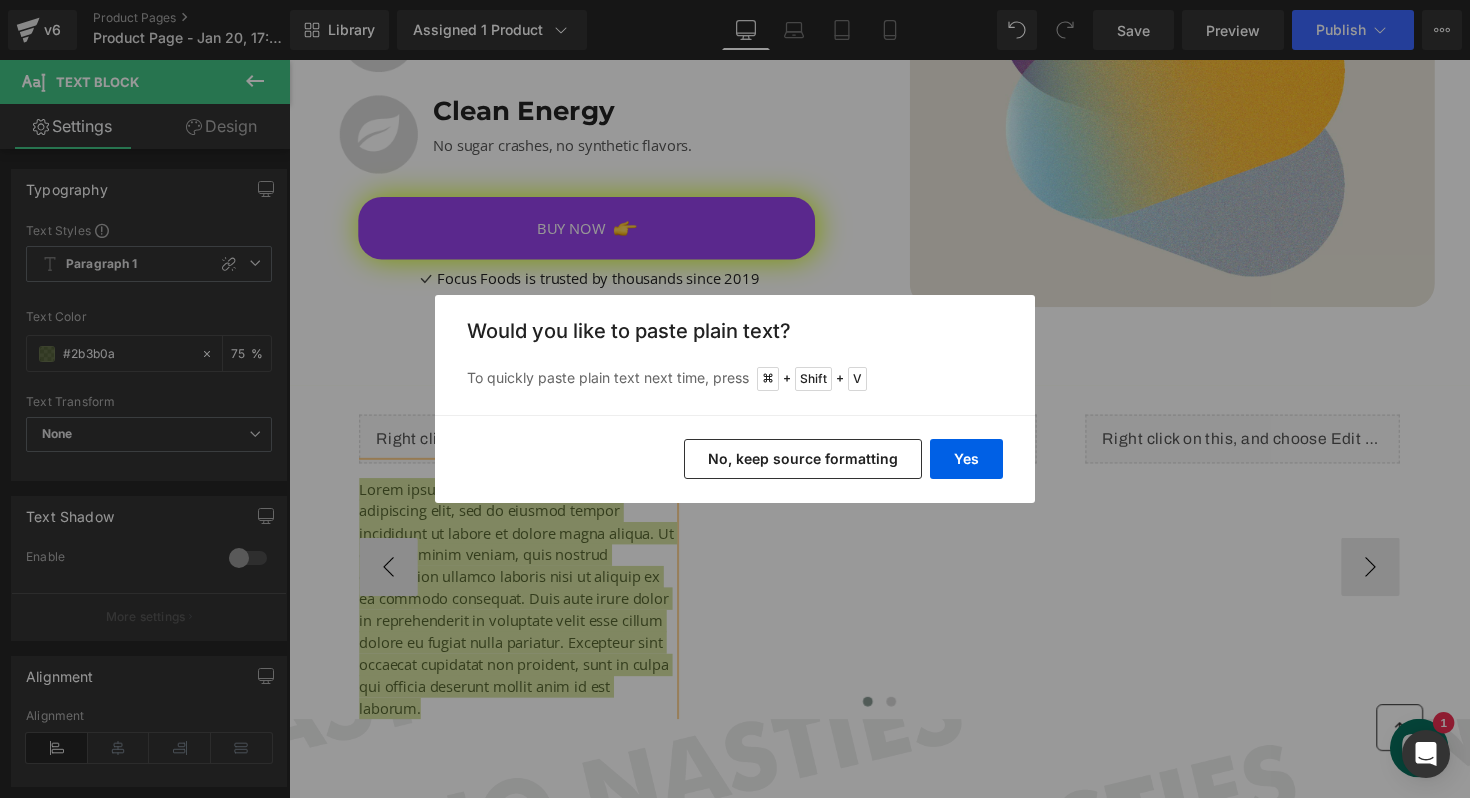 type 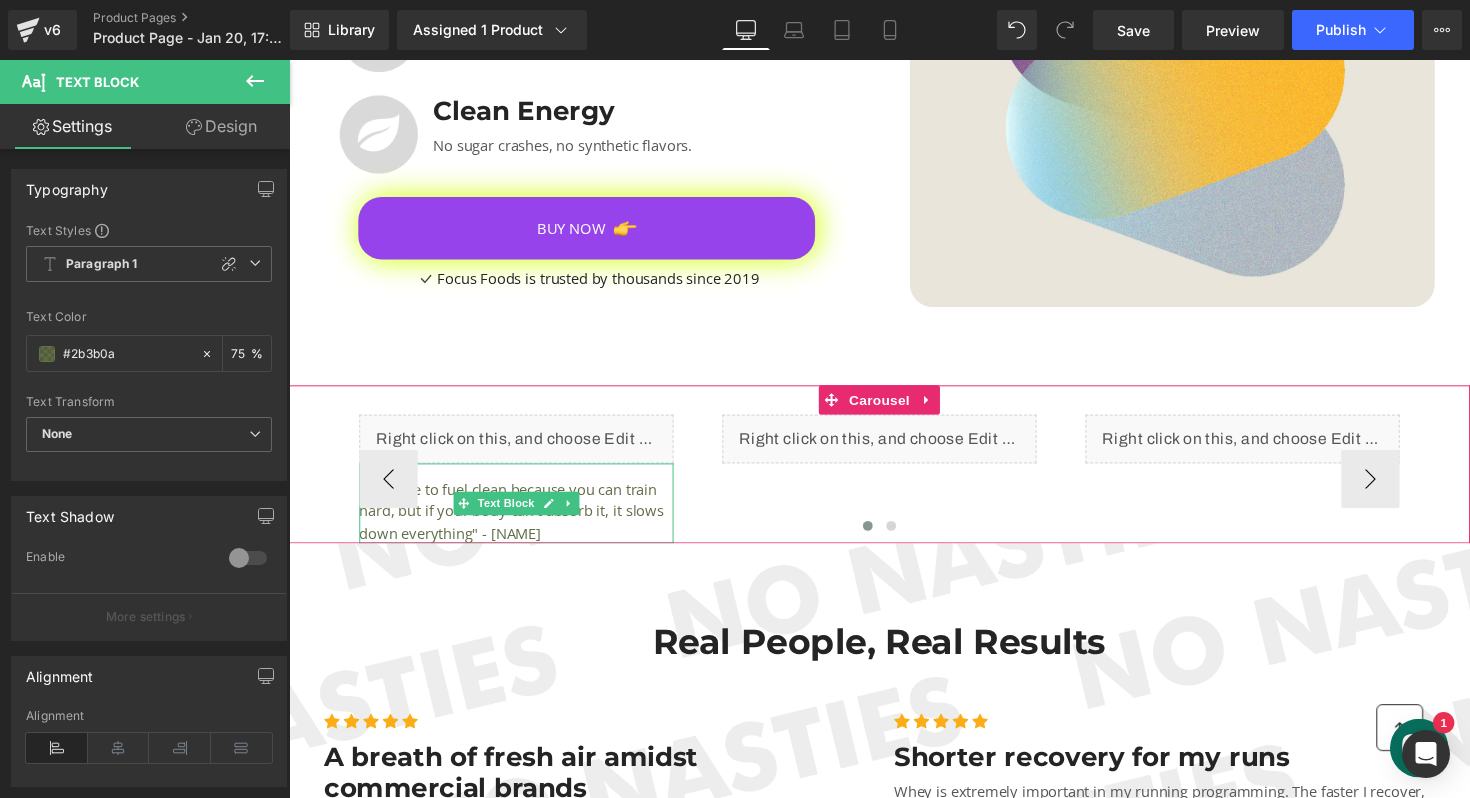 click on ""I choose to fuel clean because you can train hard, but if your body can't absorb it, it slows down everything" - [NAME] [LAST]." at bounding box center (522, 522) 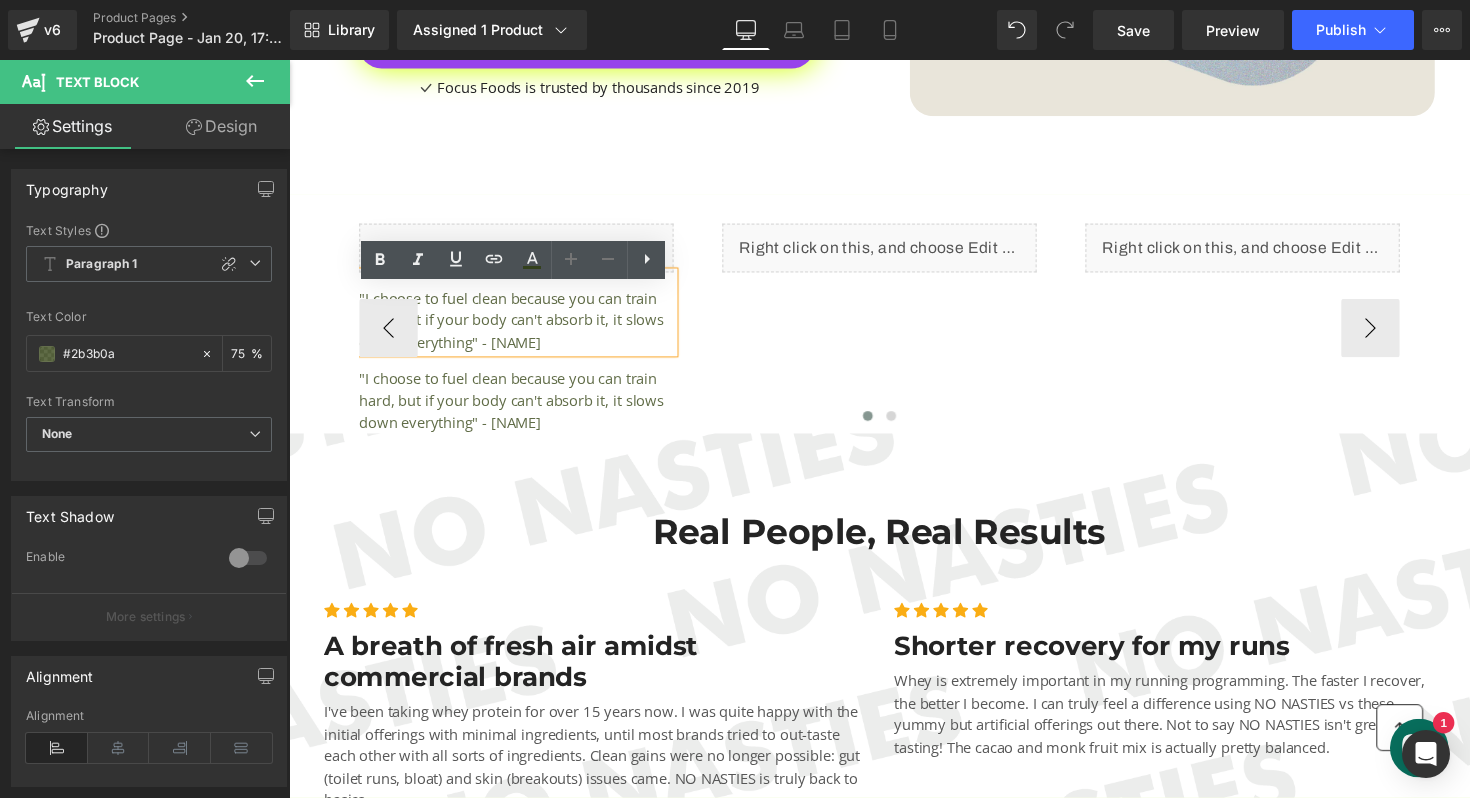 scroll, scrollTop: 2957, scrollLeft: 0, axis: vertical 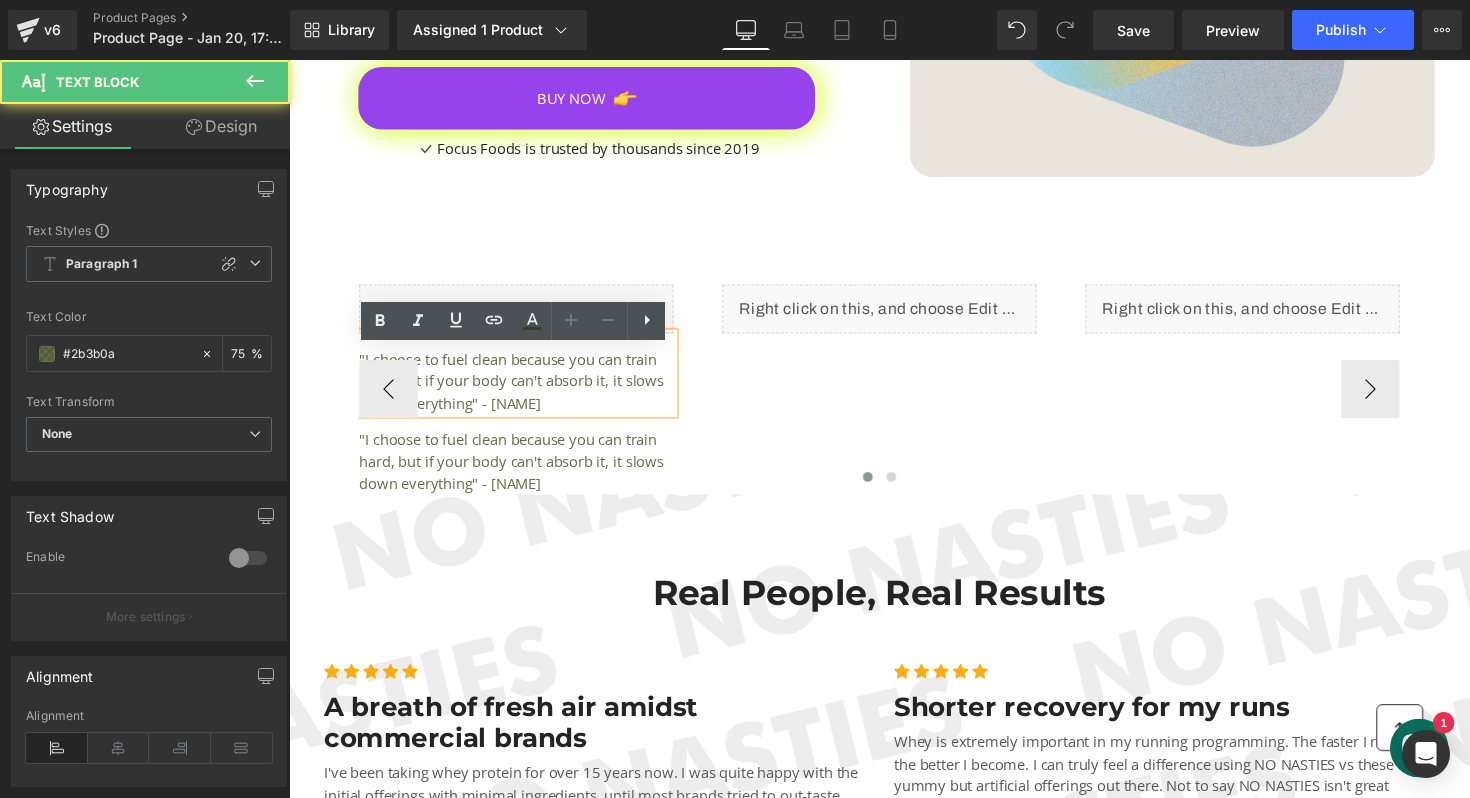click on ""I choose to fuel clean because you can train hard, but if your body can't absorb it, it slows down everything" - [NAME] [LAST]." at bounding box center (522, 389) 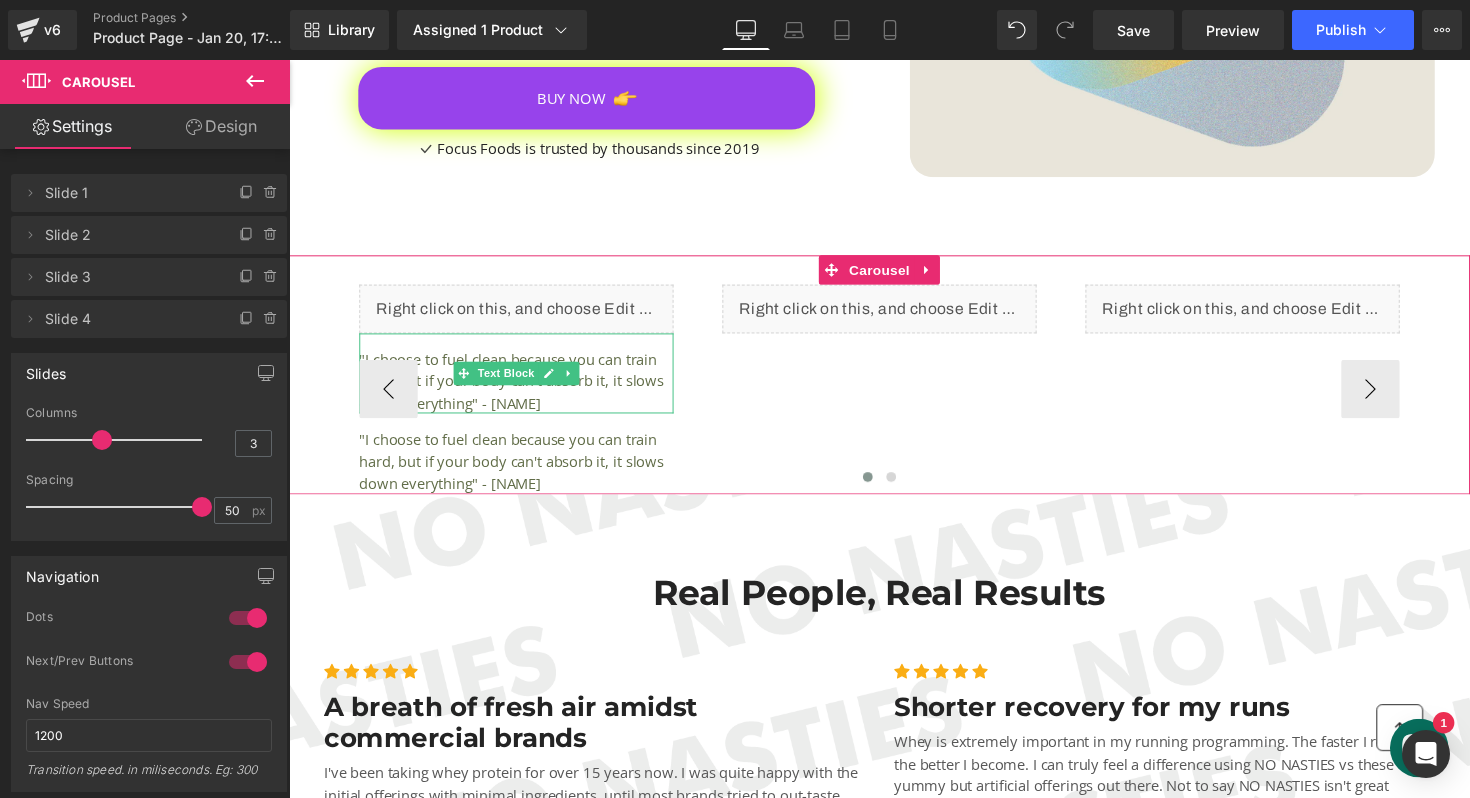 click on ""I choose to fuel clean because you can train hard, but if your body can't absorb it, it slows down everything" - [NAME] [LAST]." at bounding box center (522, 389) 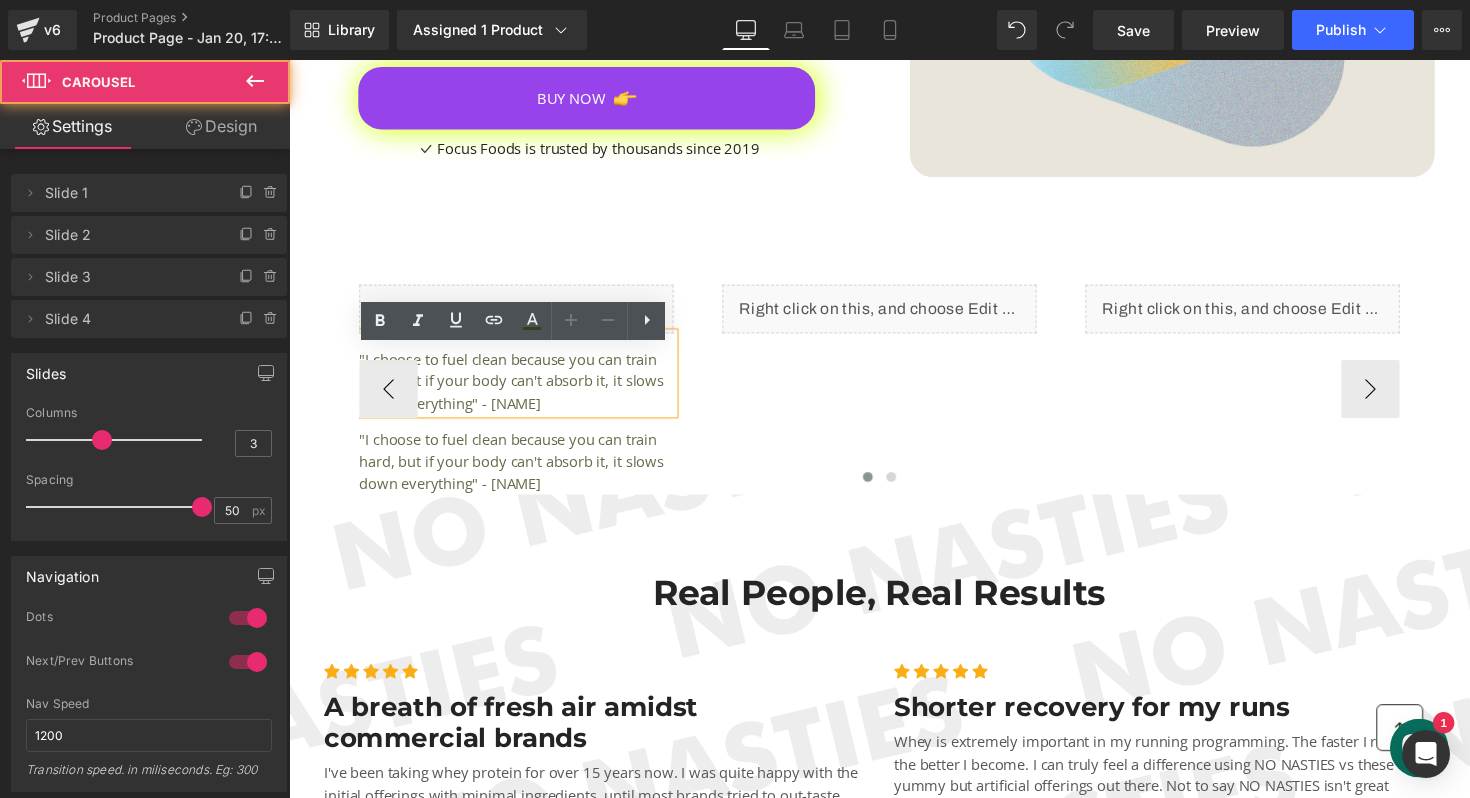 click on "Liquid
"I choose to fuel clean because you can train hard, but if your body can't absorb it, it slows down everything" - Jai Z.
Text Block         "I choose to fuel clean because you can train hard, but if your body can't absorb it, it slows down everything" - Jai Z. Text Block
Liquid
Liquid" at bounding box center [1105, 397] 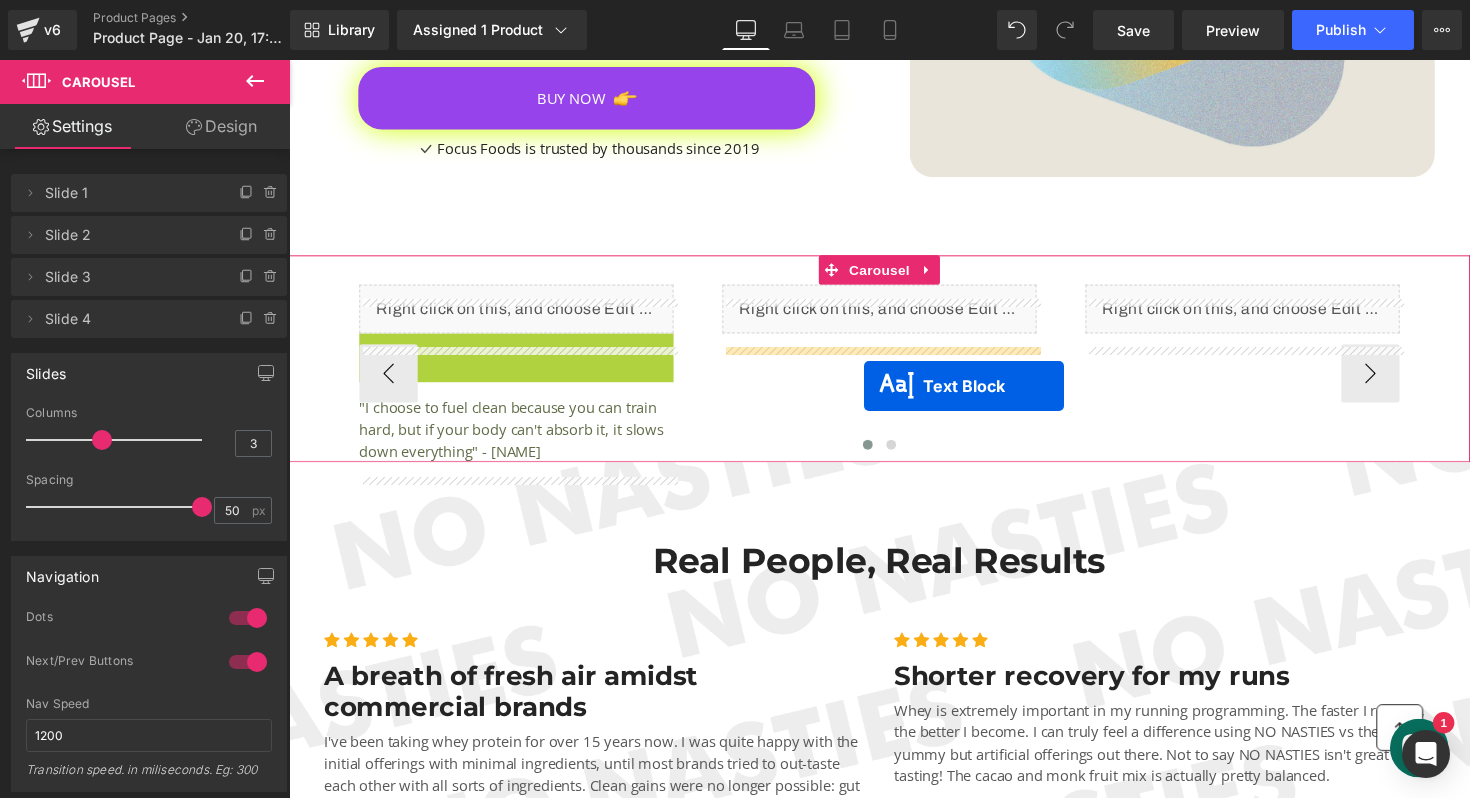 drag, startPoint x: 465, startPoint y: 398, endPoint x: 877, endPoint y: 394, distance: 412.0194 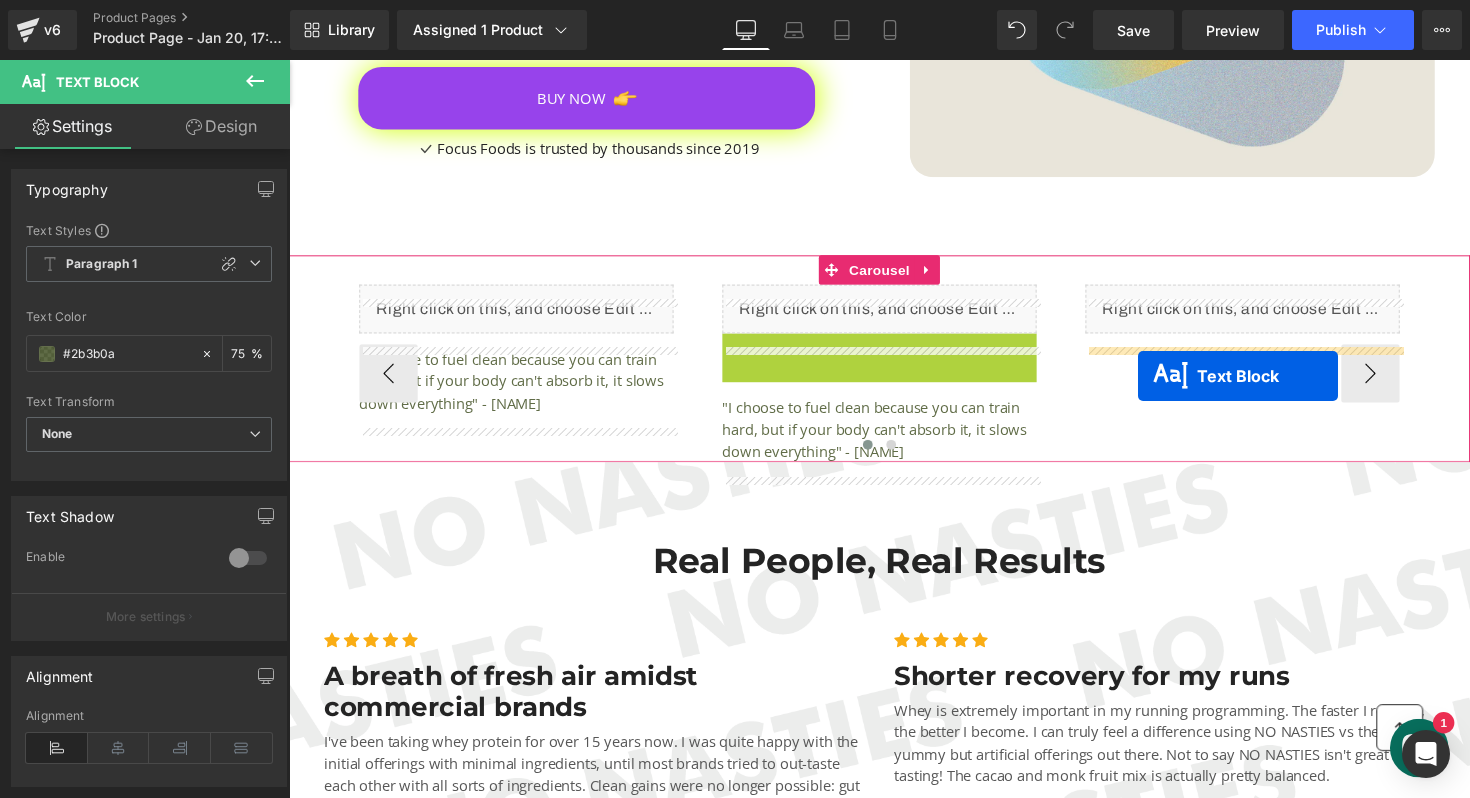 drag, startPoint x: 837, startPoint y: 397, endPoint x: 1159, endPoint y: 384, distance: 322.26233 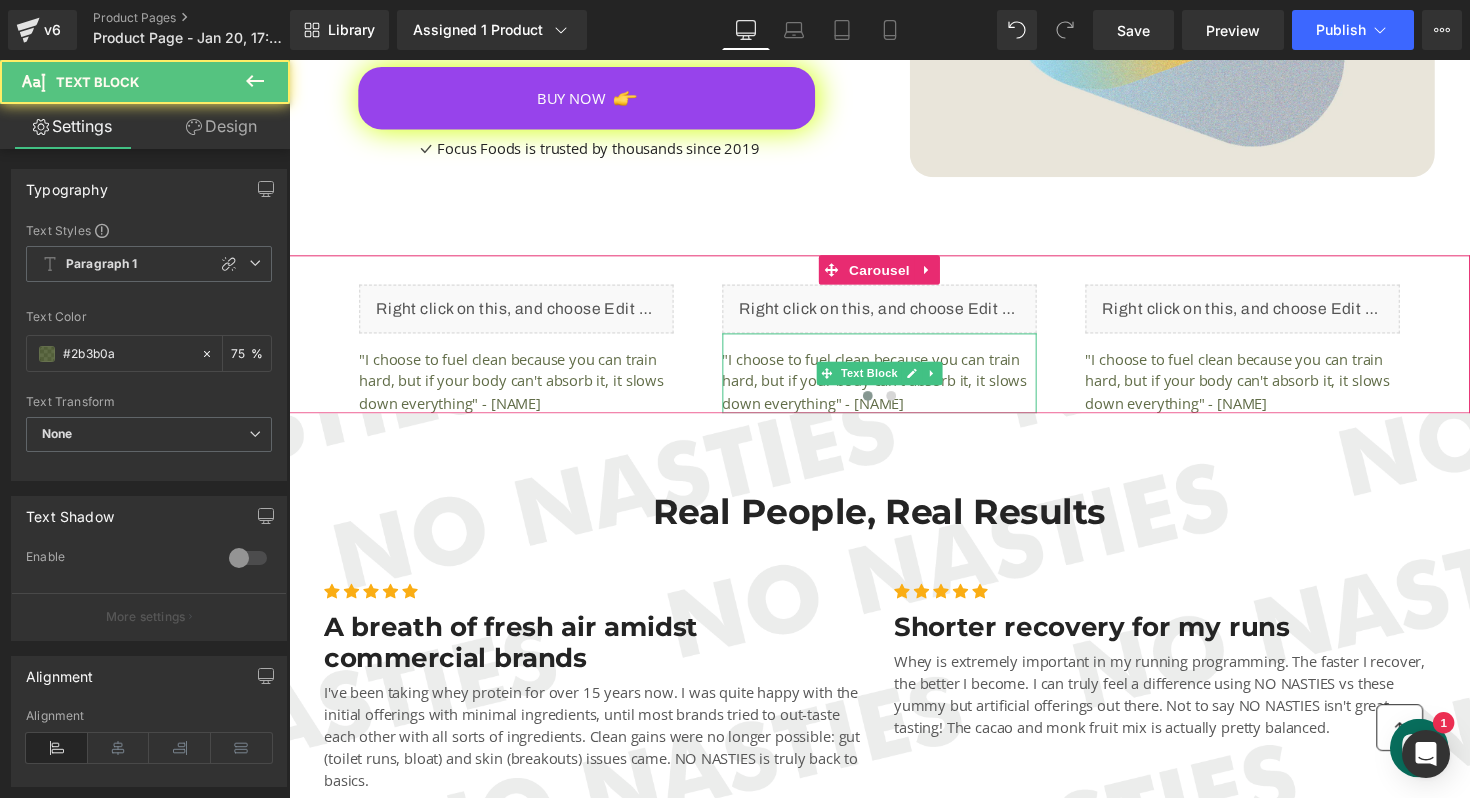 click on ""I choose to fuel clean because you can train hard, but if your body can't absorb it, it slows down everything" - [NAME] [LAST]." at bounding box center [894, 389] 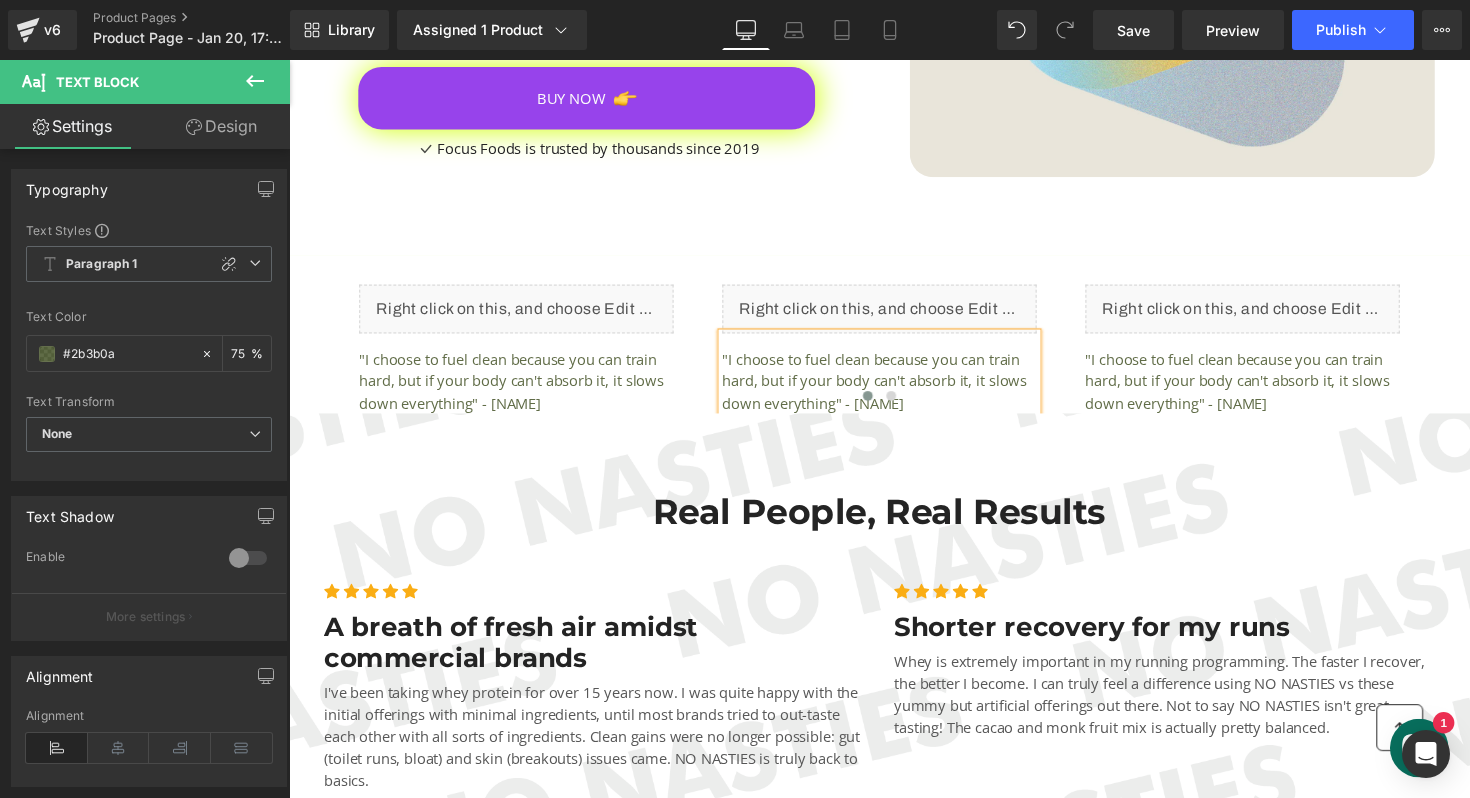 click on ""I choose to fuel clean because you can train hard, but if your body can't absorb it, it slows down everything" - [NAME] [LAST]." at bounding box center [894, 389] 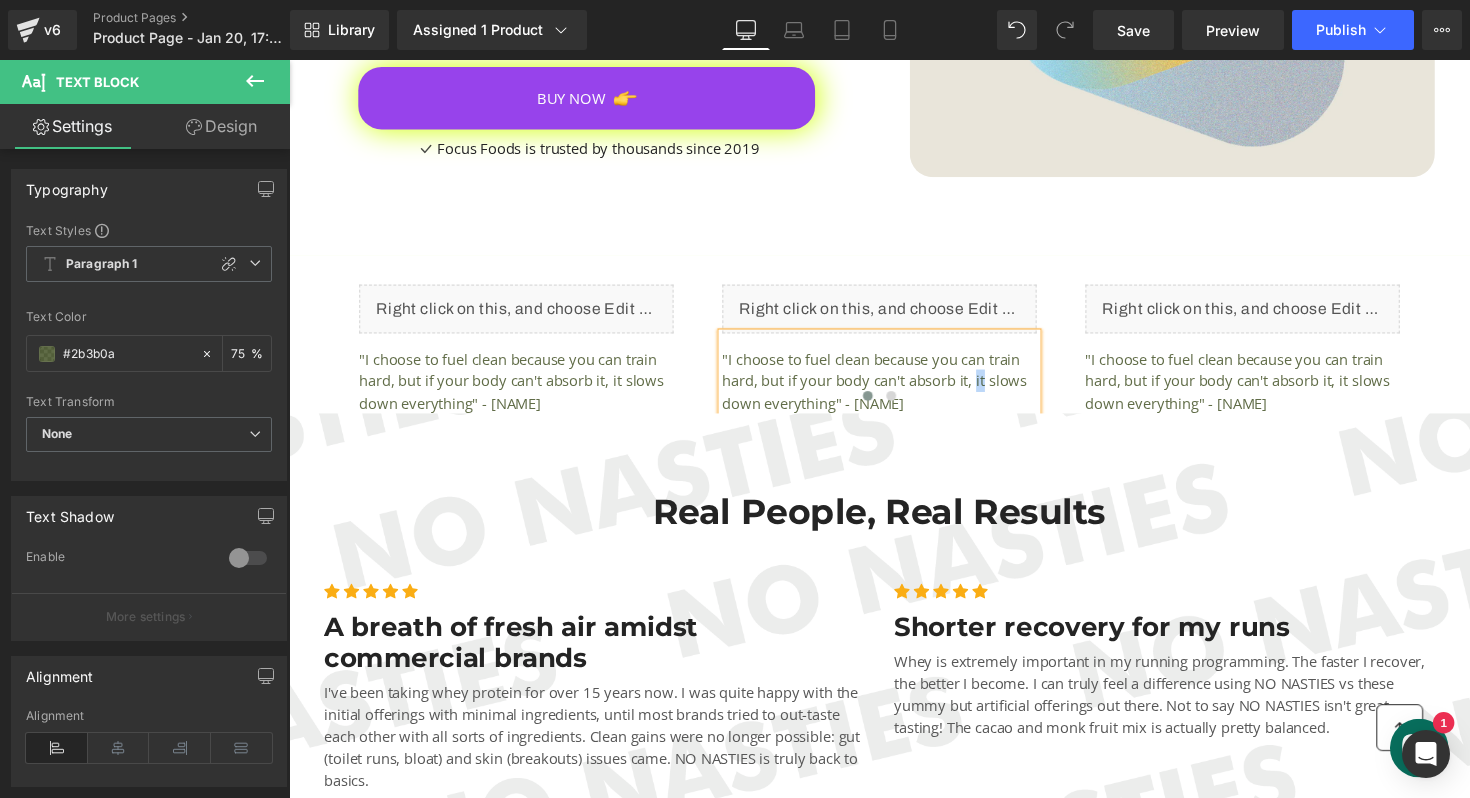click on ""I choose to fuel clean because you can train hard, but if your body can't absorb it, it slows down everything" - [NAME] [LAST]." at bounding box center [894, 389] 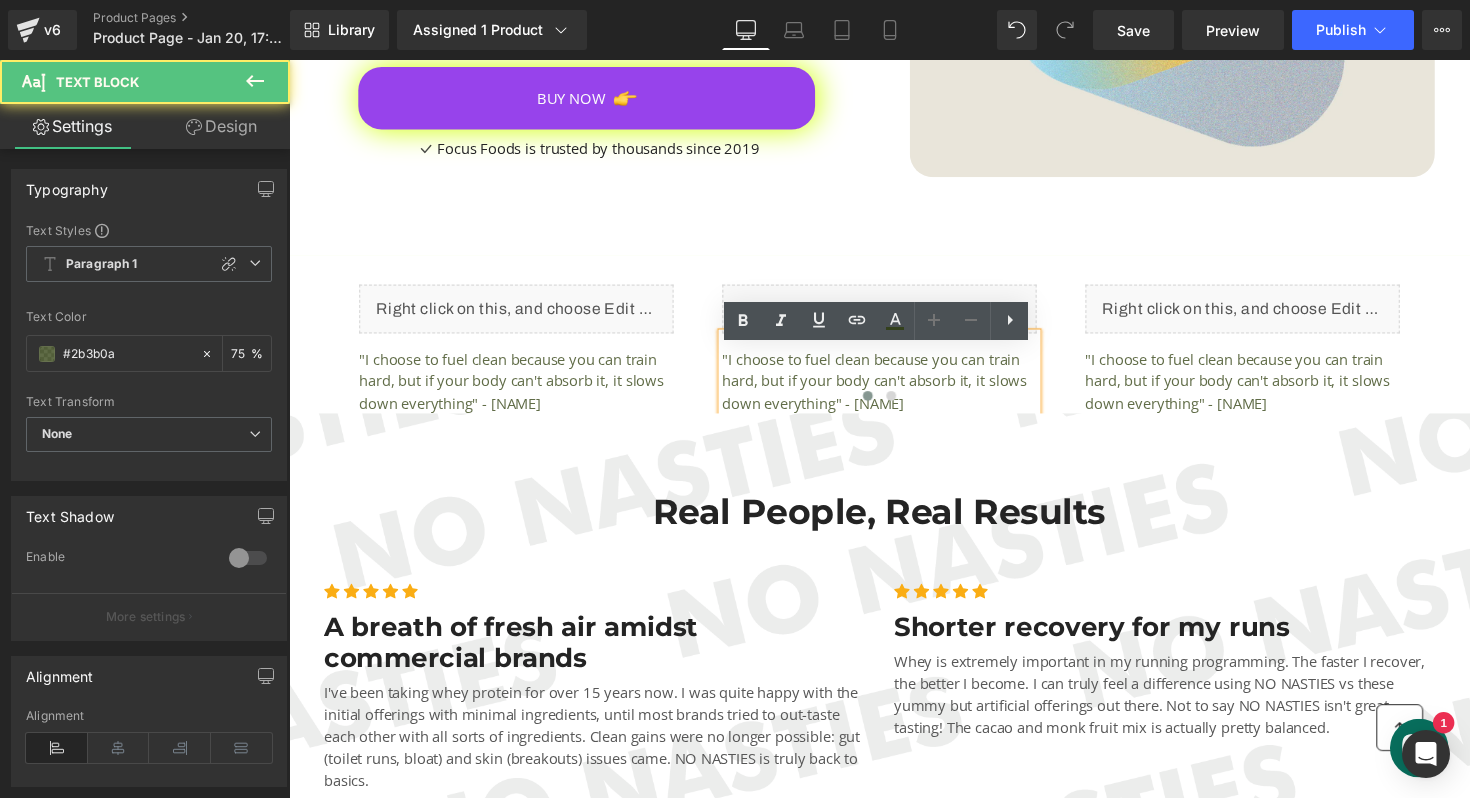click on ""I choose to fuel clean because you can train hard, but if your body can't absorb it, it slows down everything" - [NAME] [LAST]." at bounding box center [894, 389] 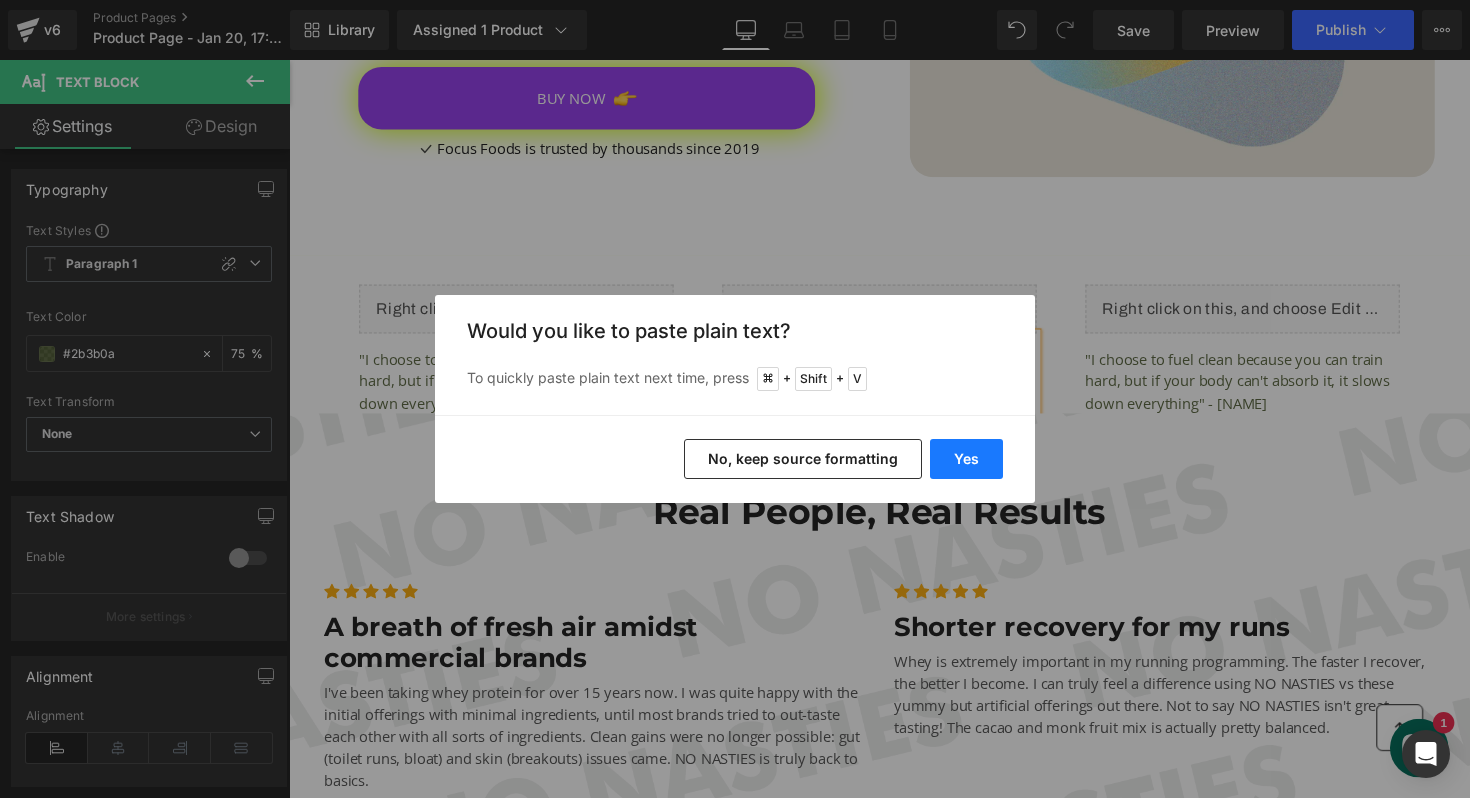 click on "Yes" at bounding box center [966, 459] 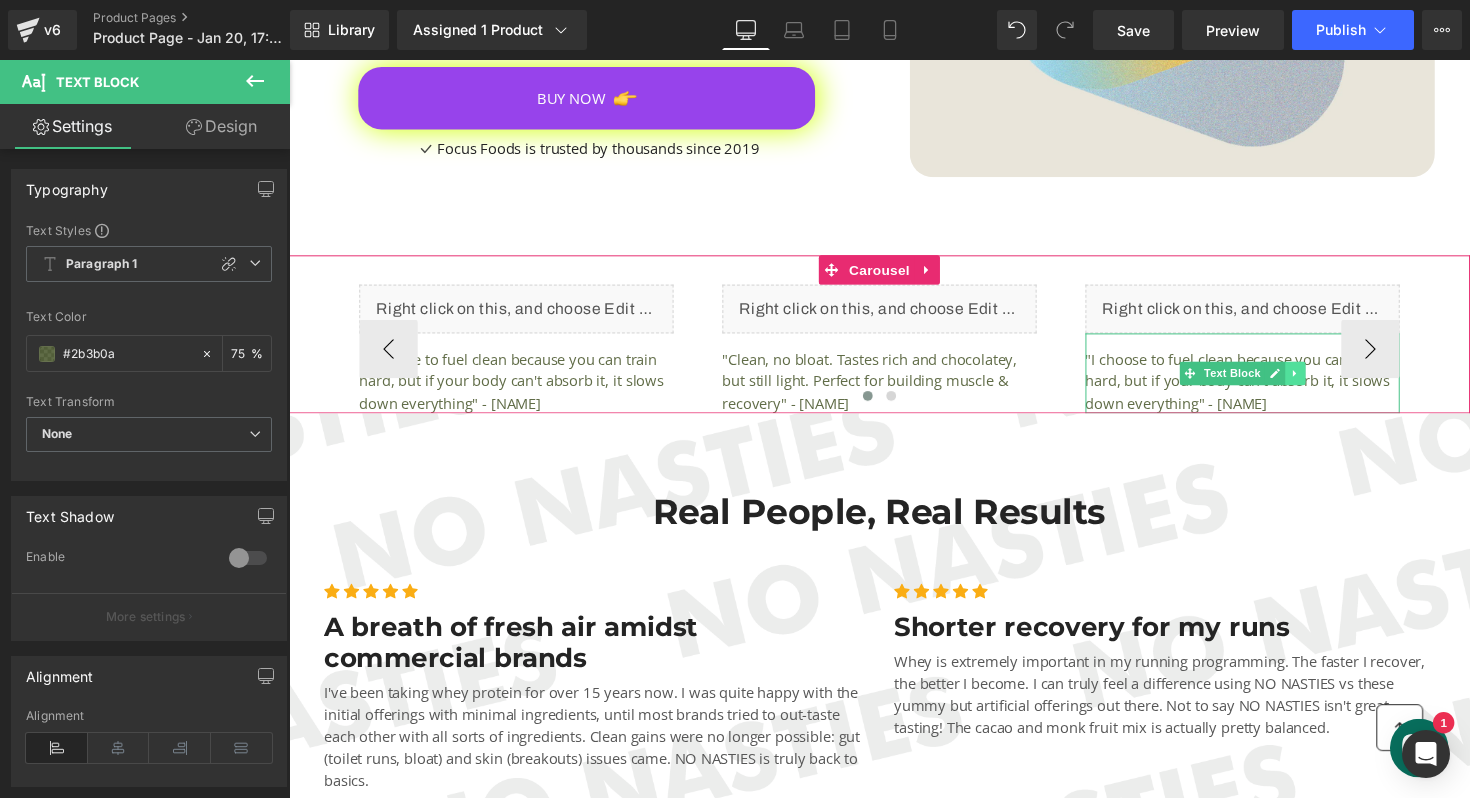 click at bounding box center [1320, 381] 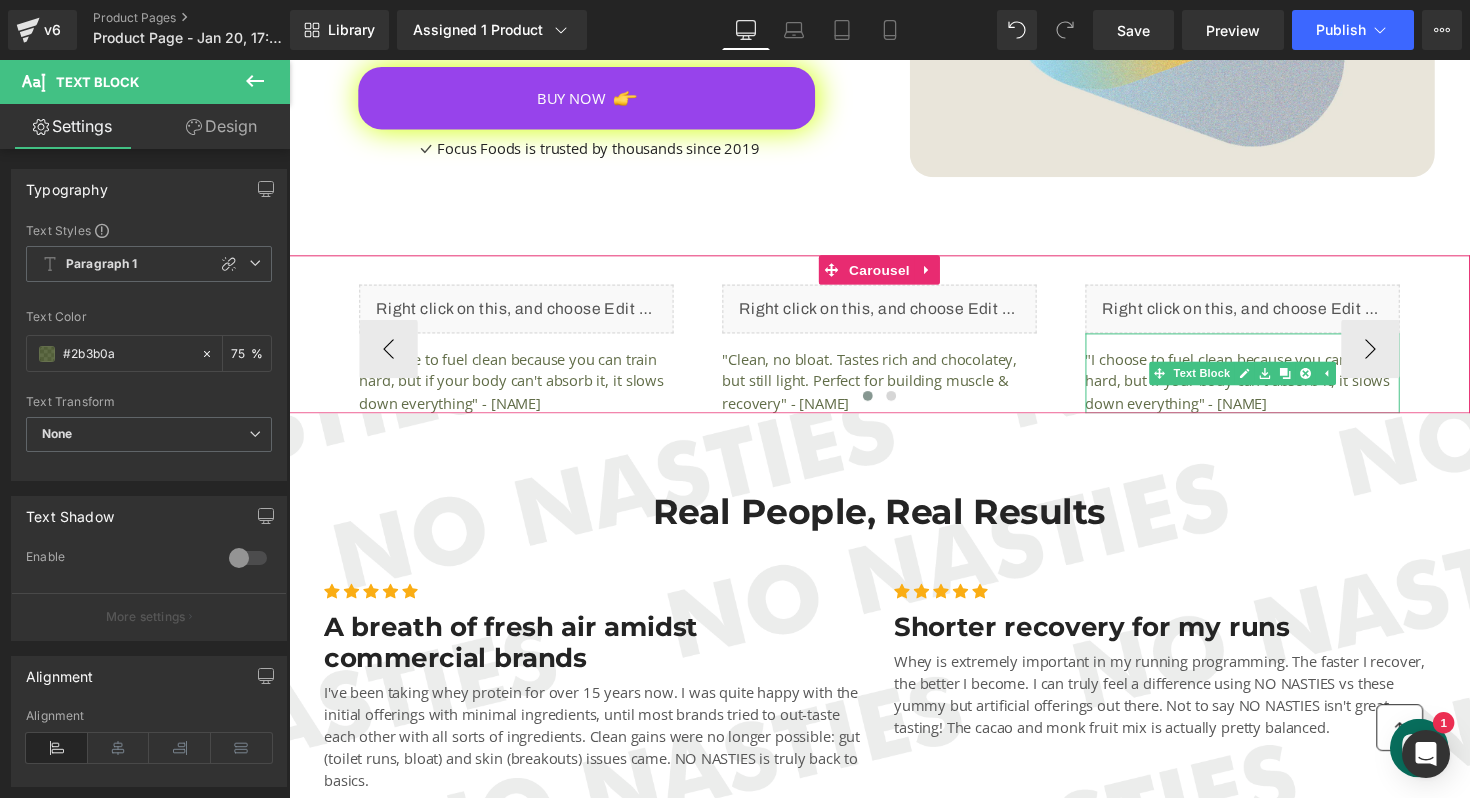 click on ""I choose to fuel clean because you can train hard, but if your body can't absorb it, it slows down everything" - [NAME] [LAST]." at bounding box center [1266, 389] 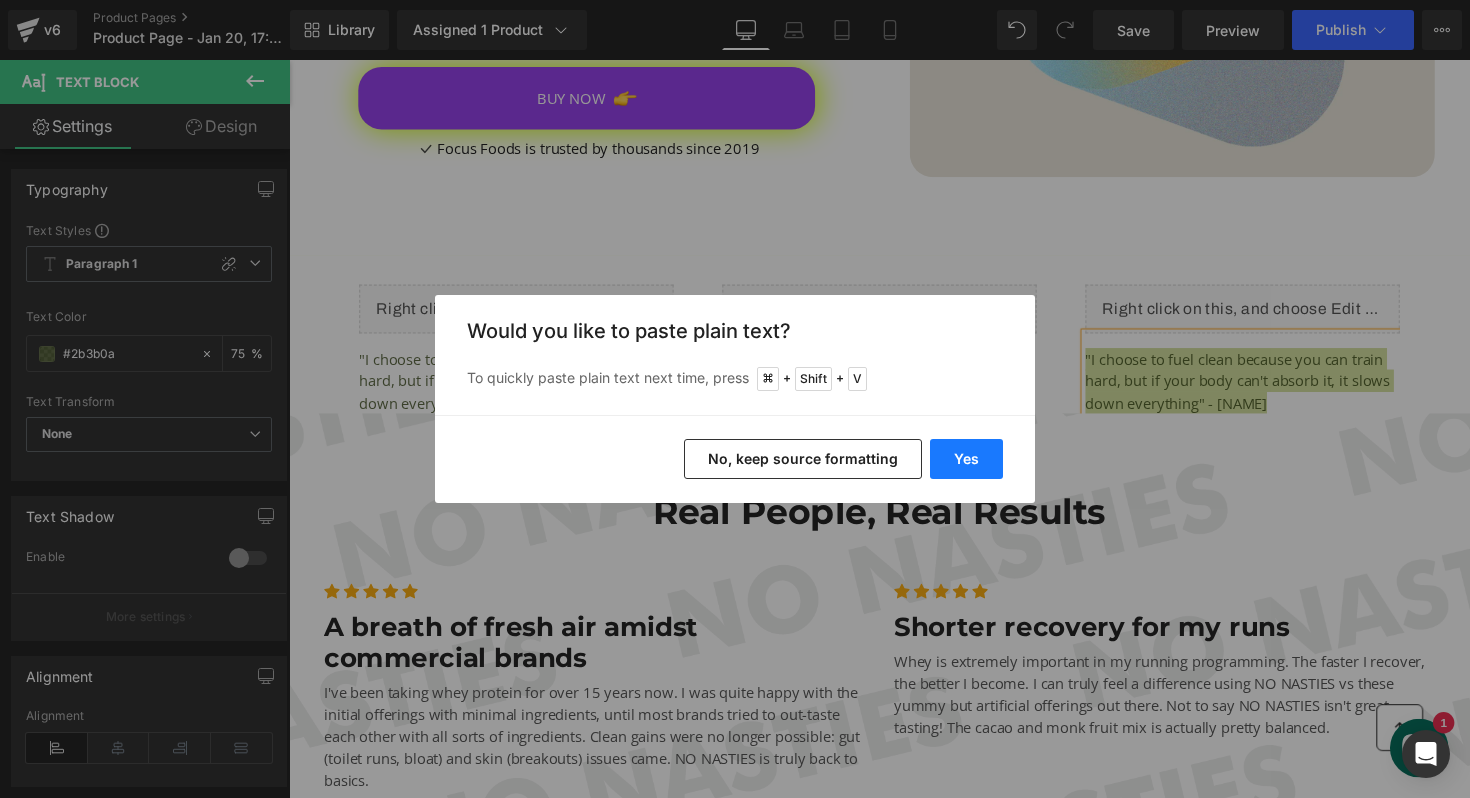click on "Yes" at bounding box center [966, 459] 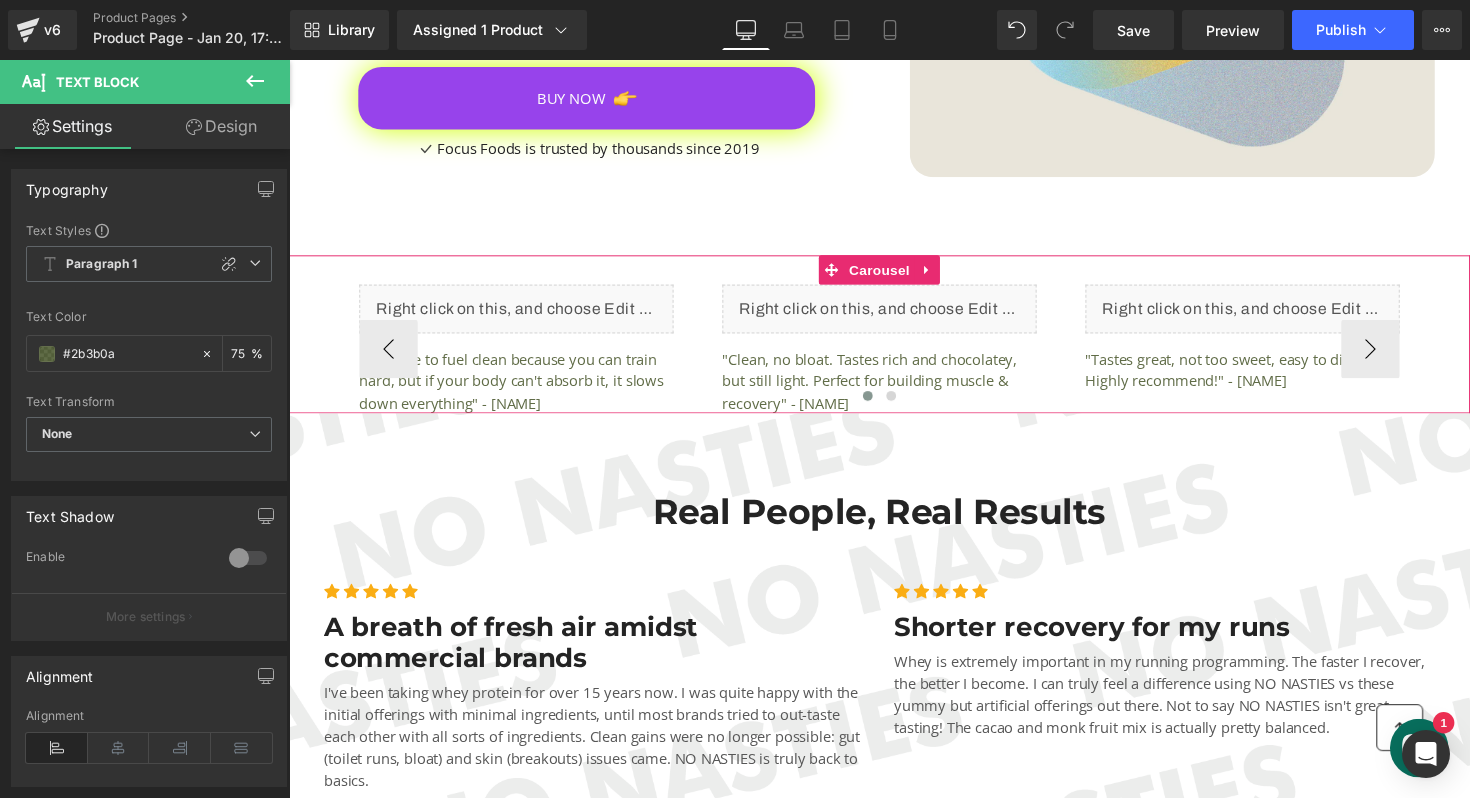 click on "Liquid         "I choose to fuel clean because you can train hard, but if your body can't absorb it, it slows down everything" - Jai Z. Text Block
Liquid         "Clean, no bloat. Tastes rich and chocolatey, but still light. Perfect for building muscle & recovery" - Nicole S. Text Block
Liquid
"Tastes great, not too sweet, easy to digest. Highly recommend!" - Ben C.
Text Block
‹ ›
Carousel" at bounding box center [894, 341] 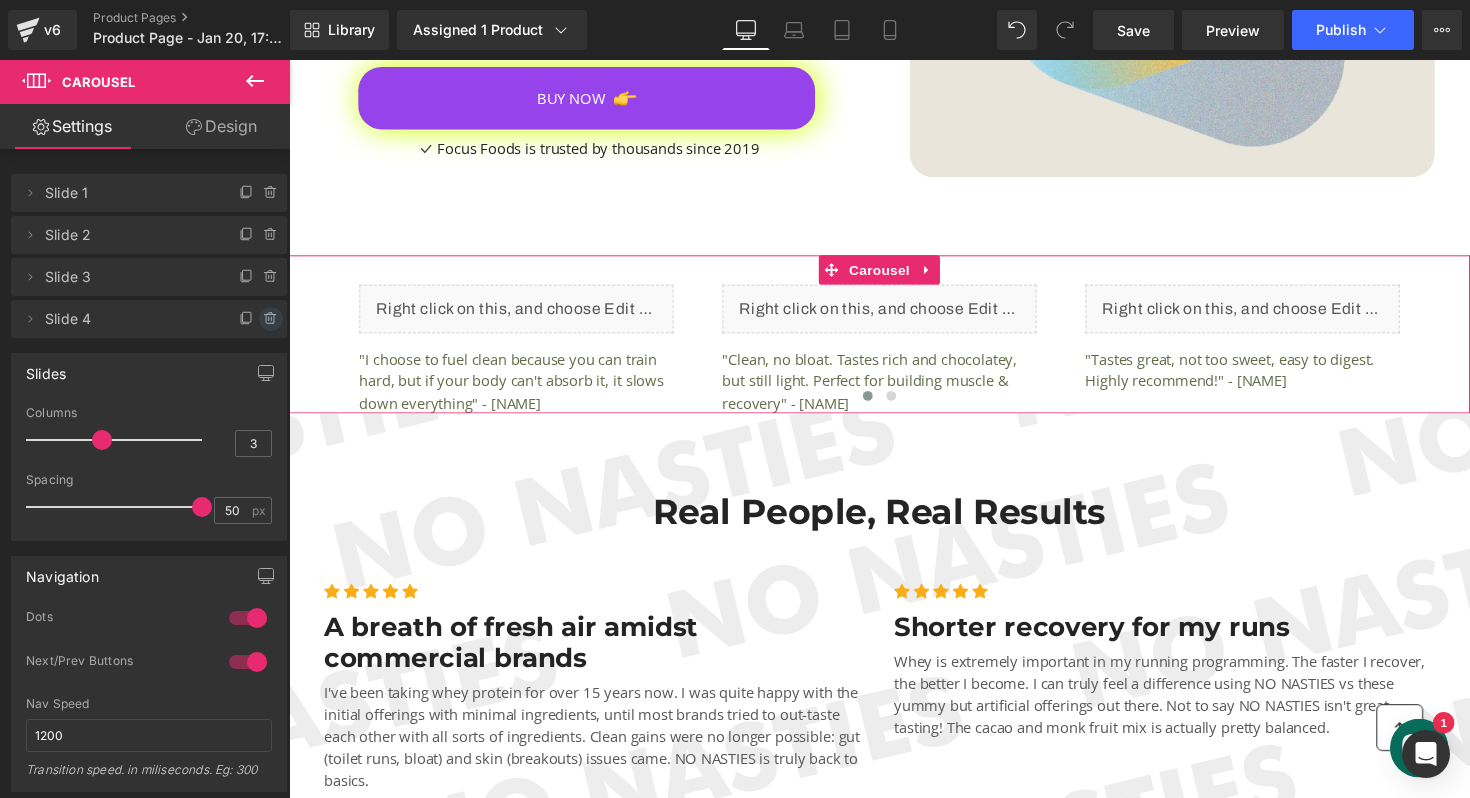 click 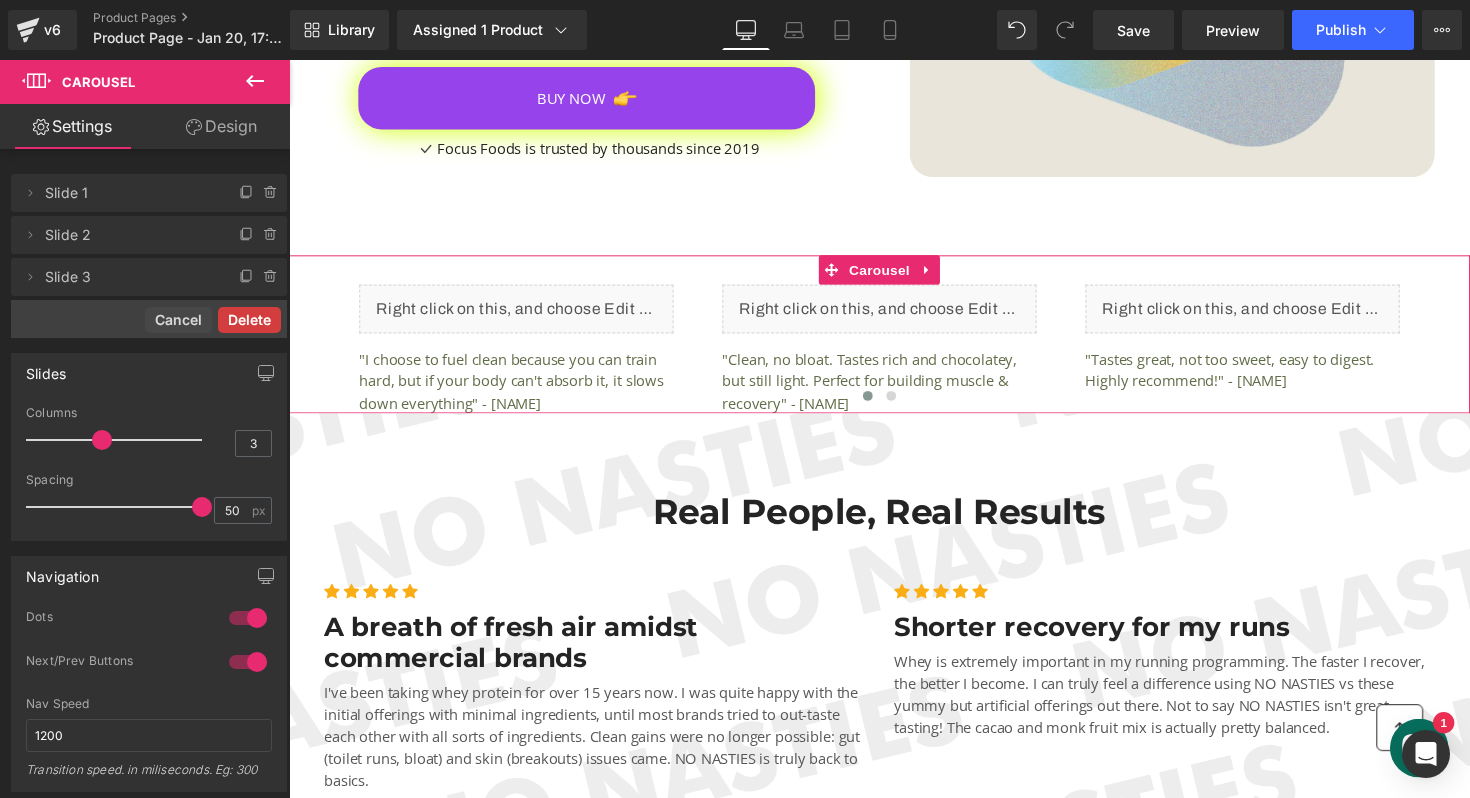 click on "Delete" at bounding box center (249, 320) 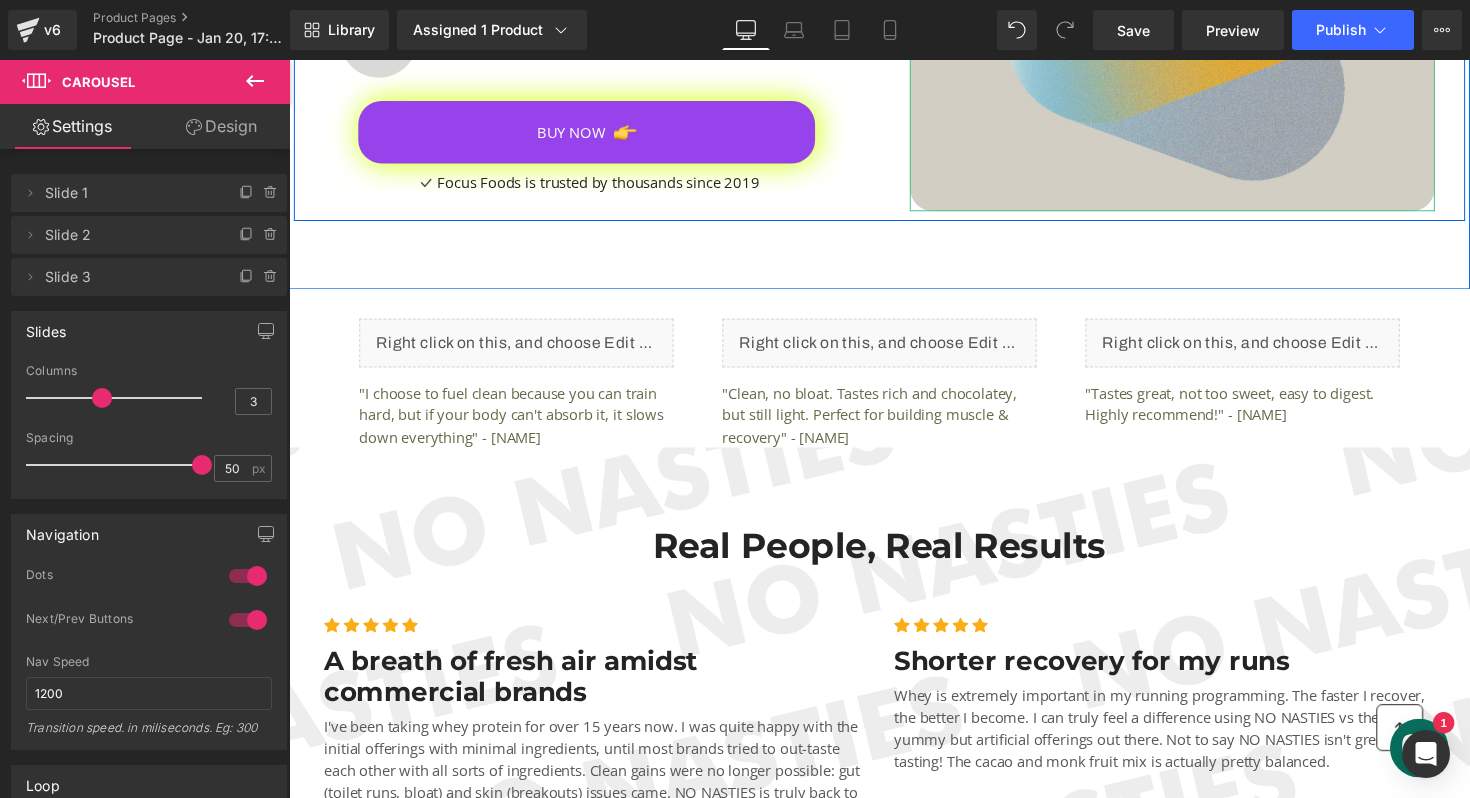 scroll, scrollTop: 2949, scrollLeft: 0, axis: vertical 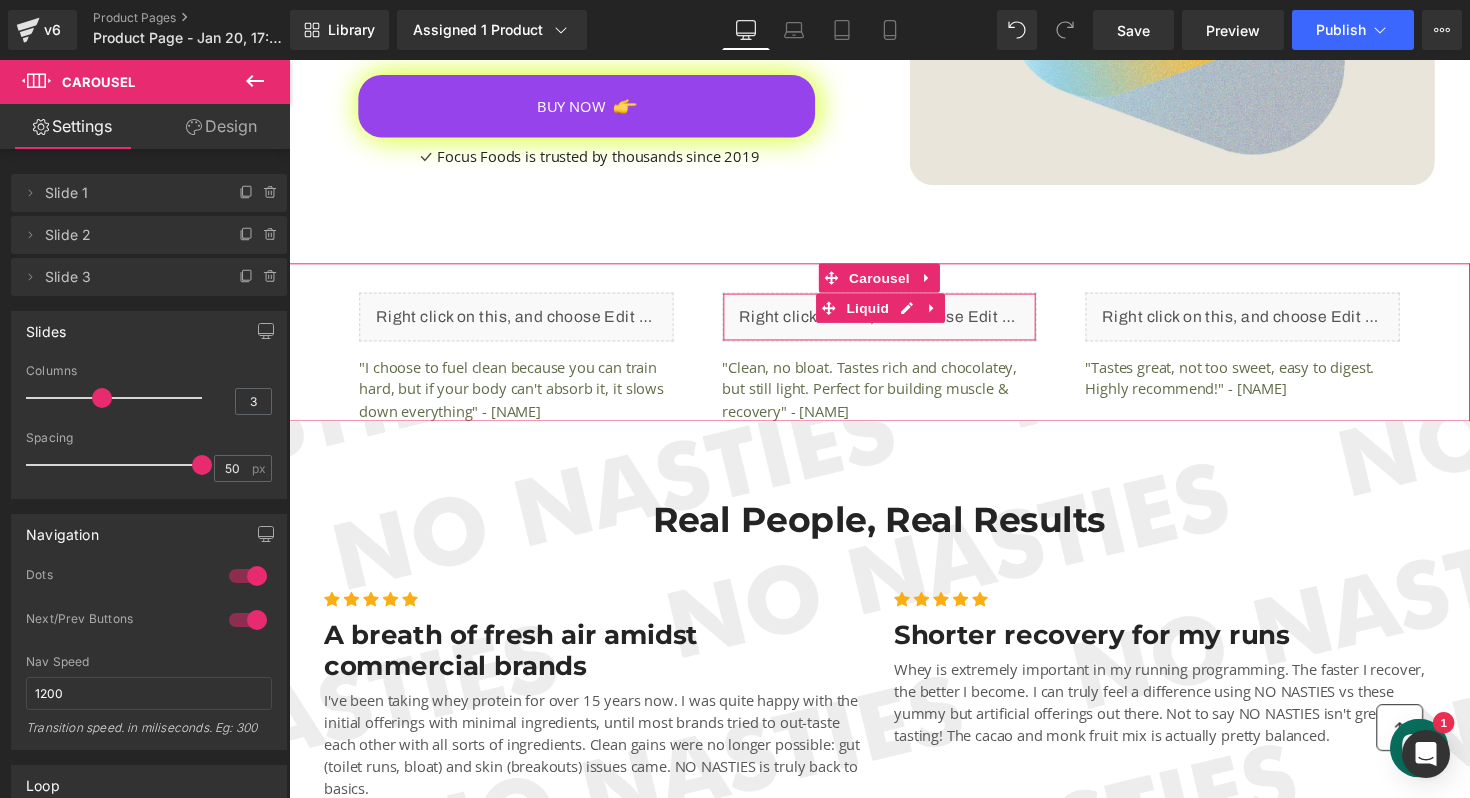 click on "Liquid" at bounding box center (894, 323) 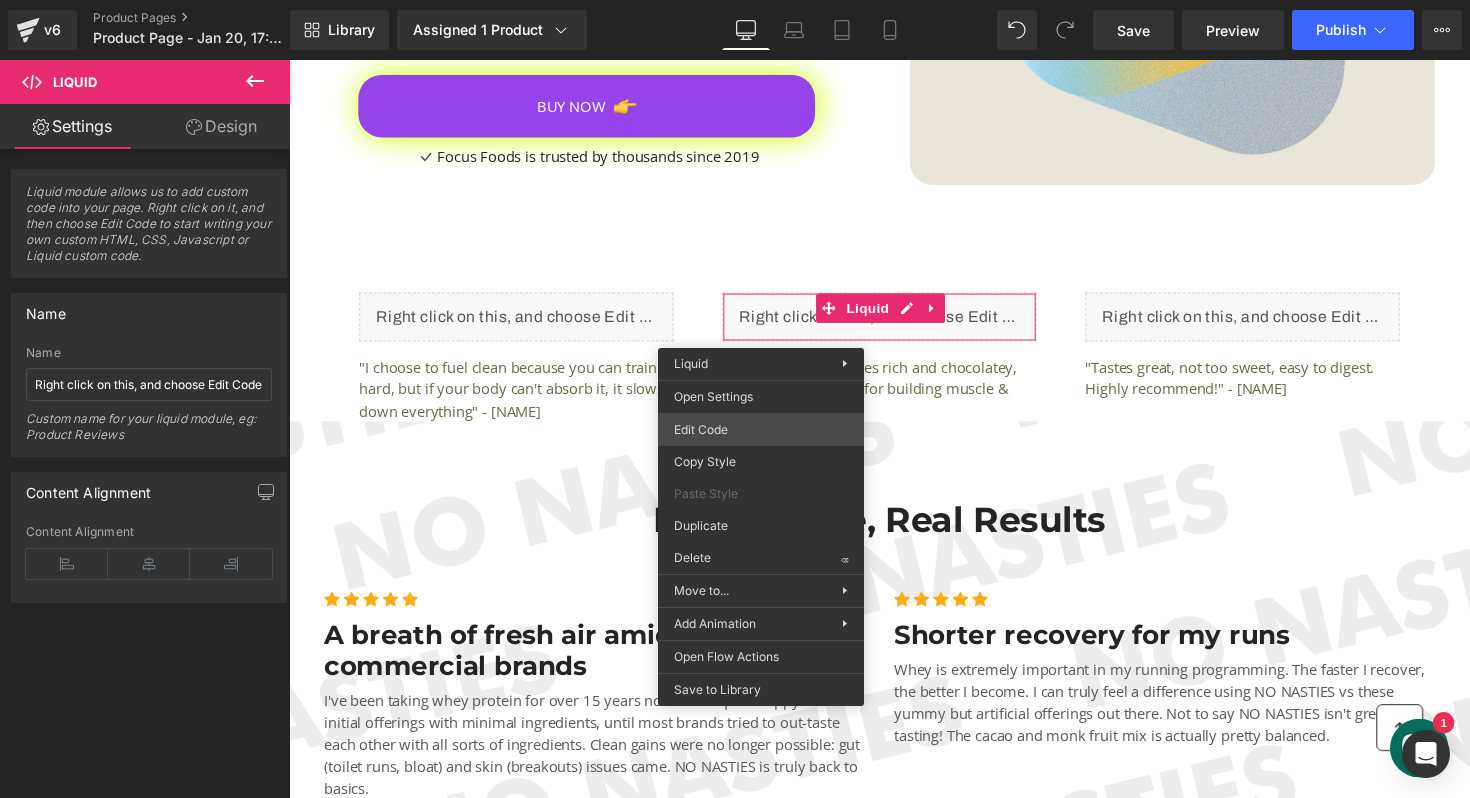 click on "Text Block  You are previewing how the   will restyle your page. You can not edit Elements in Preset Preview Mode.  v6 Product Pages Product Page - Jan 20, 17:03:47 Library Assigned 1 Product  Product Preview
NO NASTIES - Cleanest Whey 15 servings Manage assigned products Desktop Desktop Laptop Tablet Mobile Save Preview Publish Scheduled View Live Page View with current Template Save Template to Library Schedule Publish  Optimize  Publish Settings Shortcuts  Your page can’t be published   You've reached the maximum number of published pages on your plan  (20/999999).  You need to upgrade your plan or unpublish all your pages to get 1 publish slot.   Unpublish pages   Upgrade plan  Elements Global Style Base Row  rows, columns, layouts, div Heading  headings, titles, h1,h2,h3,h4,h5,h6 Text Block  texts, paragraphs, contents, blocks Image  images, photos, alts, uploads Icon  icons, symbols Button  button, call to action, cta Separator  separators, dividers, horizontal lines Liquid  Banner Stack" at bounding box center (735, 0) 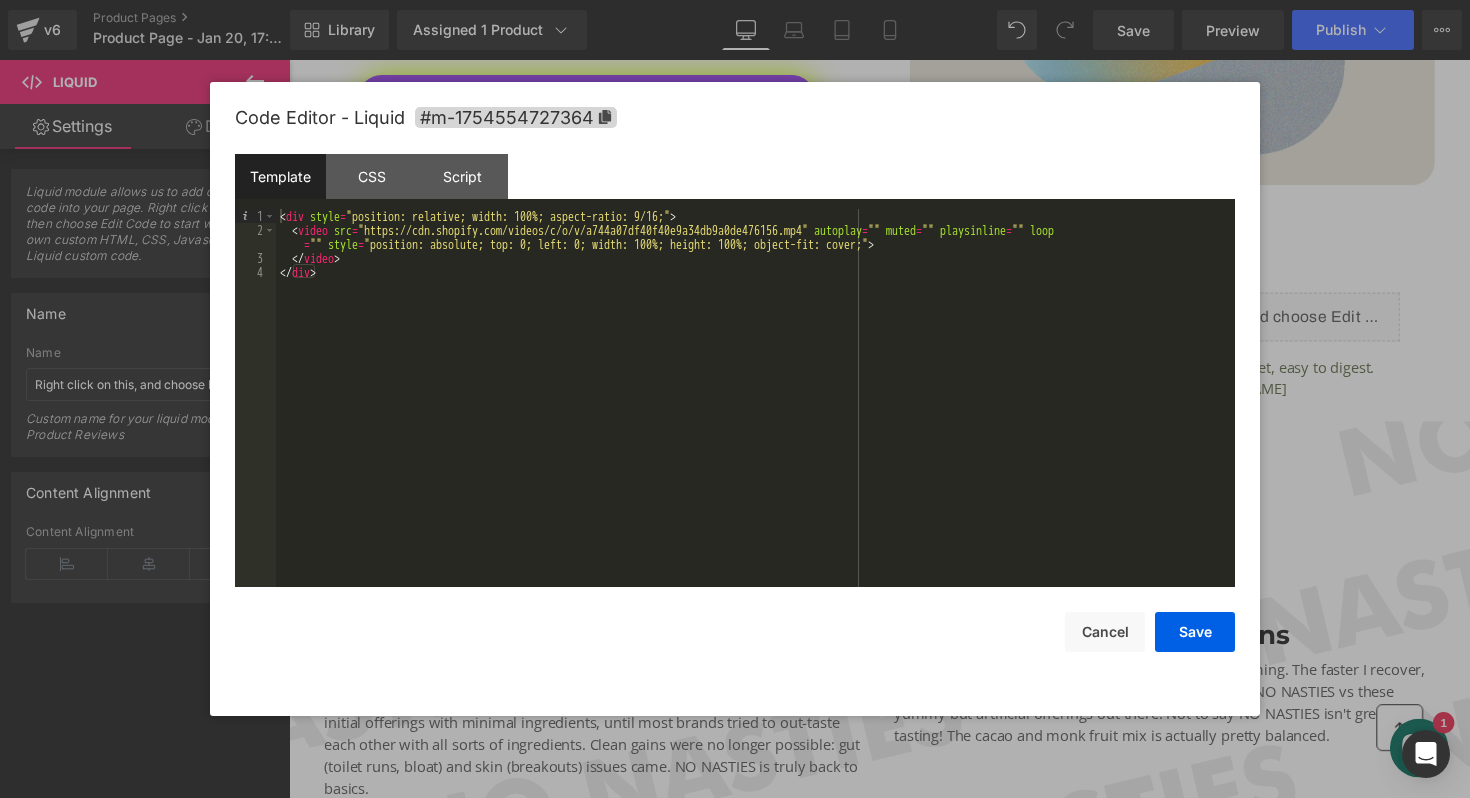 click on "< div   style = "position: relative; width: 100%; aspect-ratio: 9/16;" >    < video   src = "https://cdn.shopify.com/videos/c/o/v/a744a07df40f40e9a34db9a0de476156.mp4"   autoplay = ""   muted = ""   playsinline = ""   loop      = ""   style = "position: absolute; top: 0; left: 0; width: 100%; height: 100%; object-fit: cover;" >    </ video > </ div >" at bounding box center [755, 412] 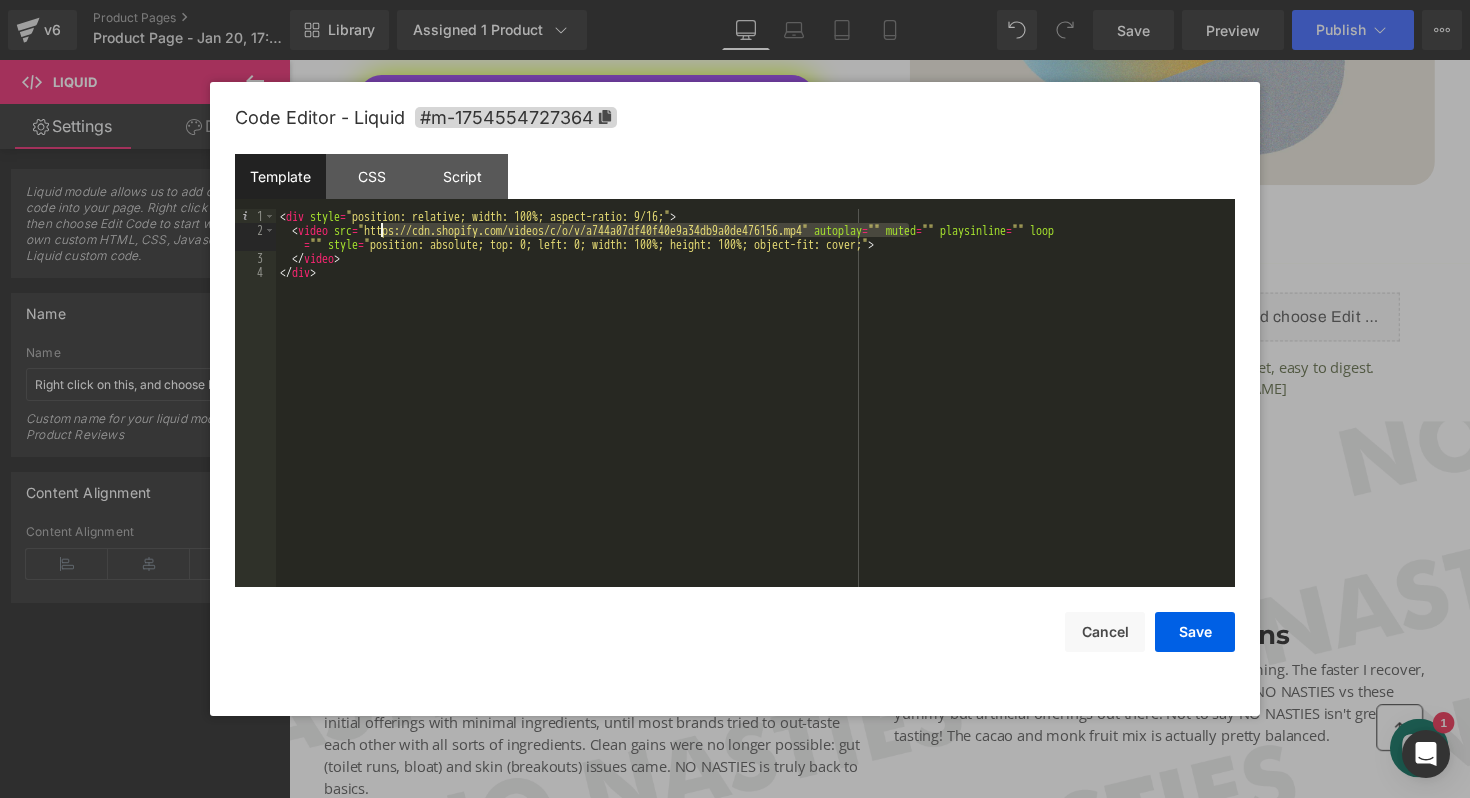 drag, startPoint x: 907, startPoint y: 230, endPoint x: 384, endPoint y: 226, distance: 523.0153 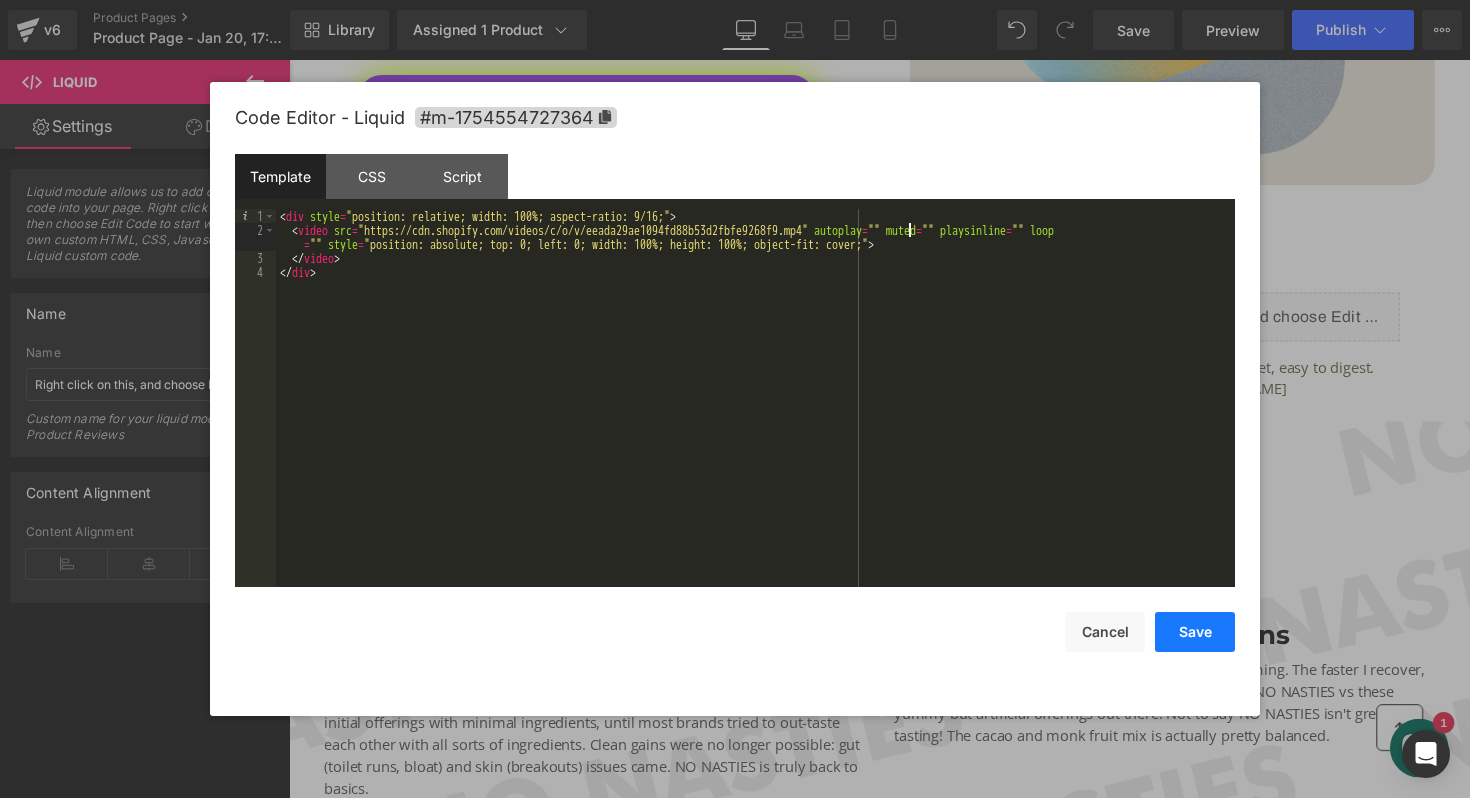 click on "Save" at bounding box center (1195, 632) 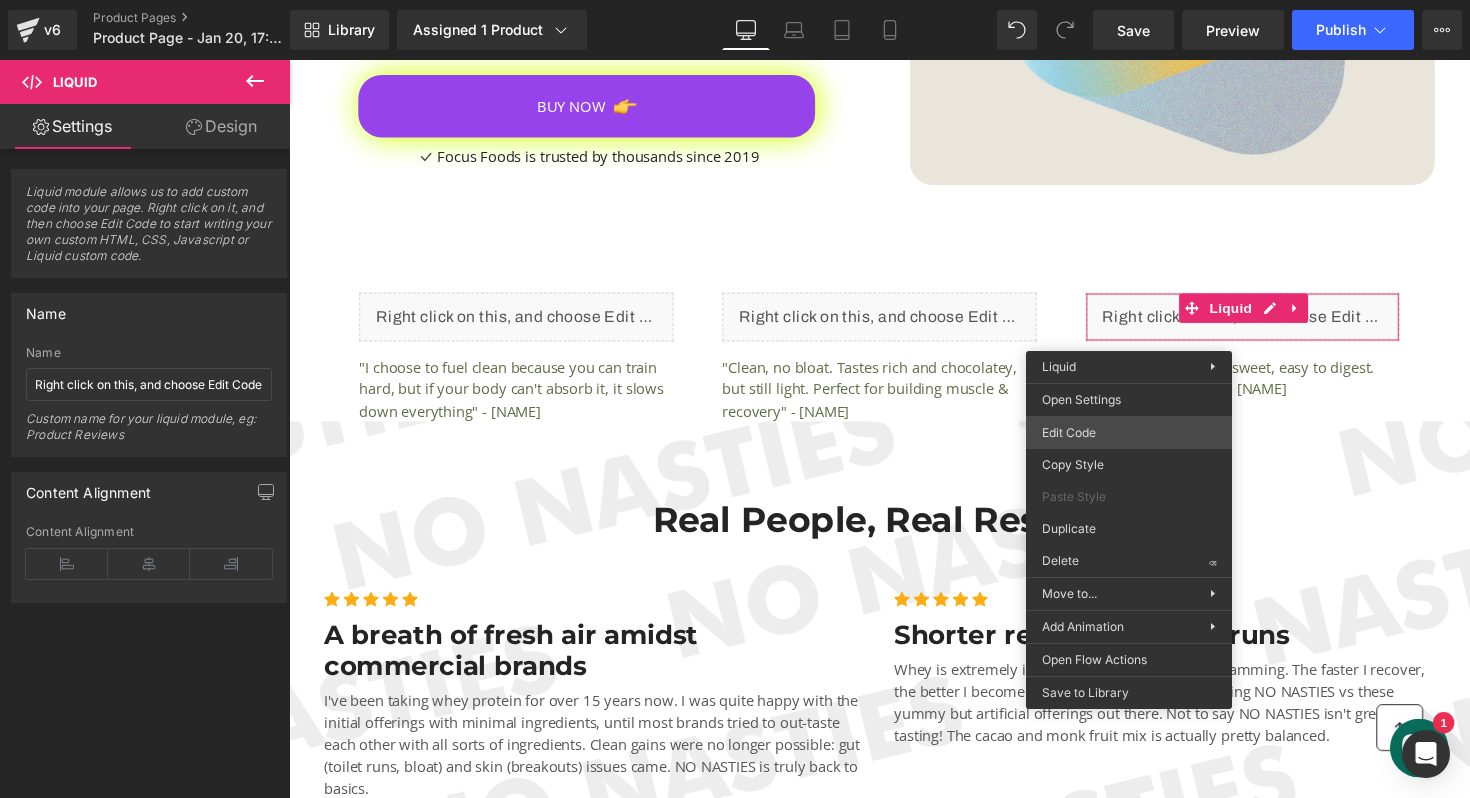 click on "Text Block  You are previewing how the   will restyle your page. You can not edit Elements in Preset Preview Mode.  v6 Product Pages Product Page - Jan 20, 17:03:47 Library Assigned 1 Product  Product Preview
NO NASTIES - Cleanest Whey 15 servings Manage assigned products Desktop Desktop Laptop Tablet Mobile Save Preview Publish Scheduled View Live Page View with current Template Save Template to Library Schedule Publish  Optimize  Publish Settings Shortcuts  Your page can’t be published   You've reached the maximum number of published pages on your plan  (20/999999).  You need to upgrade your plan or unpublish all your pages to get 1 publish slot.   Unpublish pages   Upgrade plan  Elements Global Style Base Row  rows, columns, layouts, div Heading  headings, titles, h1,h2,h3,h4,h5,h6 Text Block  texts, paragraphs, contents, blocks Image  images, photos, alts, uploads Icon  icons, symbols Button  button, call to action, cta Separator  separators, dividers, horizontal lines Liquid  Banner Stack" at bounding box center [735, 0] 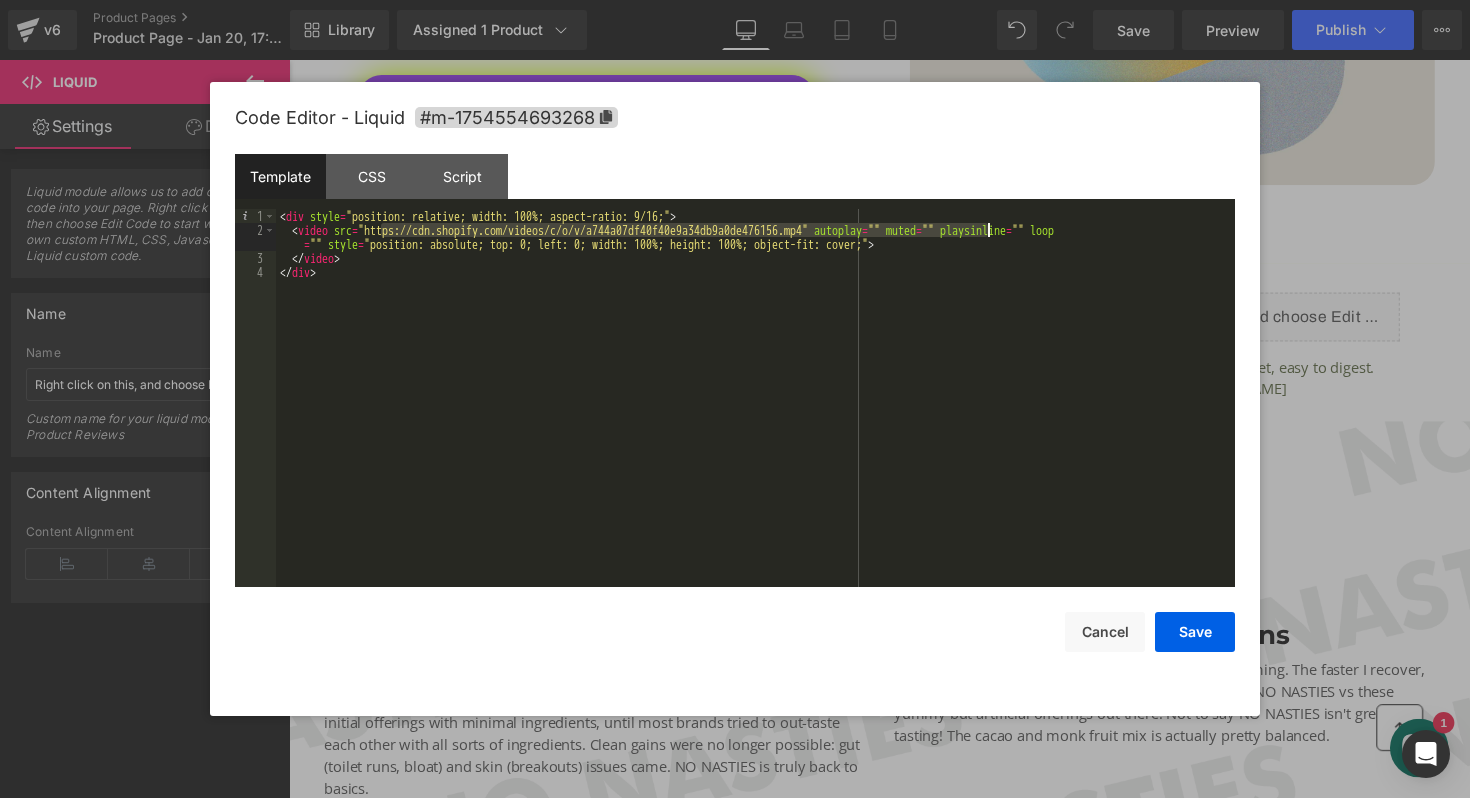 drag, startPoint x: 382, startPoint y: 231, endPoint x: 985, endPoint y: 228, distance: 603.00745 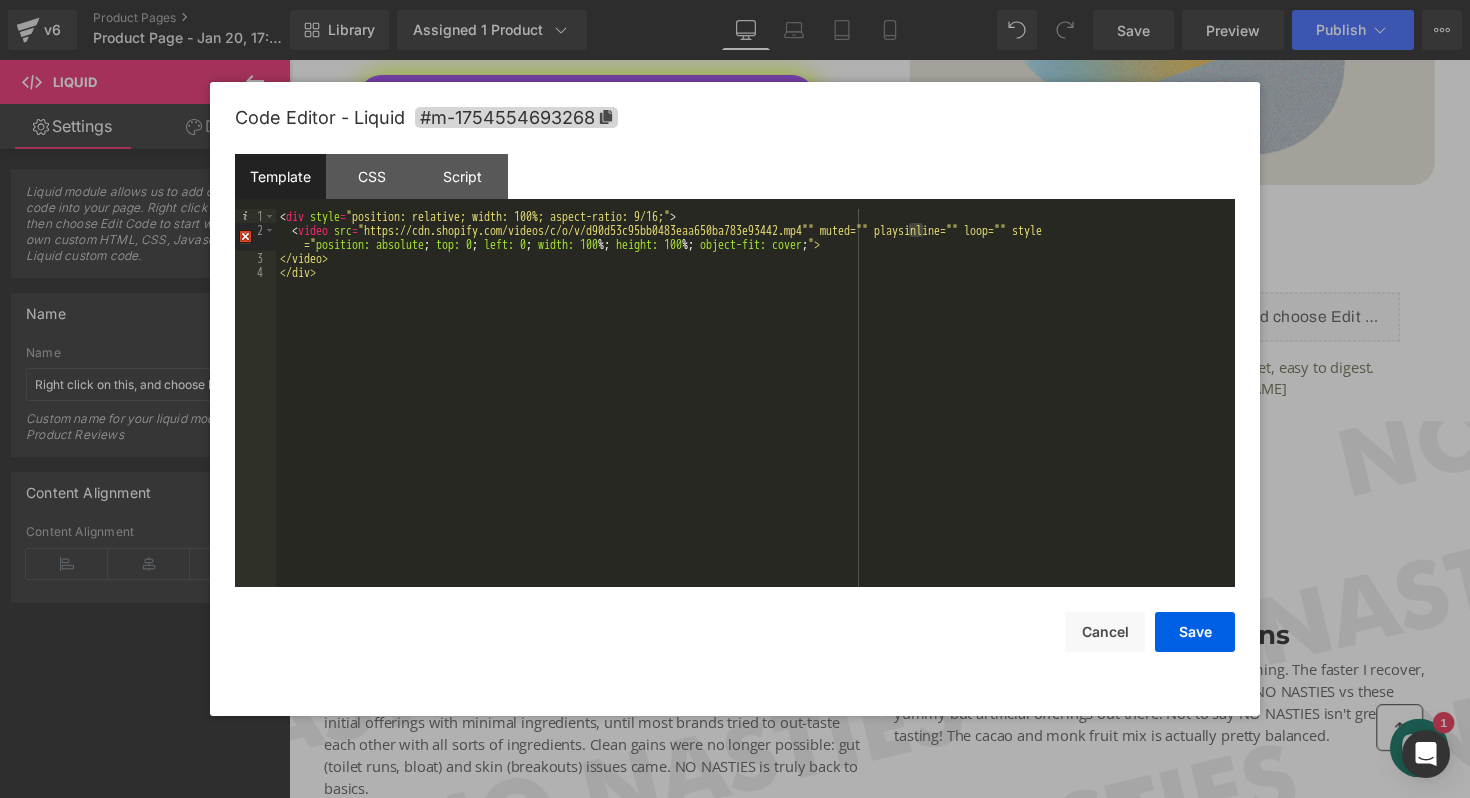 click on "< div   style = "position: relative; width: 100%; aspect-ratio: 9/16;" >    < video   src = "https://cdn.shopify.com/videos/c/o/v/d90d53c95bb0483eaa650ba783e93442.mp4"" muted="" playsinline="" loop="" style      =" position:   absolute ;   top:   0 ;   left:   0 ;   width:   100 %;   height:   100 %;   object-fit:   cover ; ">   </video> </div>" at bounding box center (755, 412) 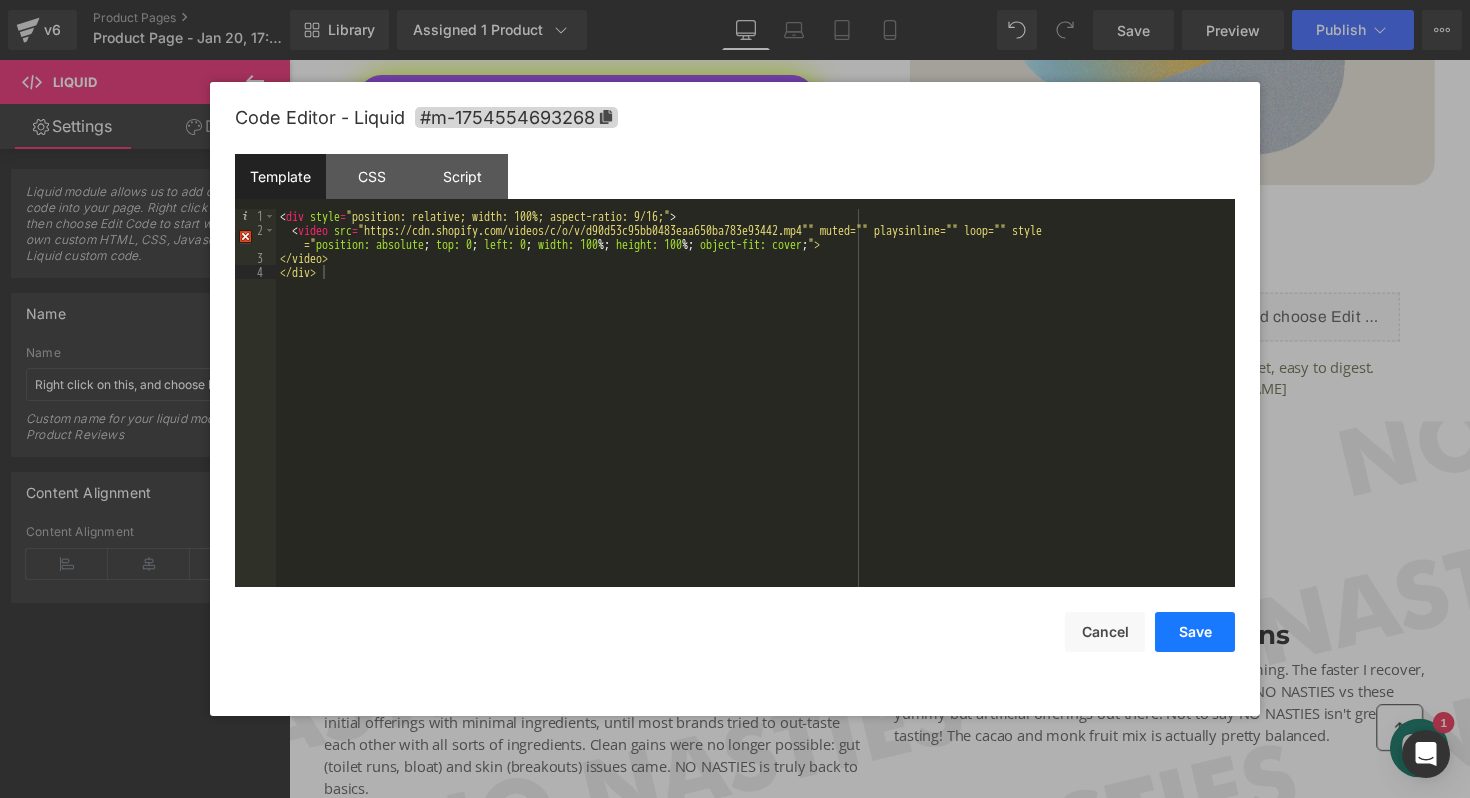 click on "Save" at bounding box center [1195, 632] 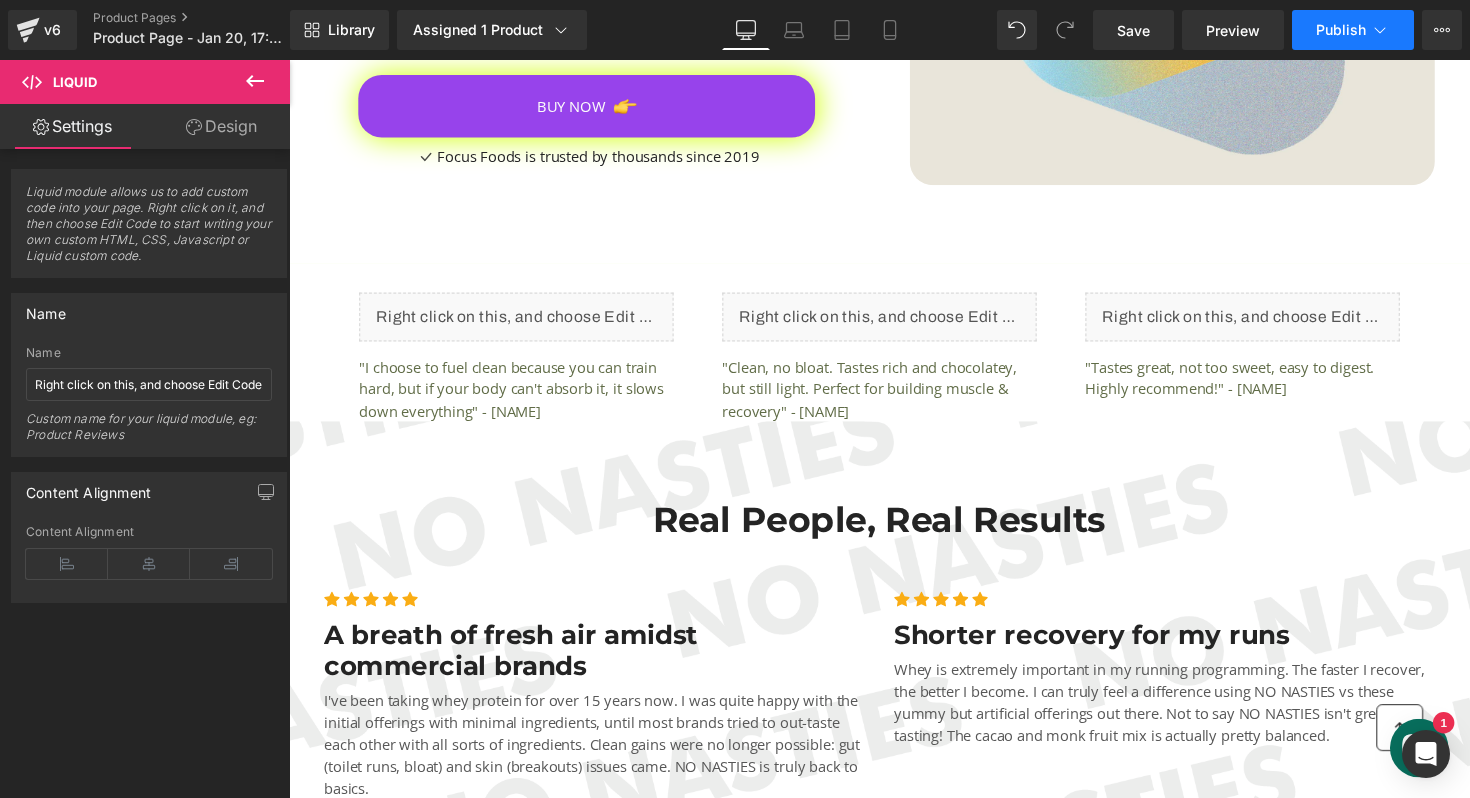 click on "Publish" at bounding box center [1341, 30] 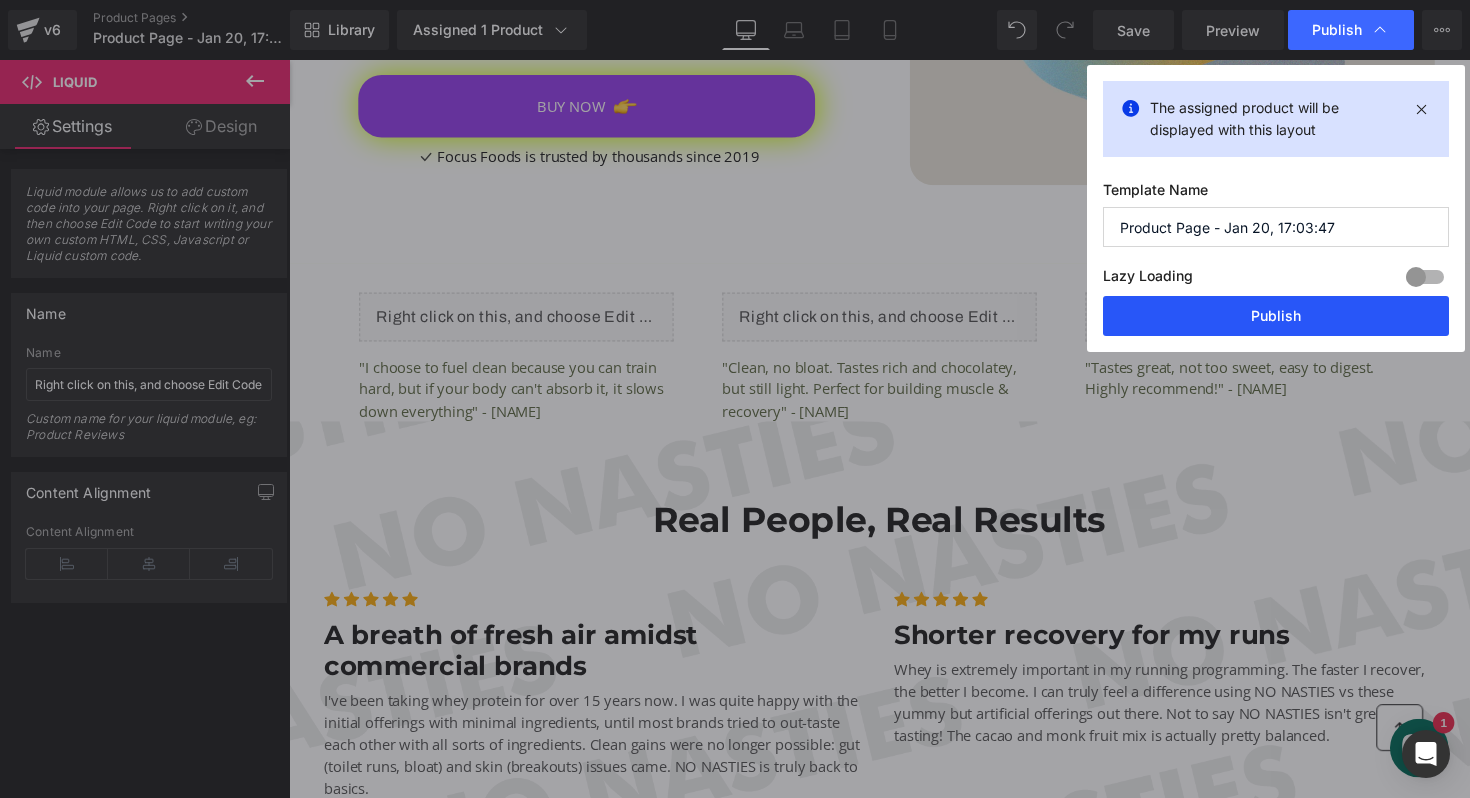 click on "Publish" at bounding box center (1276, 316) 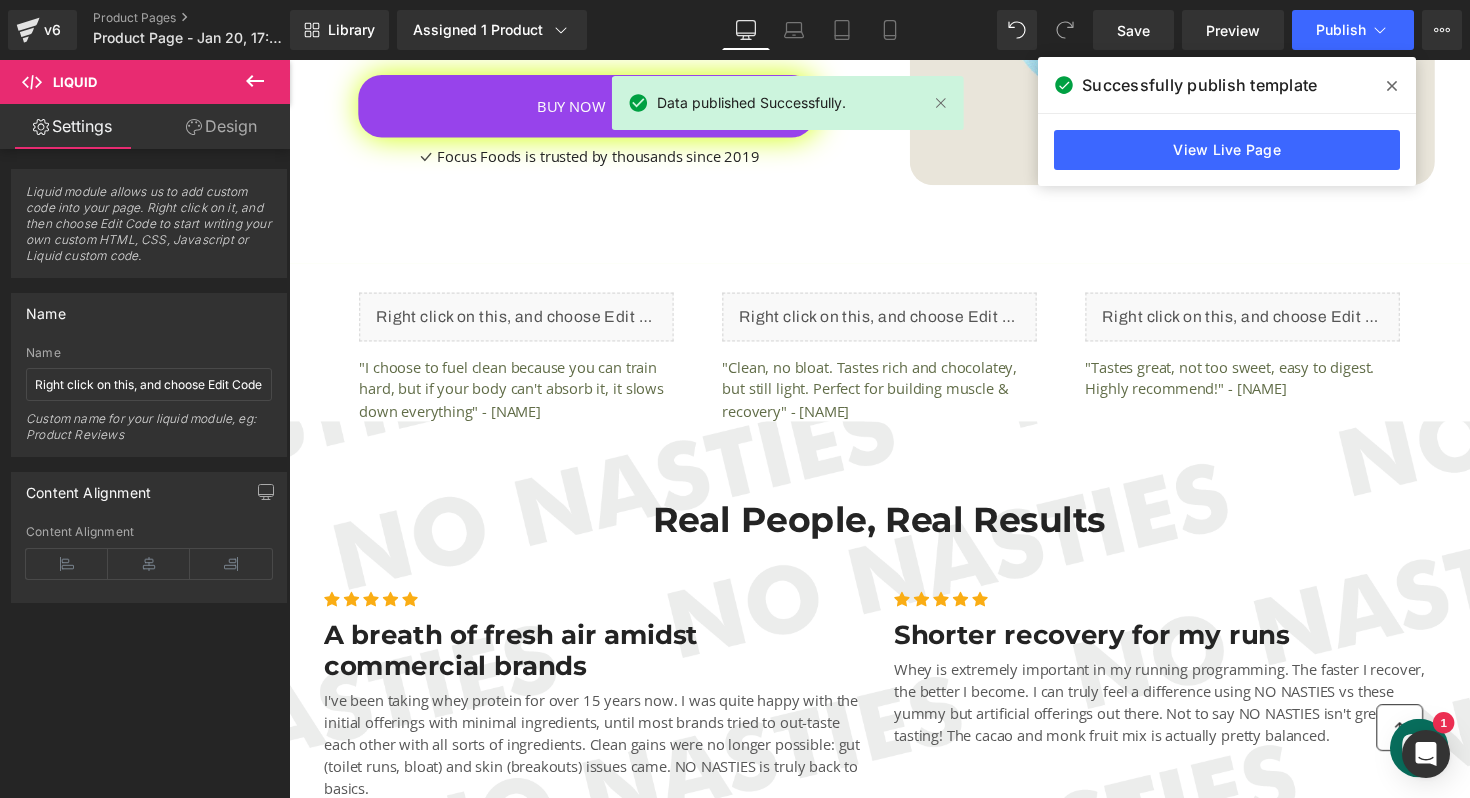 click on "View Live Page" at bounding box center [1227, 150] 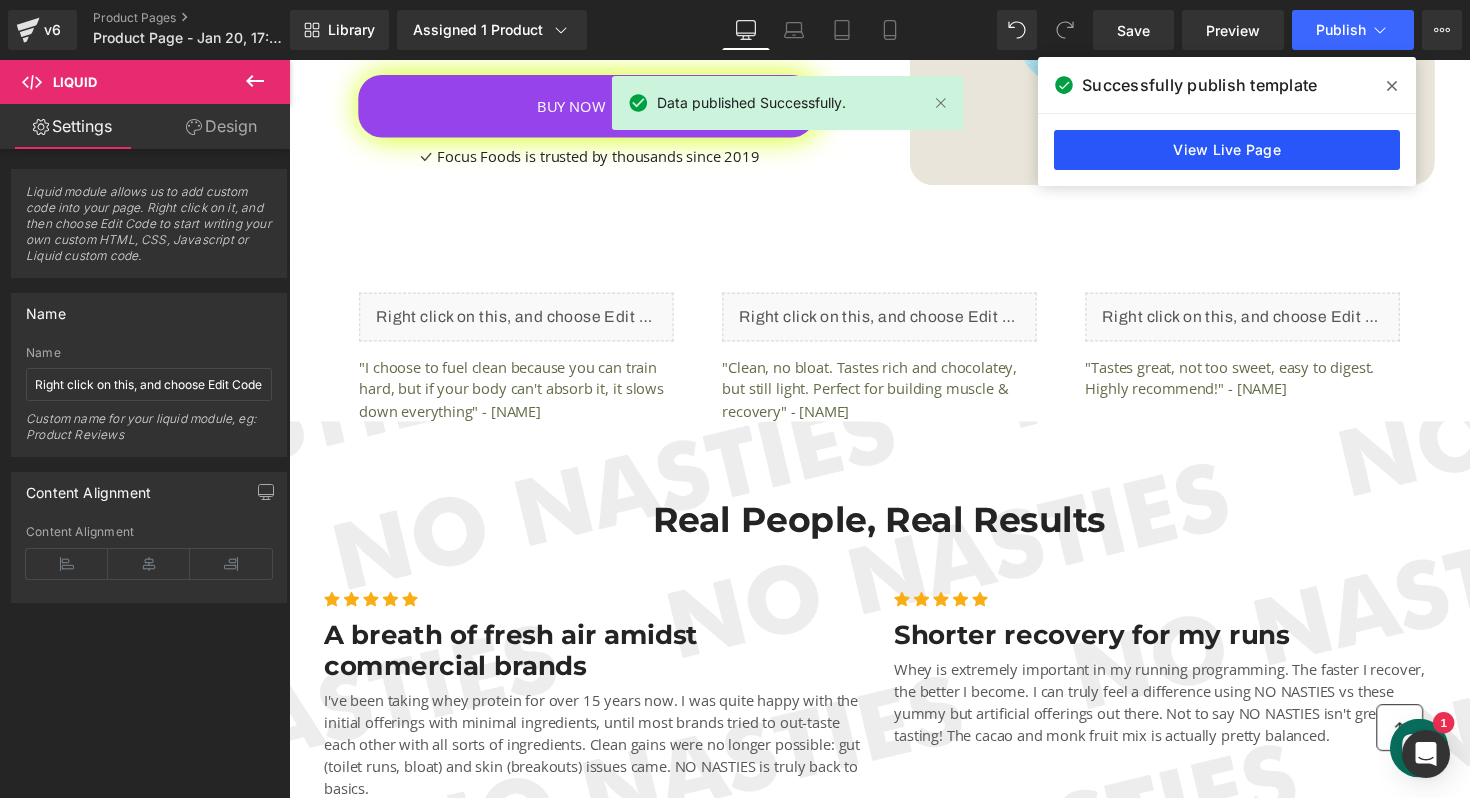 click on "View Live Page" at bounding box center (1227, 150) 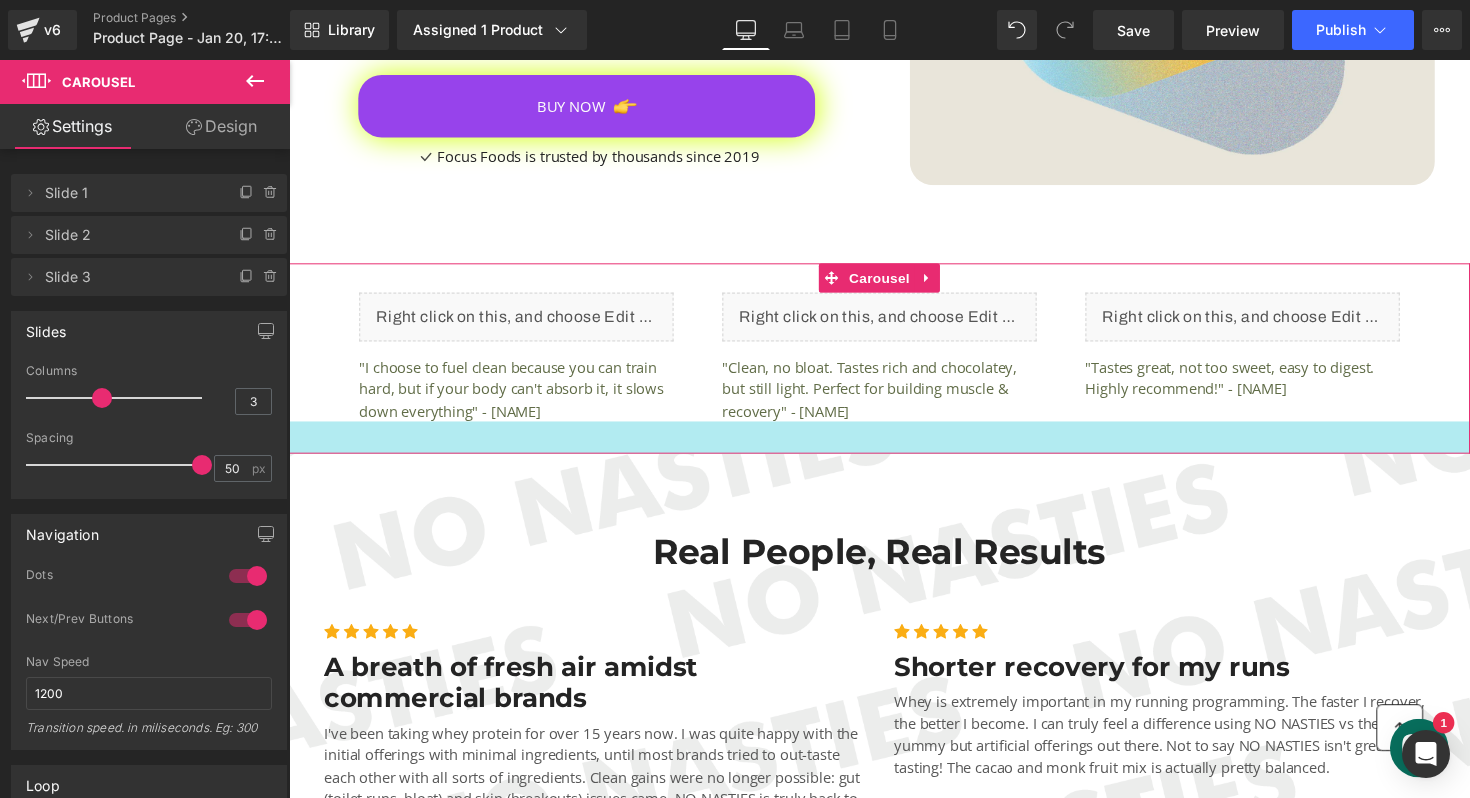 drag, startPoint x: 980, startPoint y: 445, endPoint x: 979, endPoint y: 477, distance: 32.01562 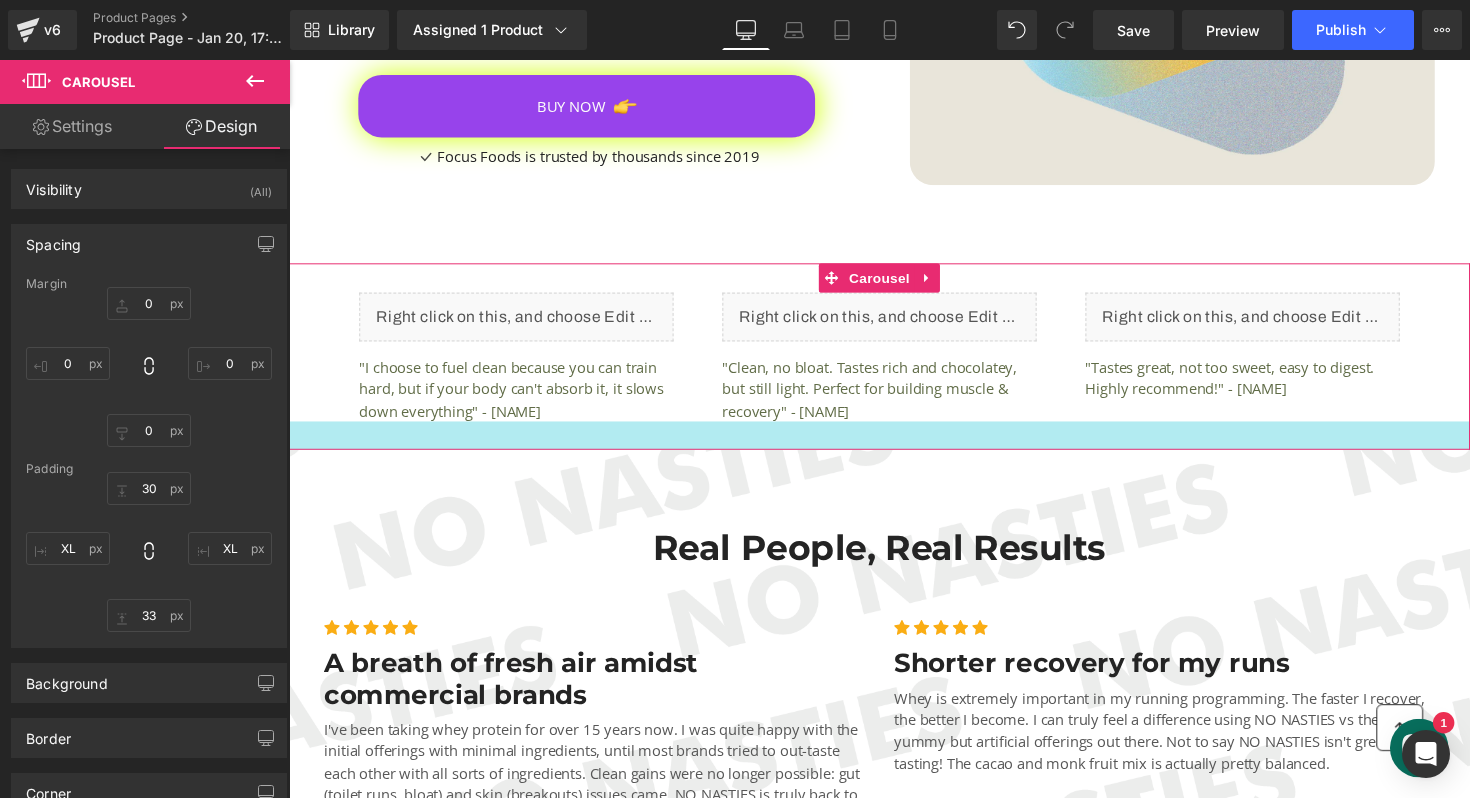 drag, startPoint x: 979, startPoint y: 477, endPoint x: 991, endPoint y: 474, distance: 12.369317 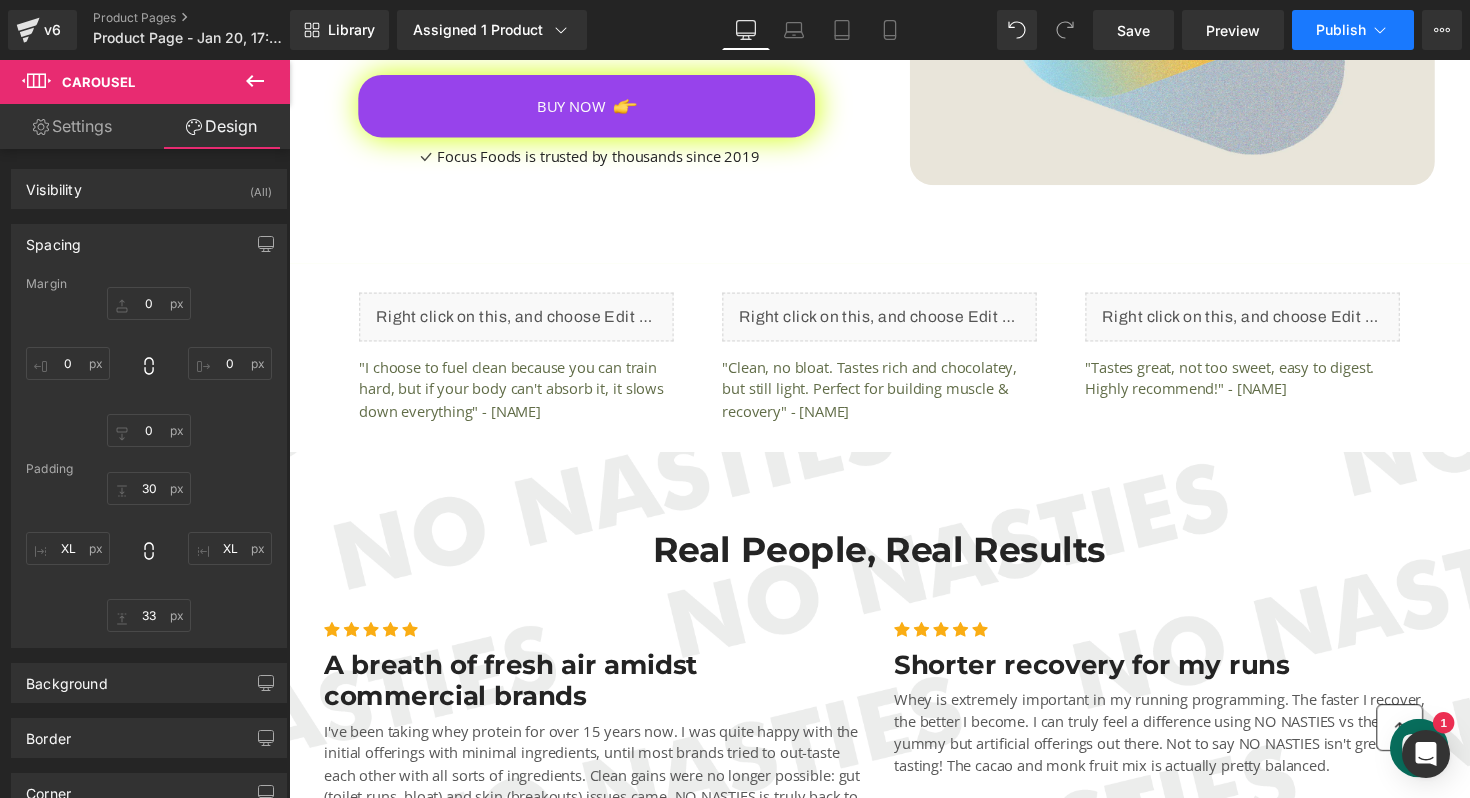 click on "Publish" at bounding box center [1341, 30] 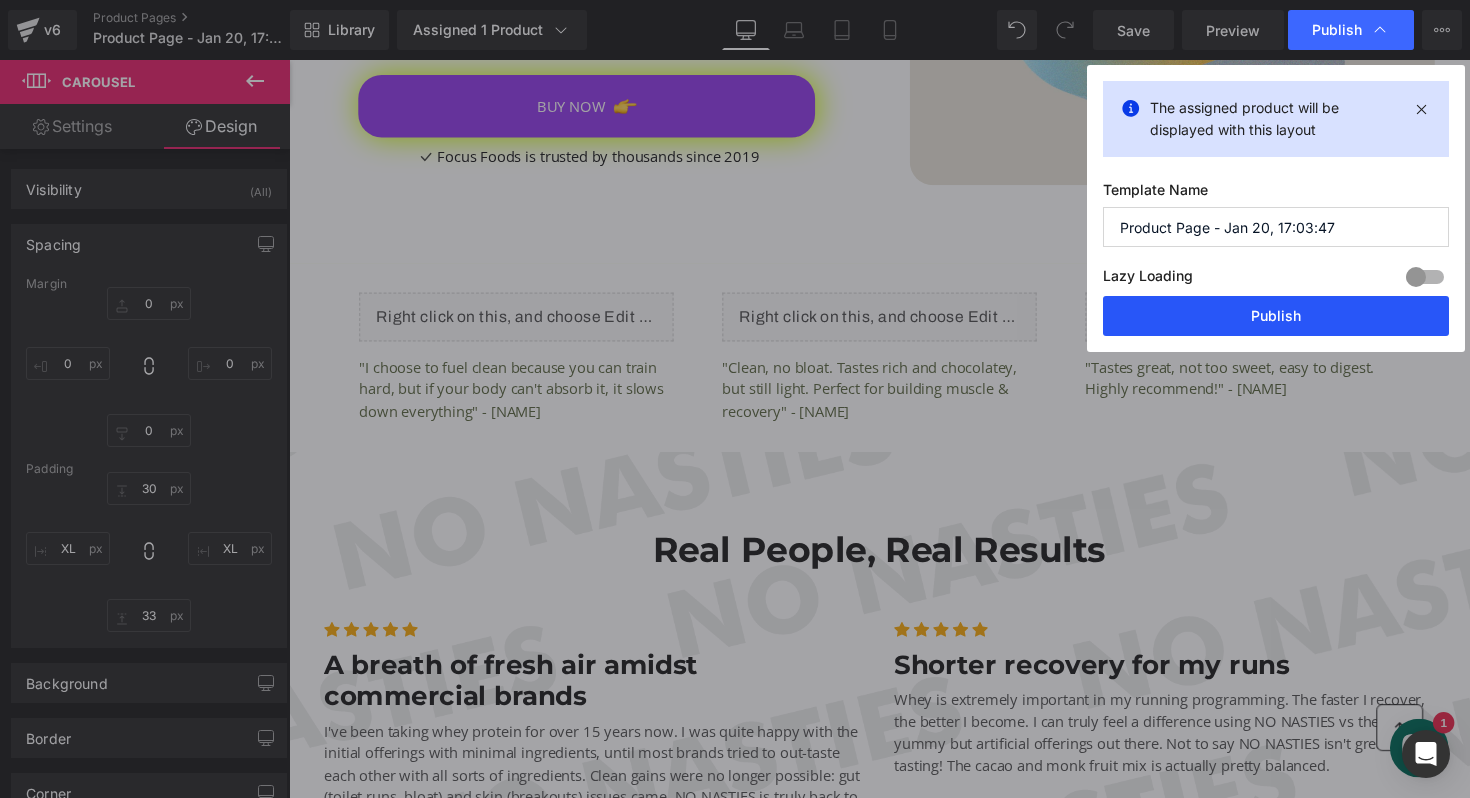 click on "Publish" at bounding box center [1276, 316] 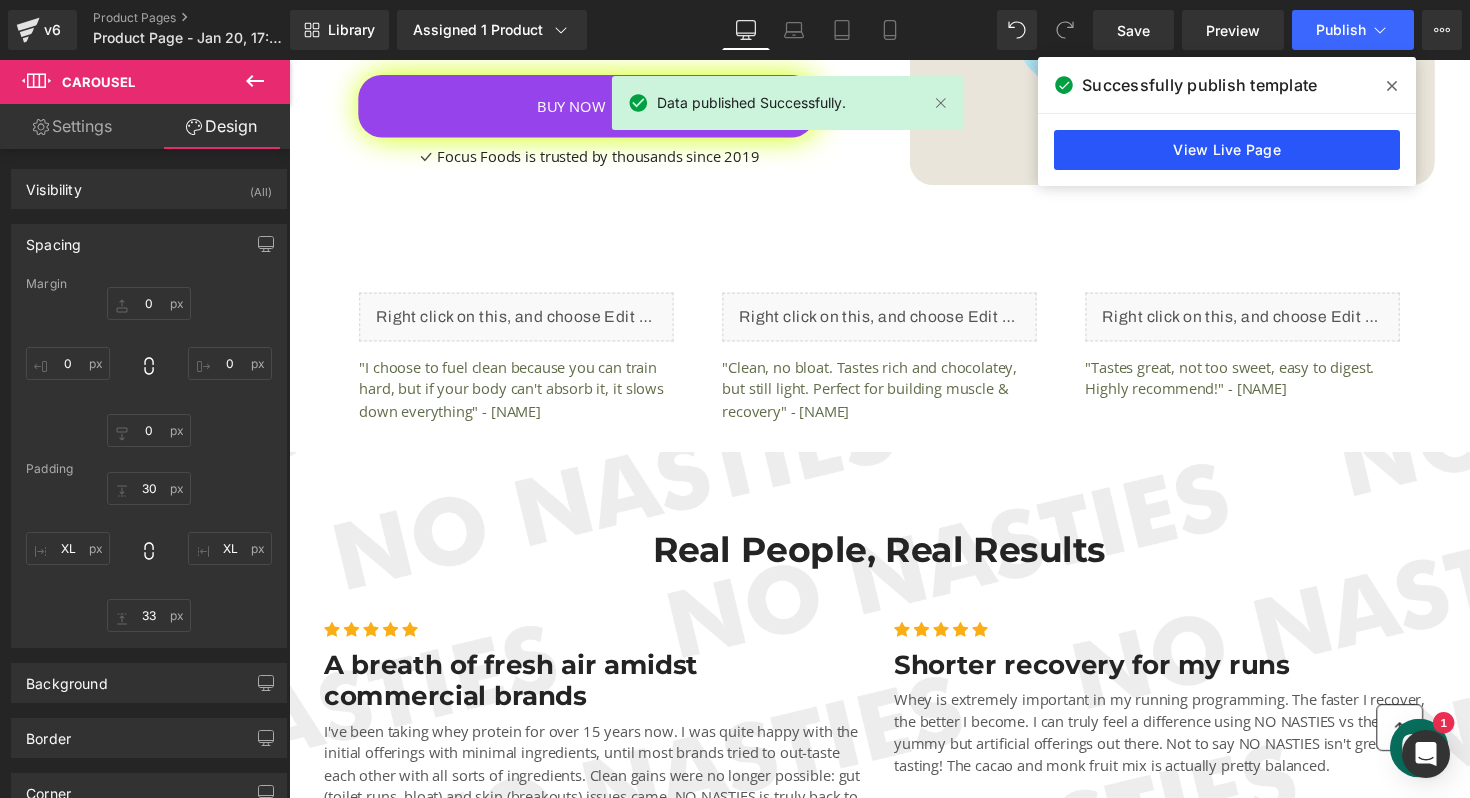 click on "View Live Page" at bounding box center (1227, 150) 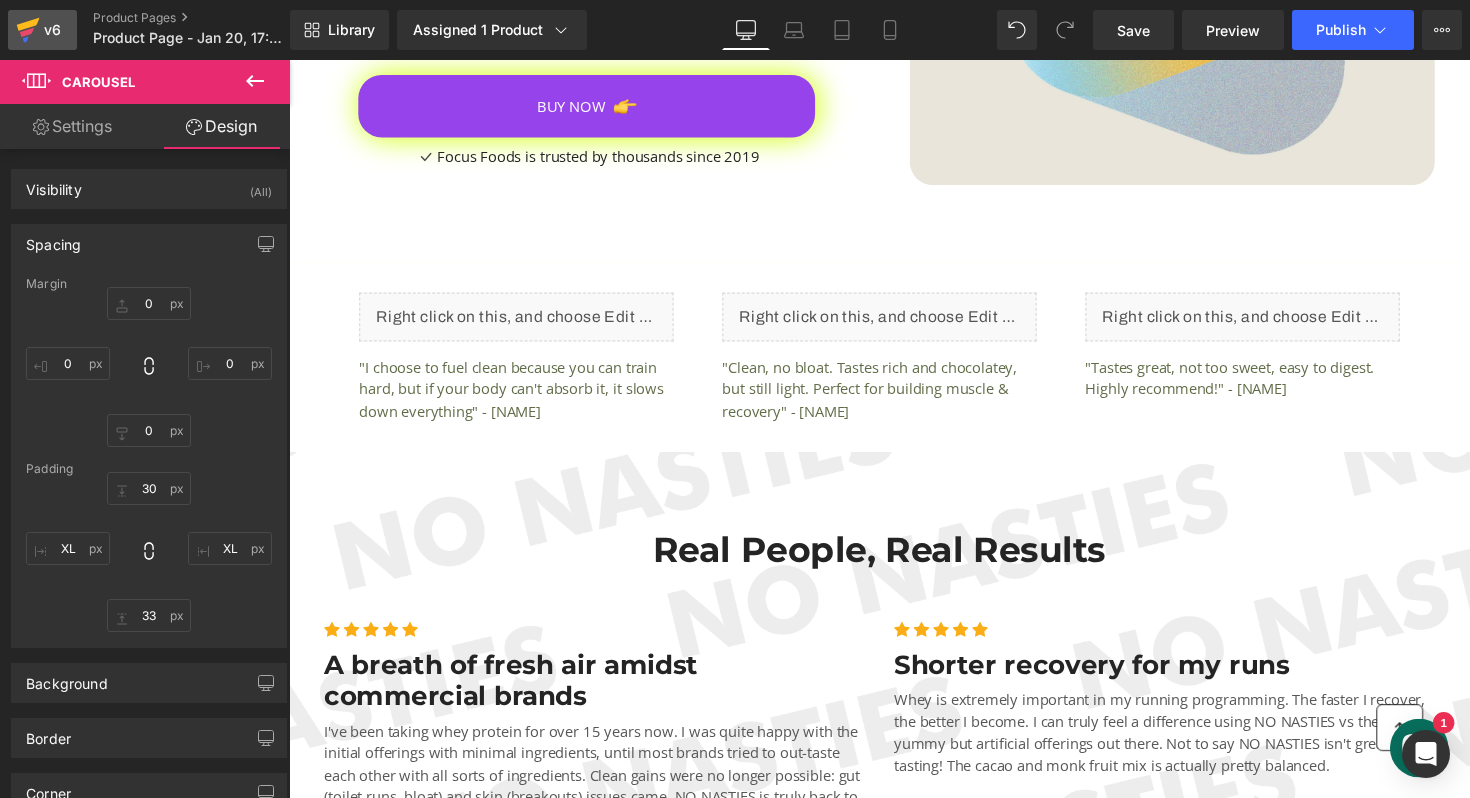 click 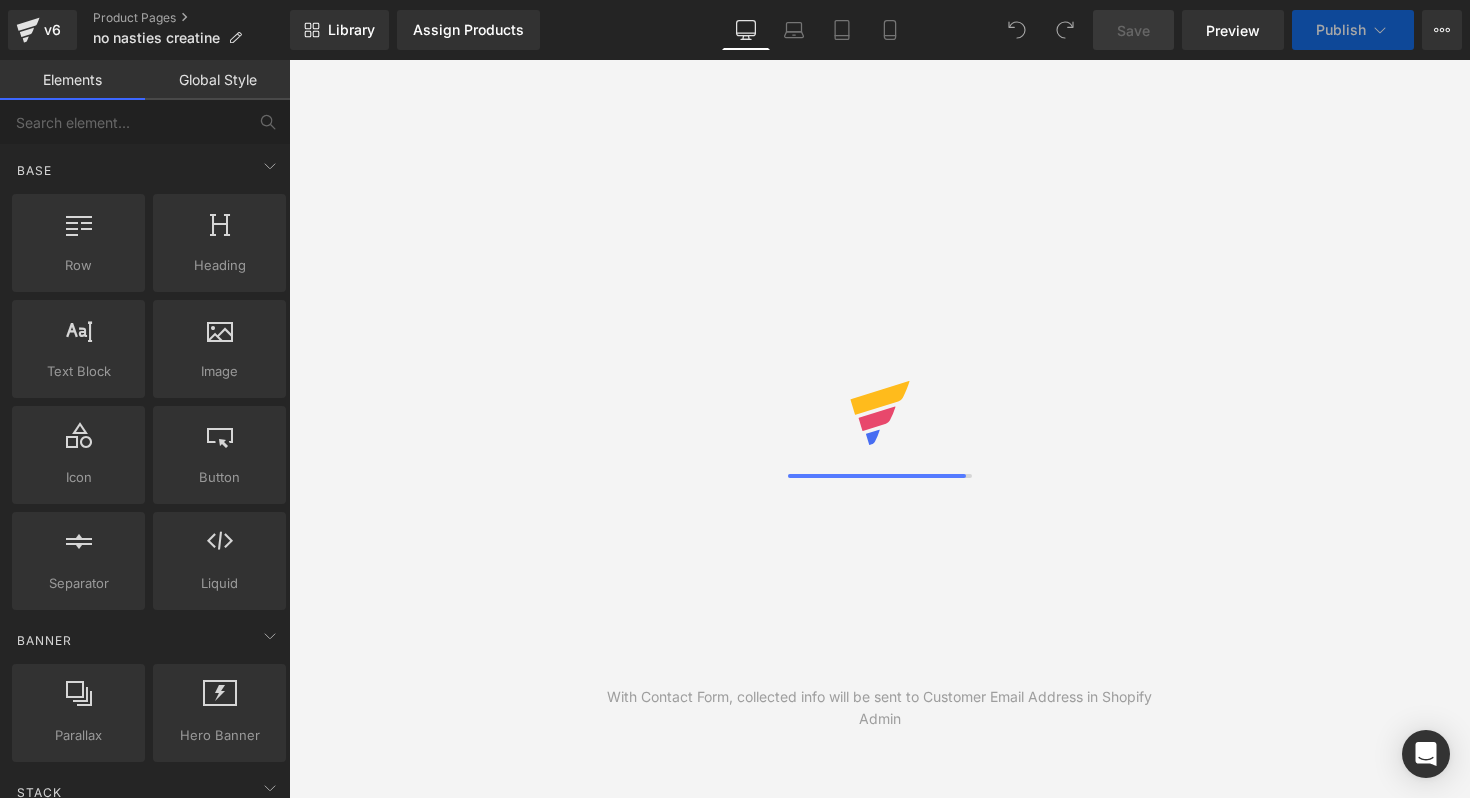 scroll, scrollTop: 0, scrollLeft: 0, axis: both 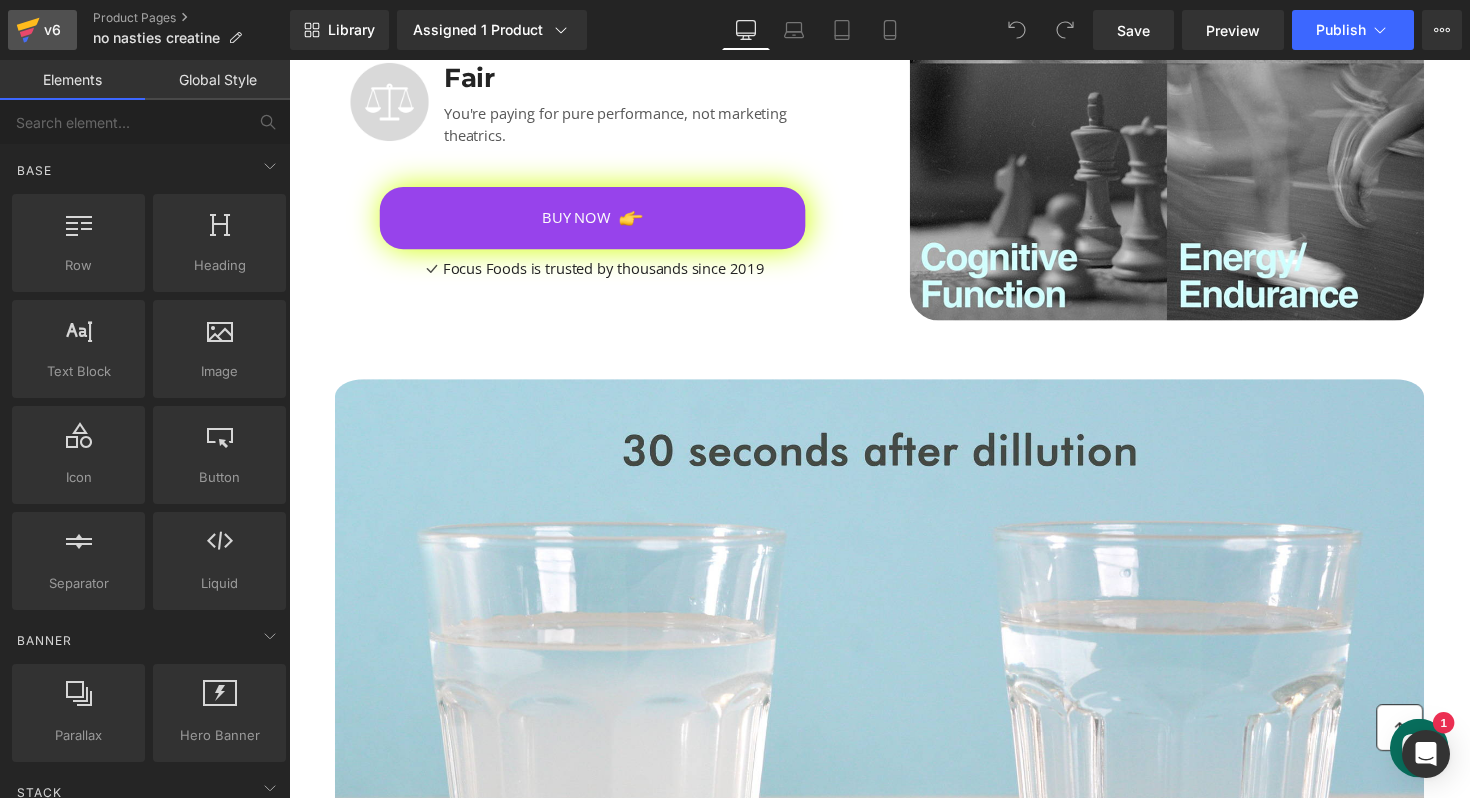 click on "v6" at bounding box center [42, 30] 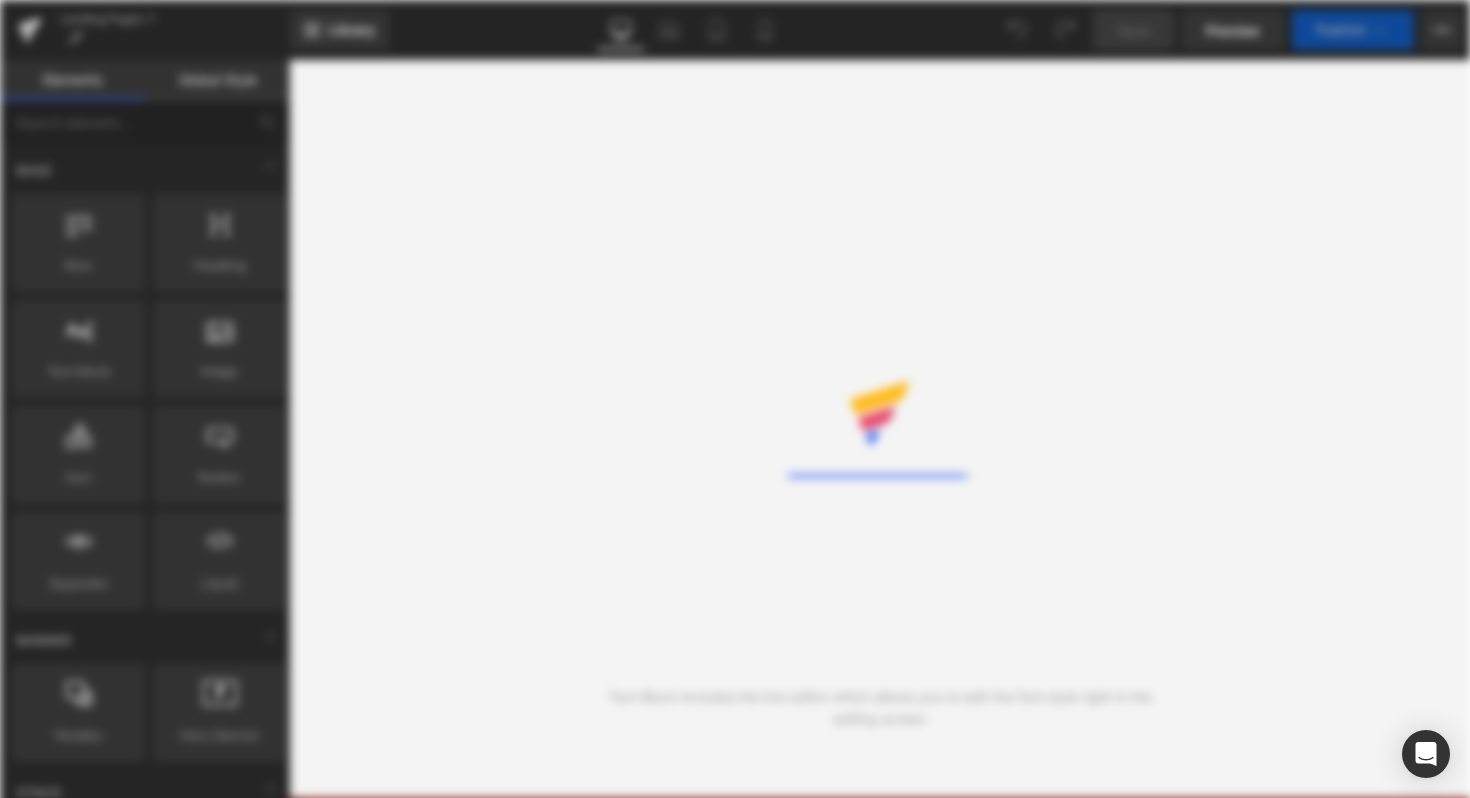 scroll, scrollTop: 0, scrollLeft: 0, axis: both 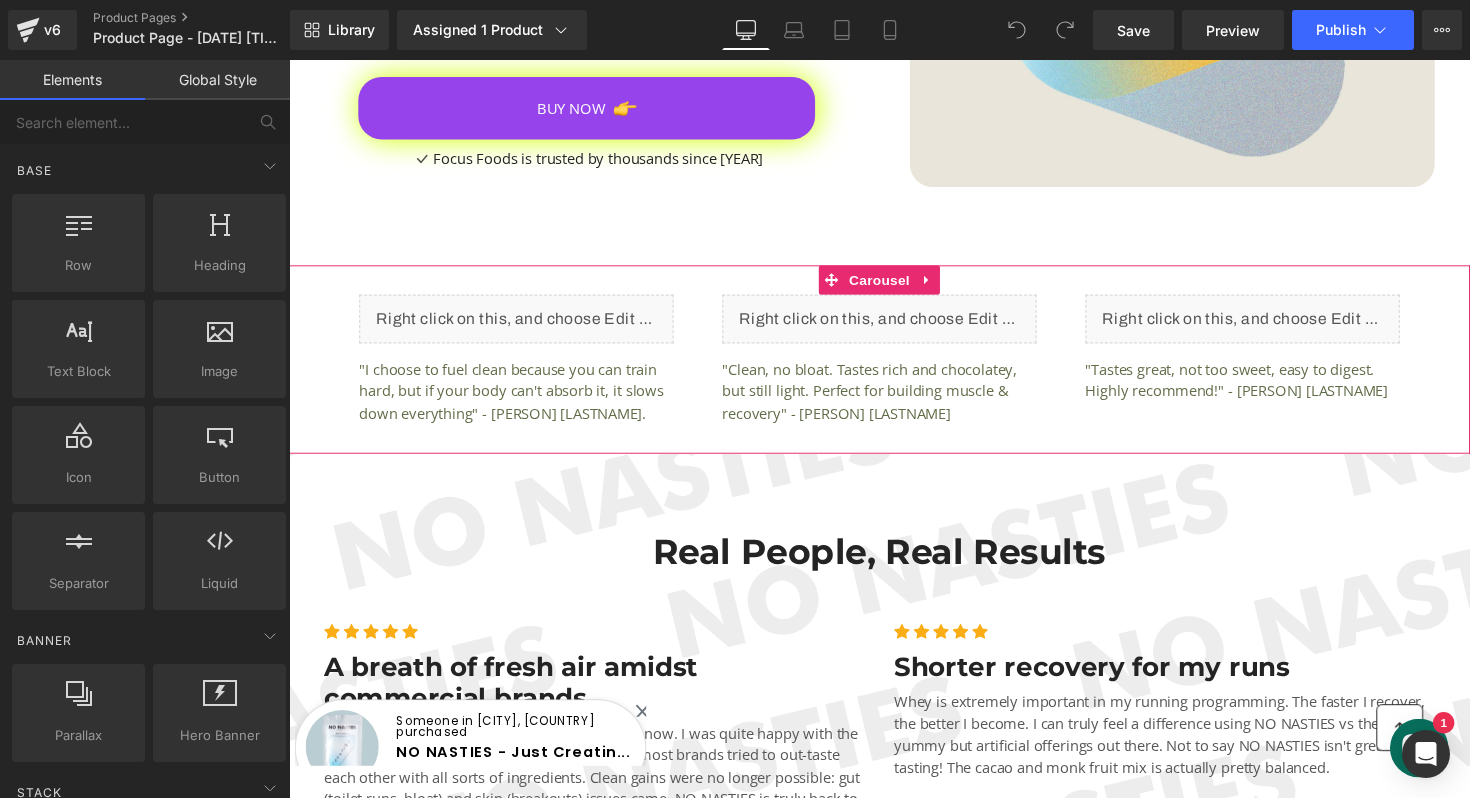 click on "Liquid         "I choose to fuel clean because you can train hard, but if your body can't absorb it, it slows down everything" - Jai Z. Text Block
Liquid         "Clean, no bloat. Tastes rich and chocolatey, but still light. Perfect for building muscle & recovery" - Nicole S. Text Block
Liquid
"Tastes great, not too sweet, easy to digest. Highly recommend!" - Ben C.
Text Block
‹ ›
Carousel" at bounding box center (894, 367) 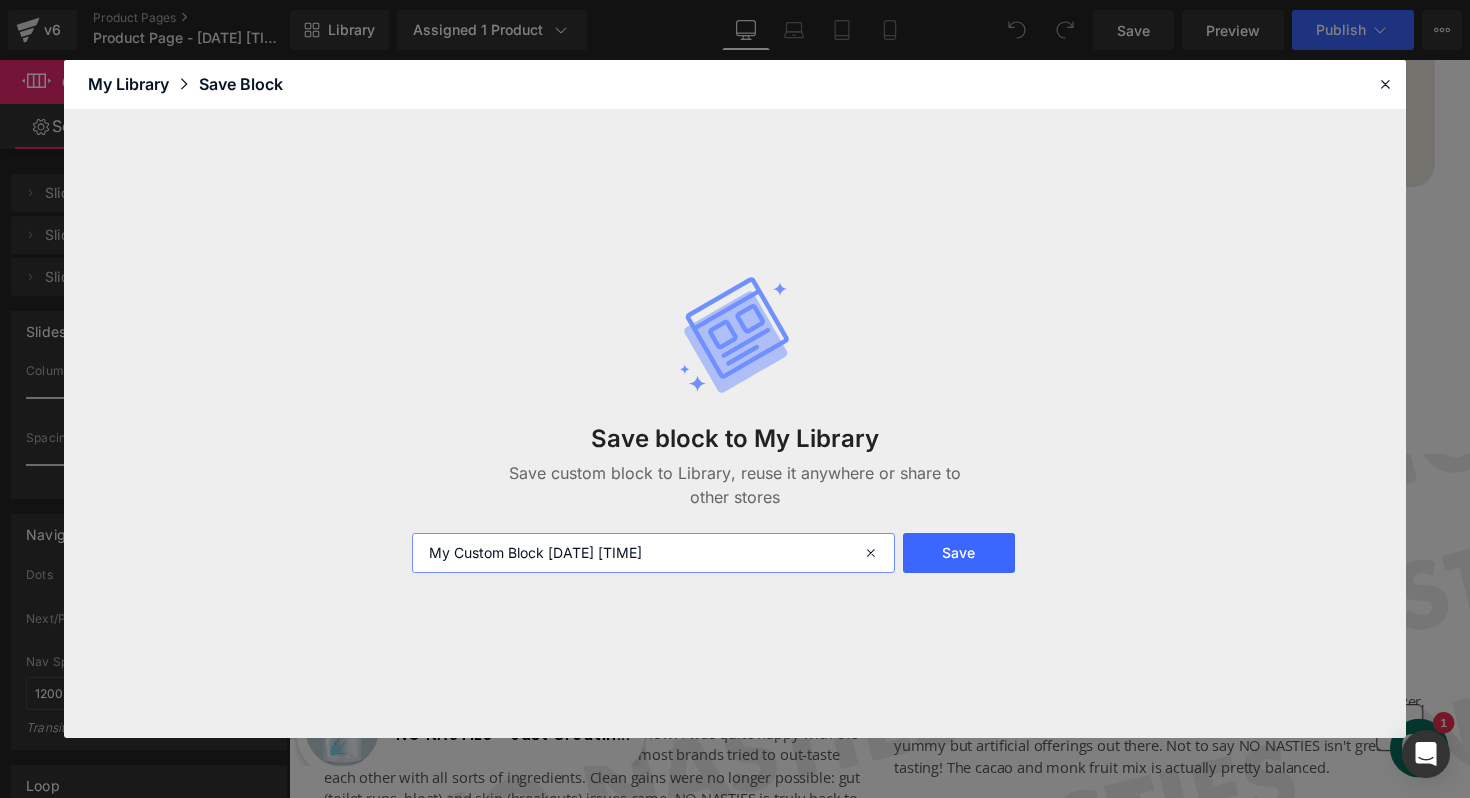 click on "My Custom Block 2025-08-07 15:23:12" at bounding box center [653, 553] 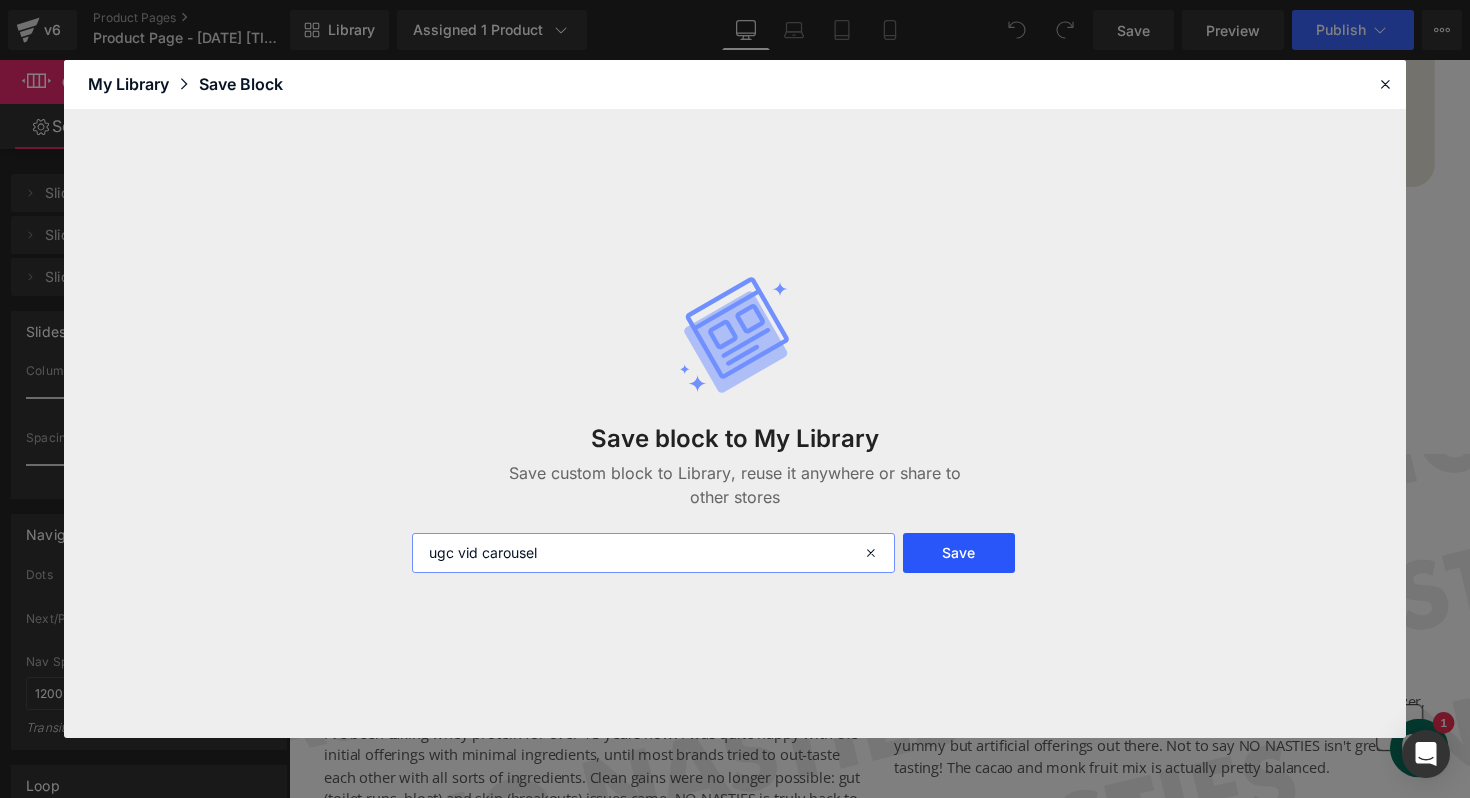 type on "ugc vid carousel" 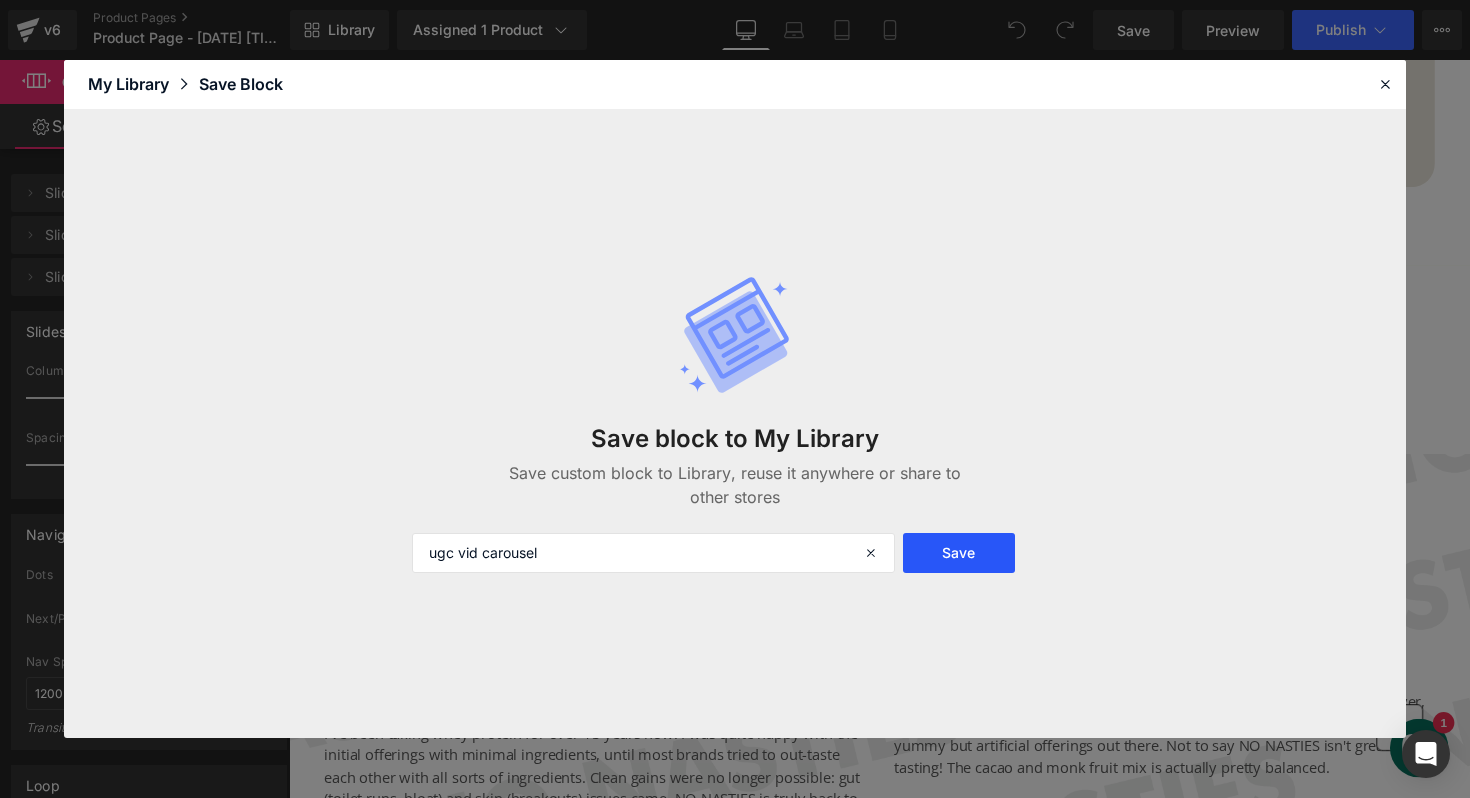 click on "Save" at bounding box center [959, 553] 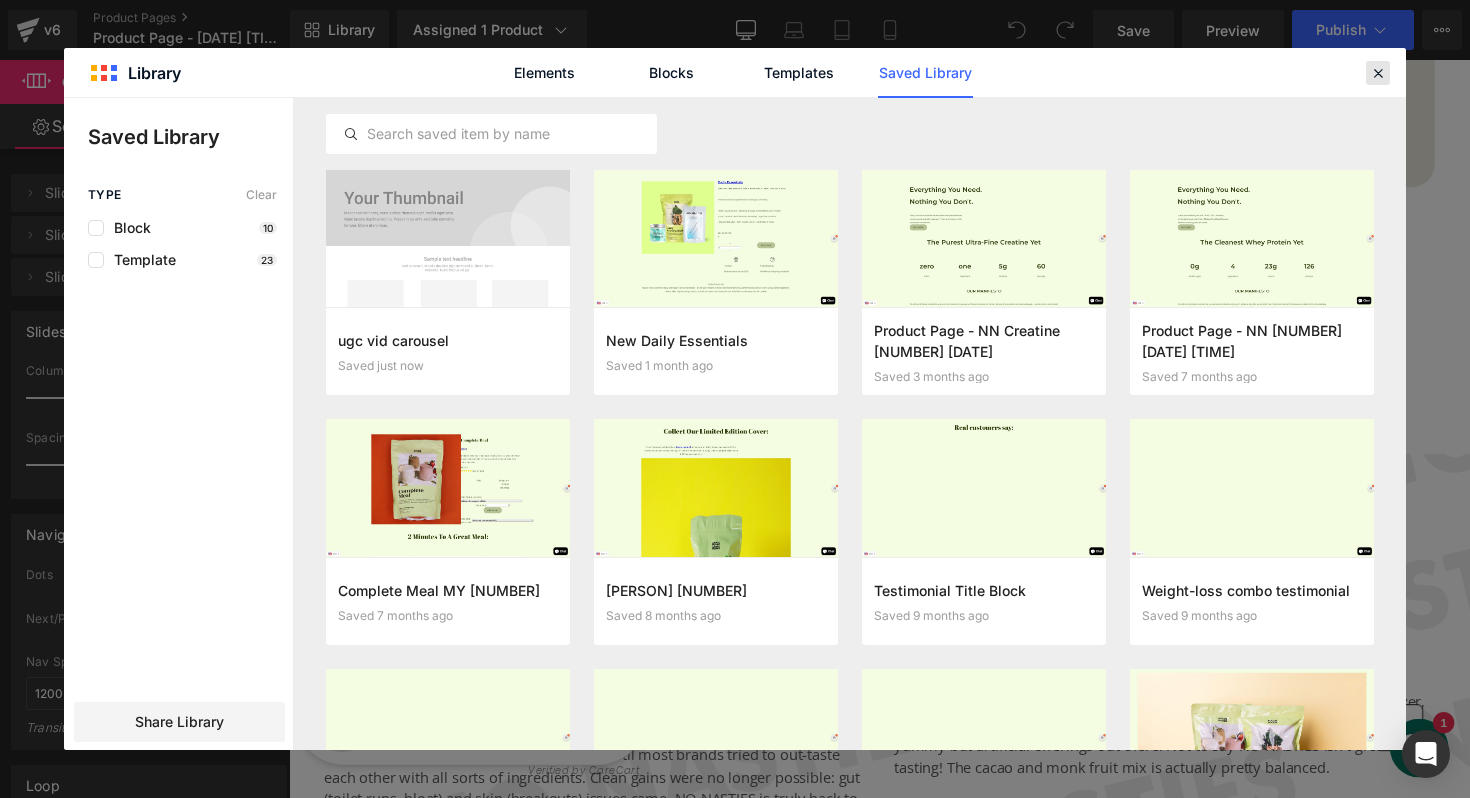 click at bounding box center [1378, 73] 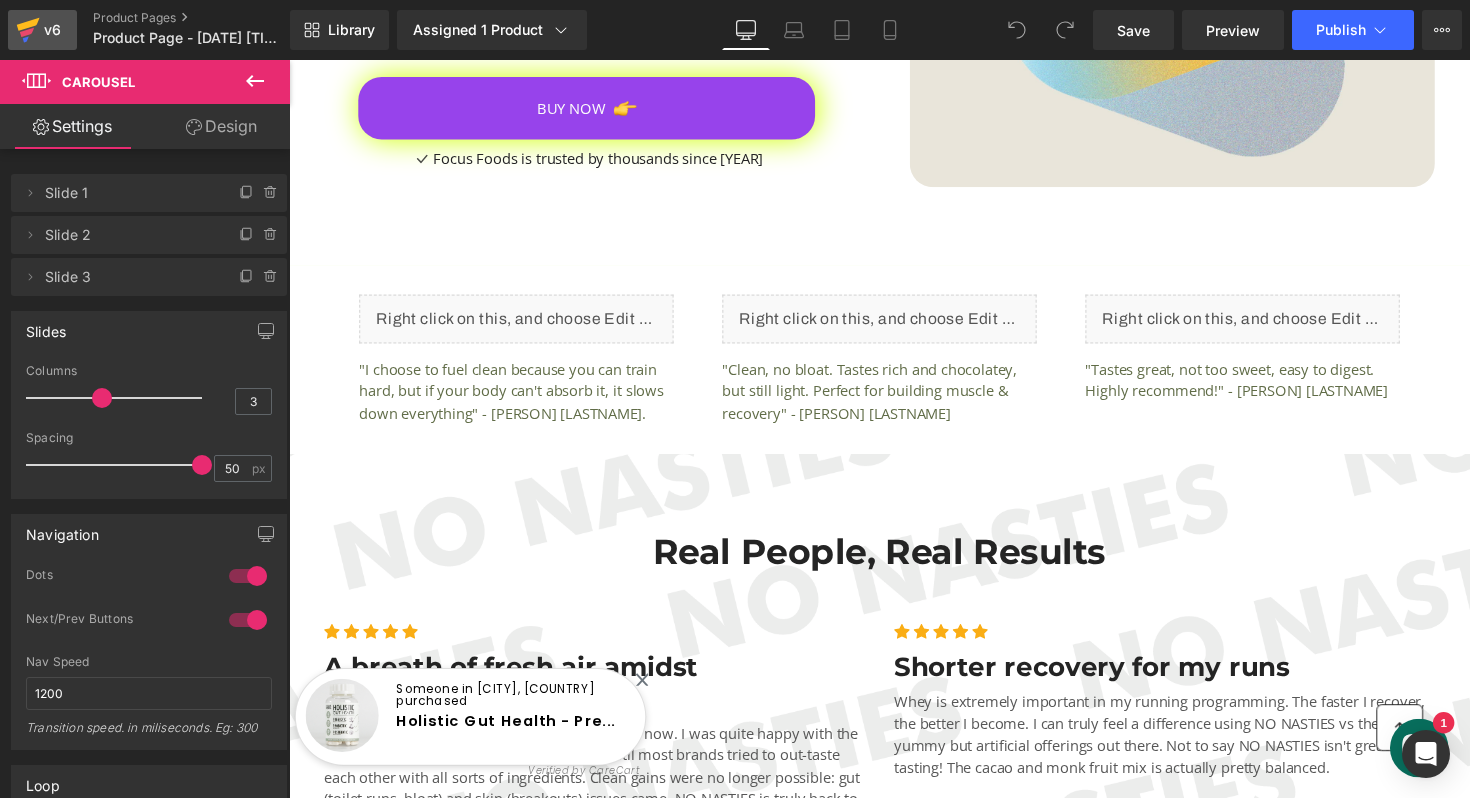 click 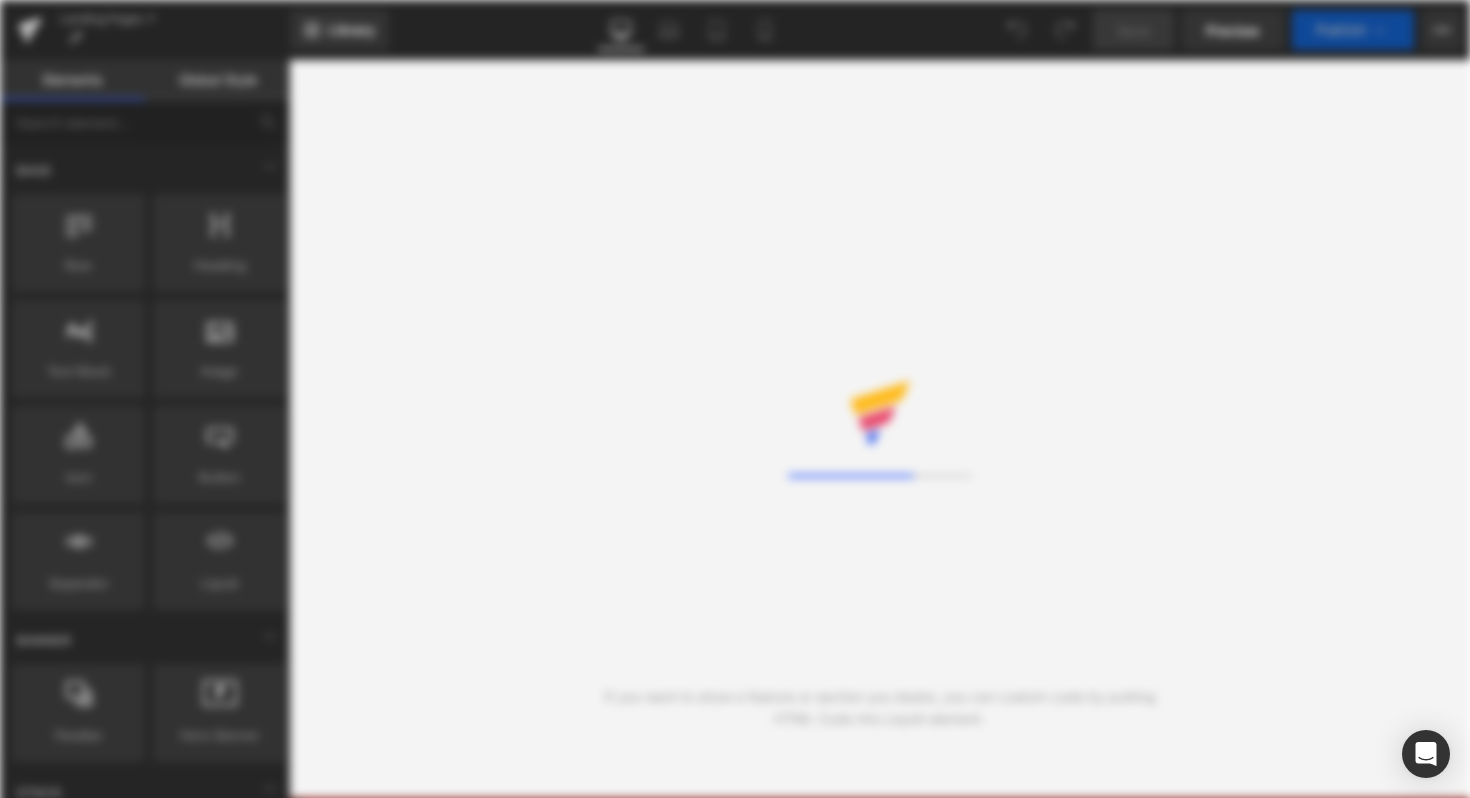 scroll, scrollTop: 0, scrollLeft: 0, axis: both 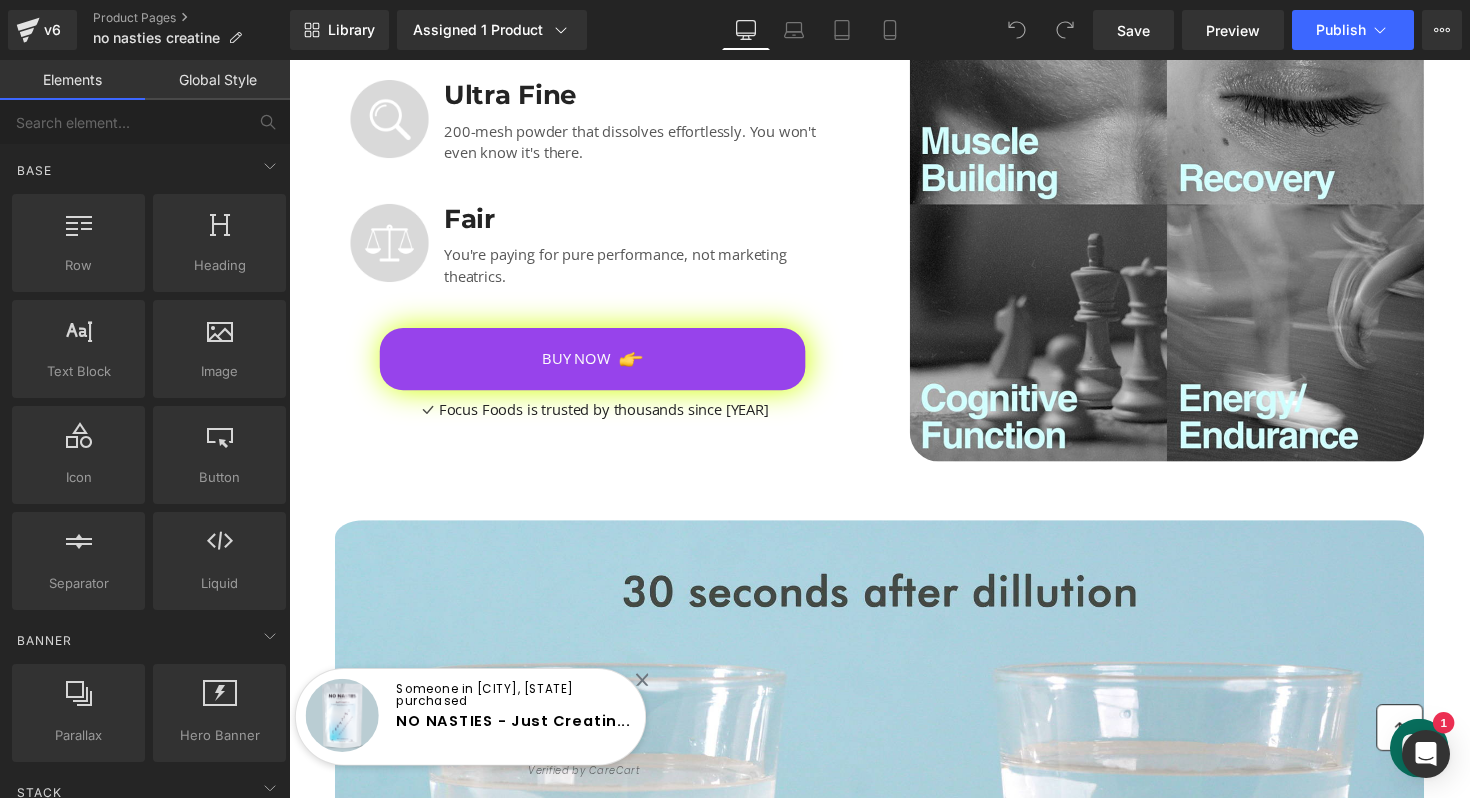 click on "Global Style" at bounding box center (217, 80) 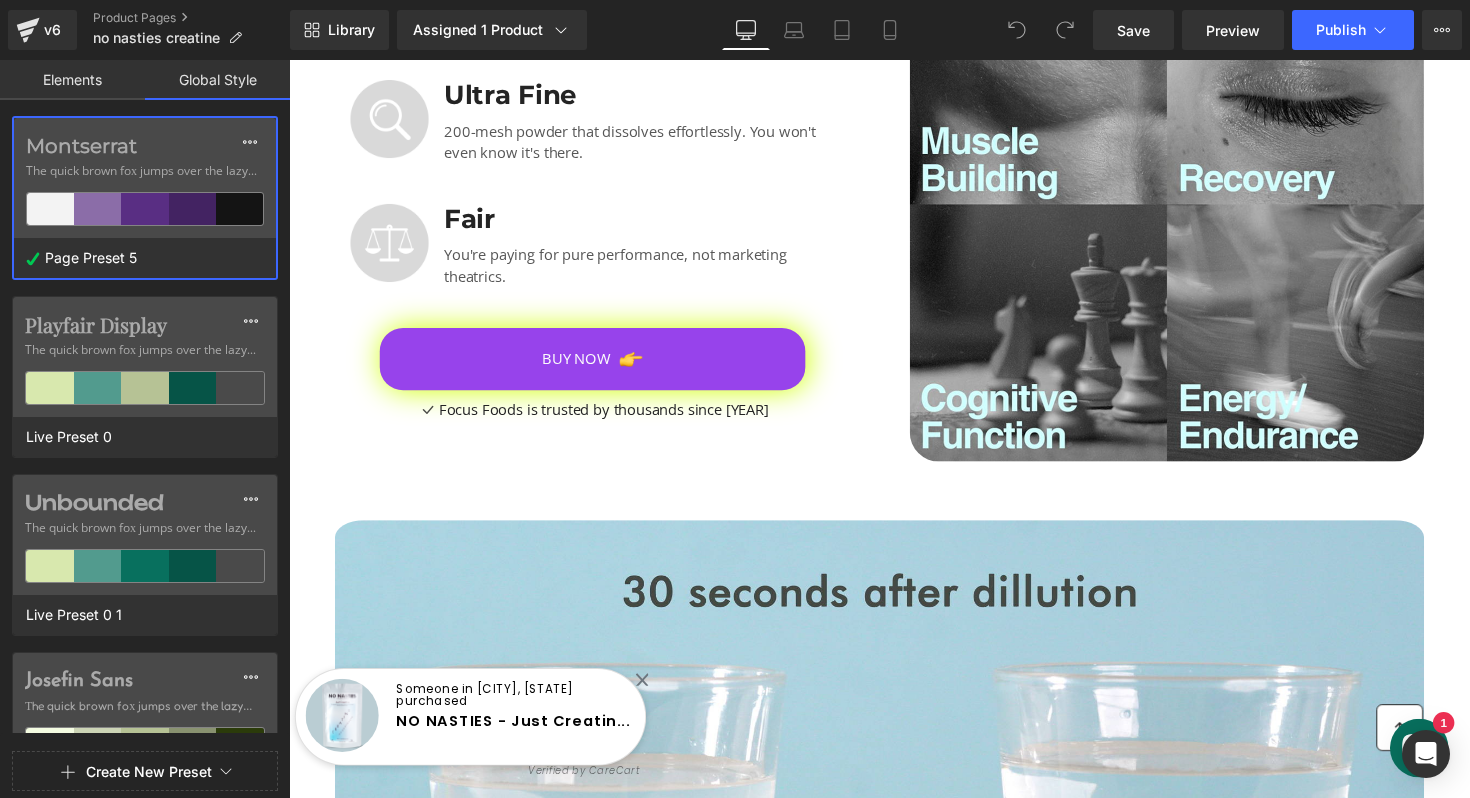 click on "Elements" at bounding box center (72, 80) 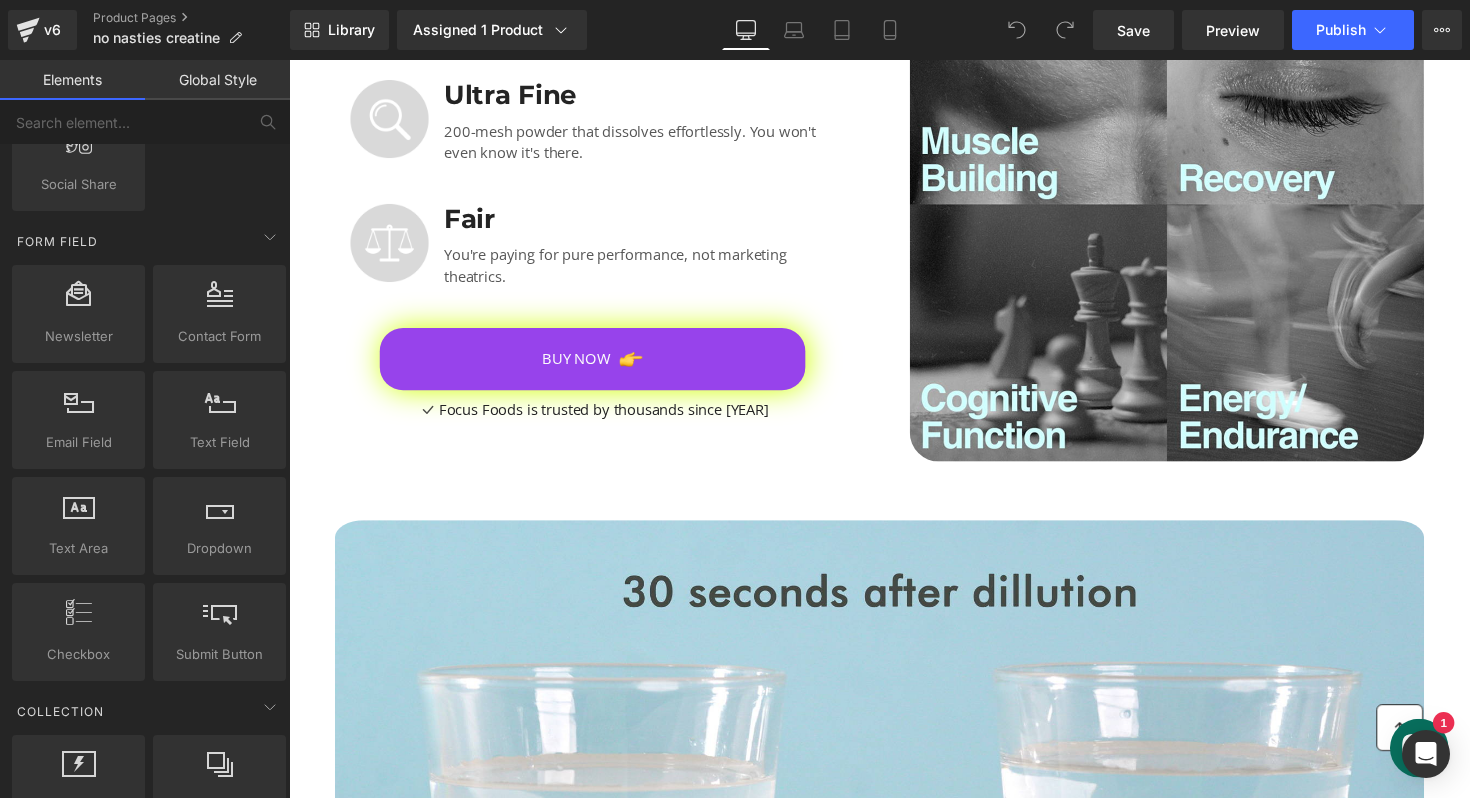 scroll, scrollTop: 3034, scrollLeft: 0, axis: vertical 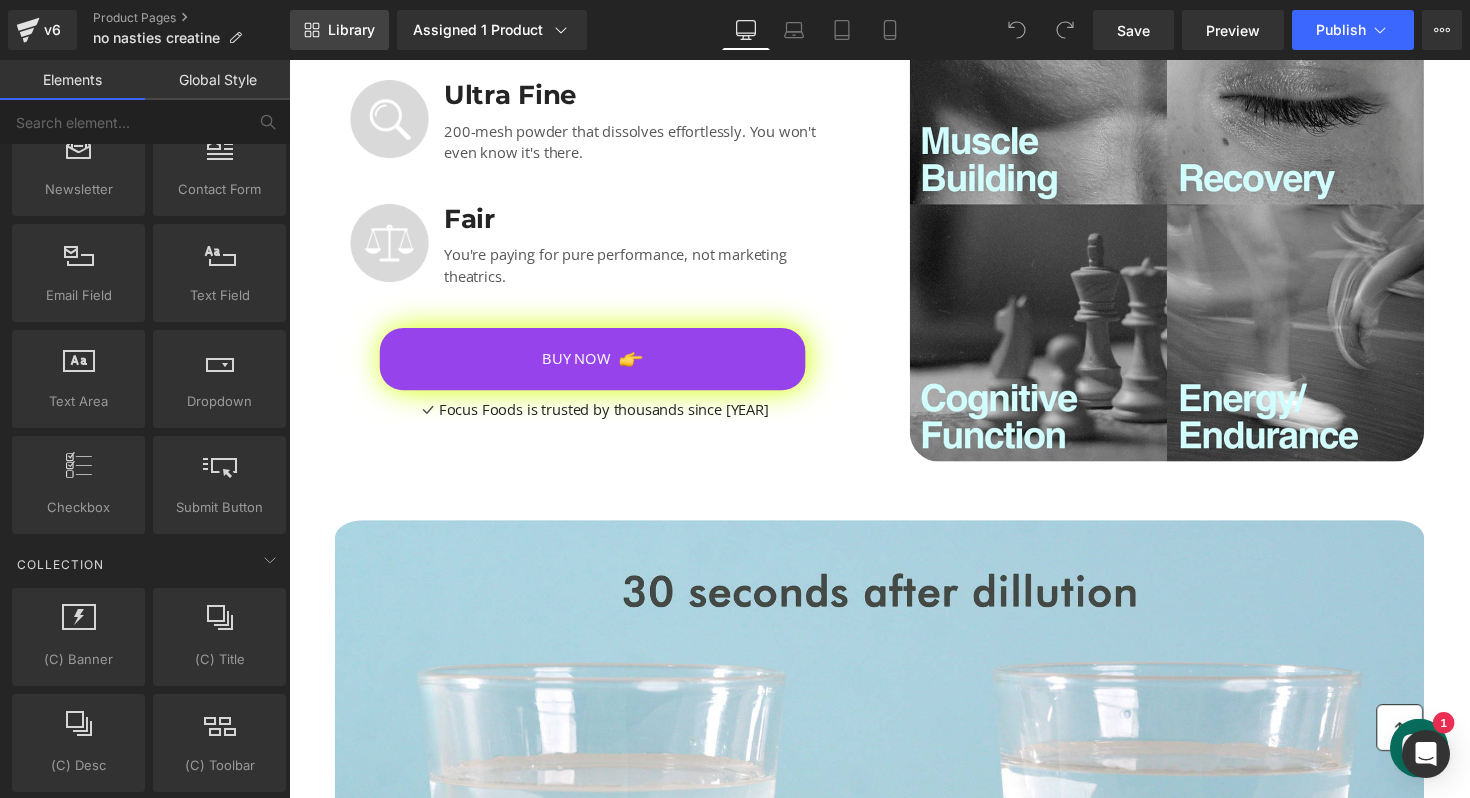 click on "Library" at bounding box center [351, 30] 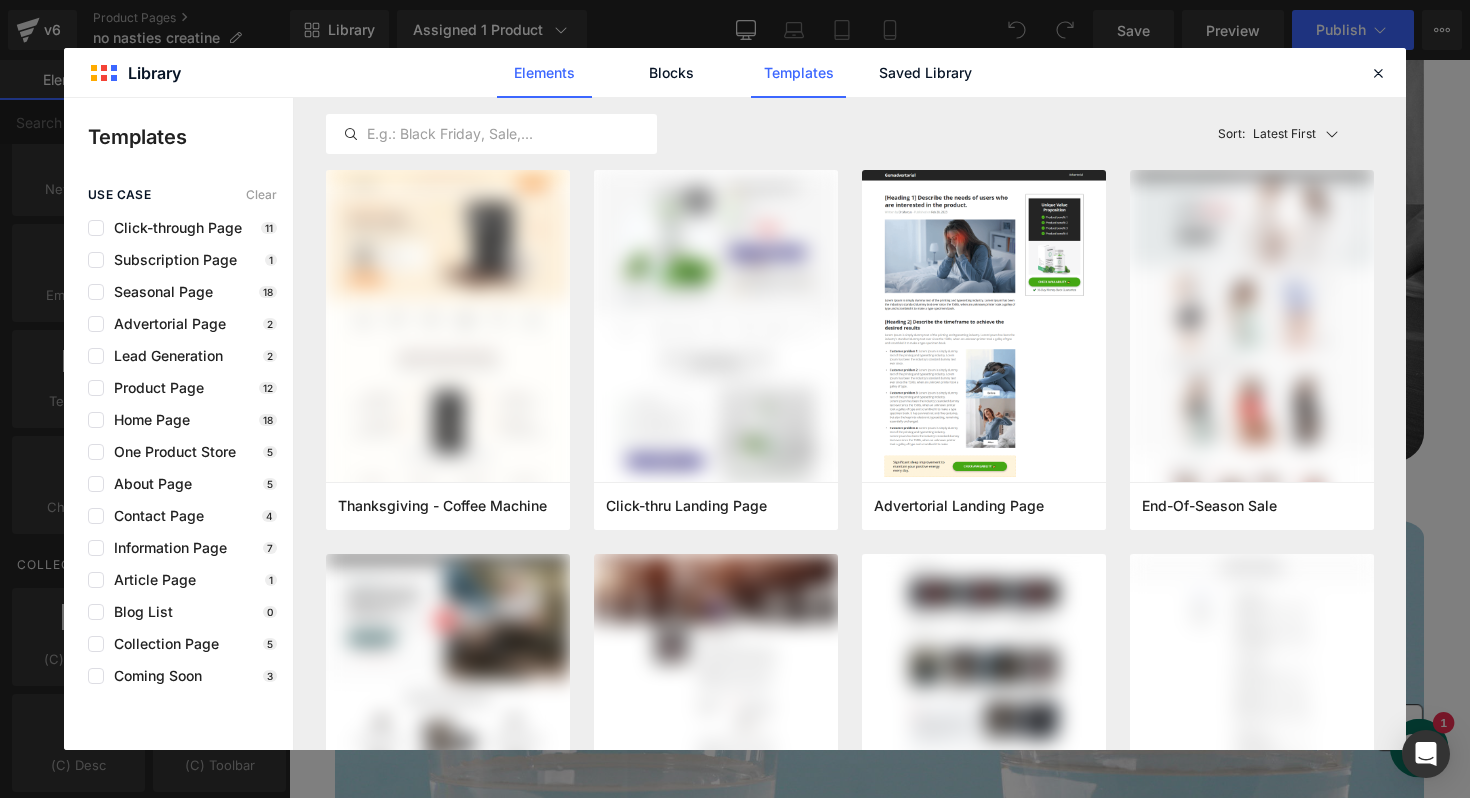 click on "Elements" 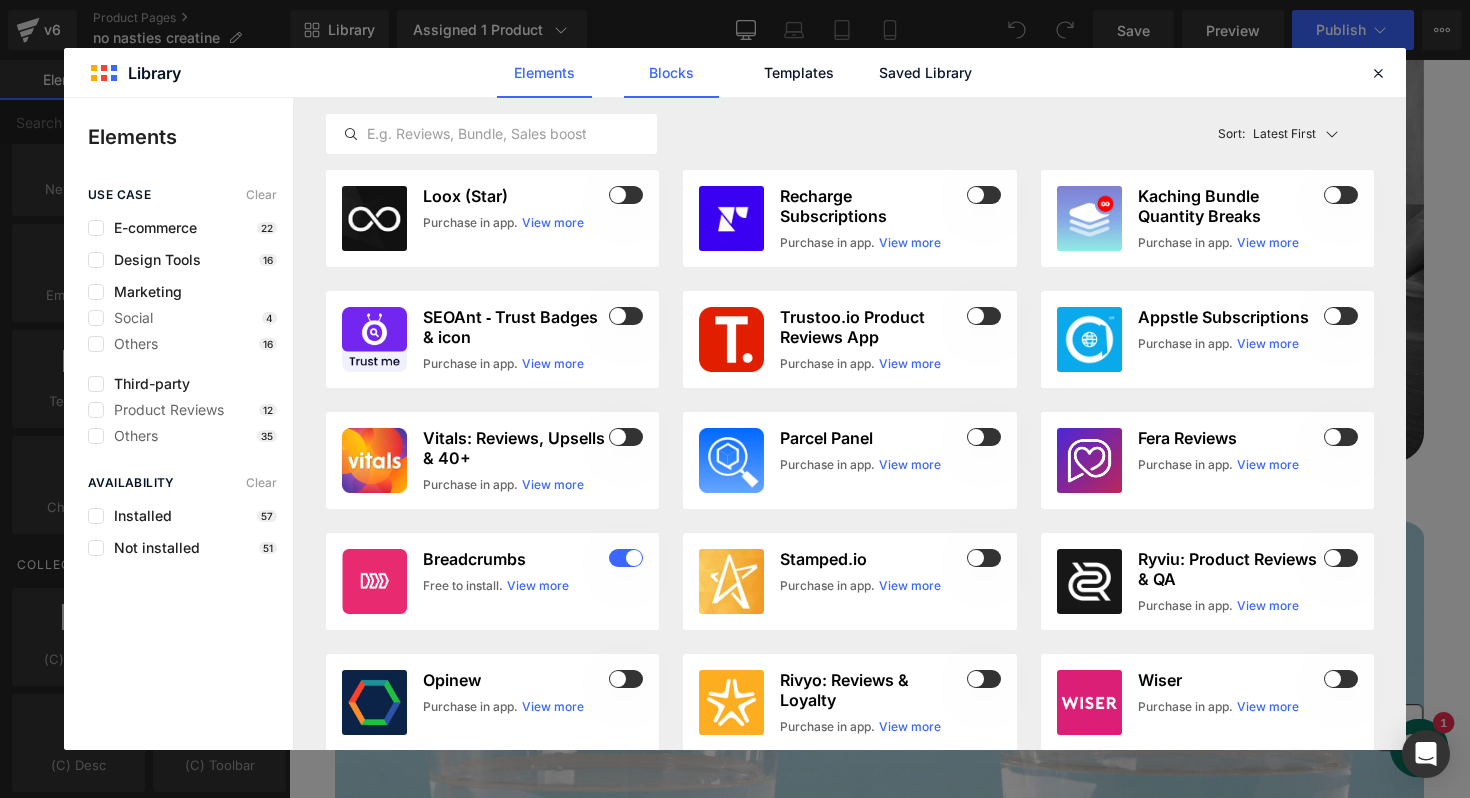 click on "Blocks" 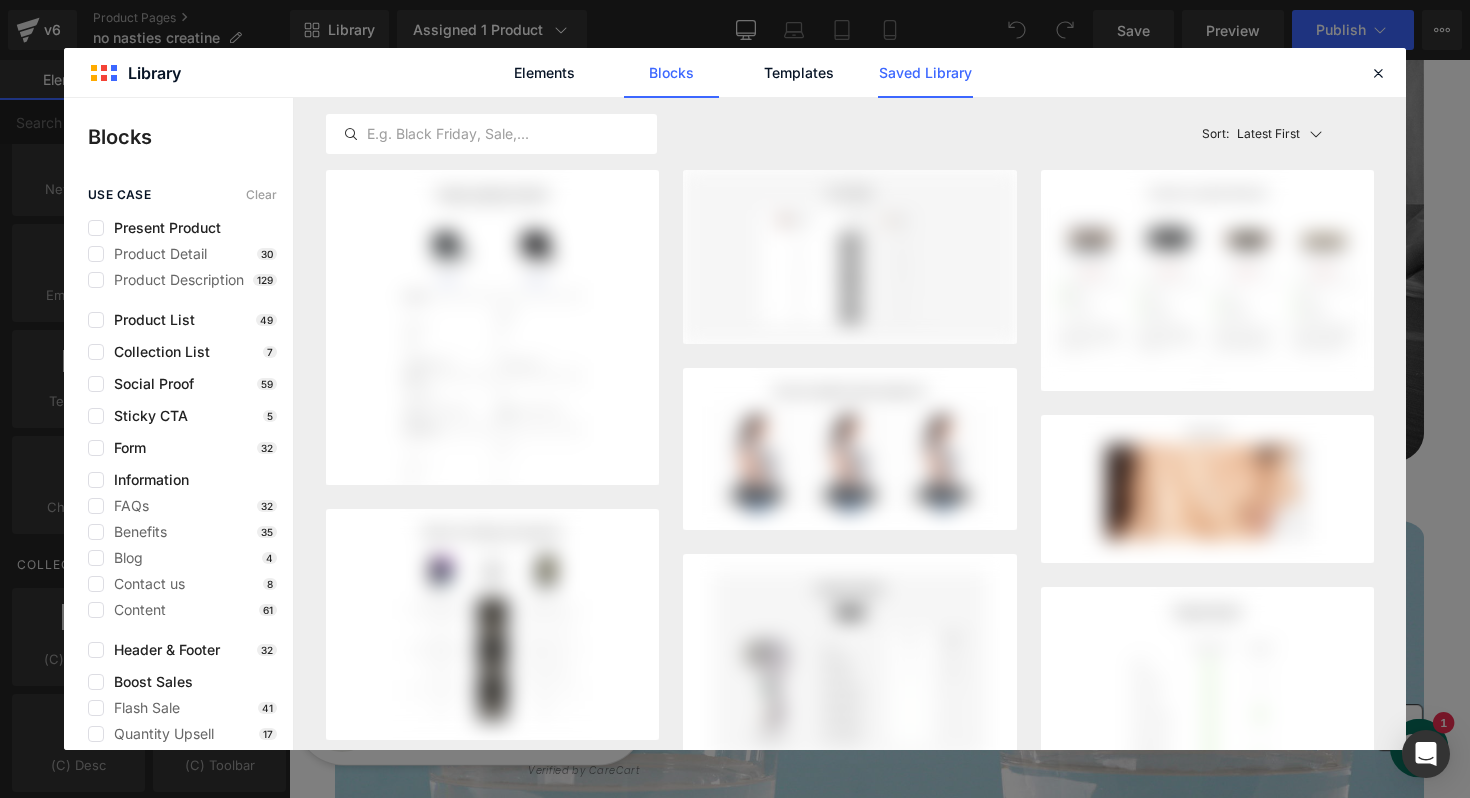 click on "Saved Library" 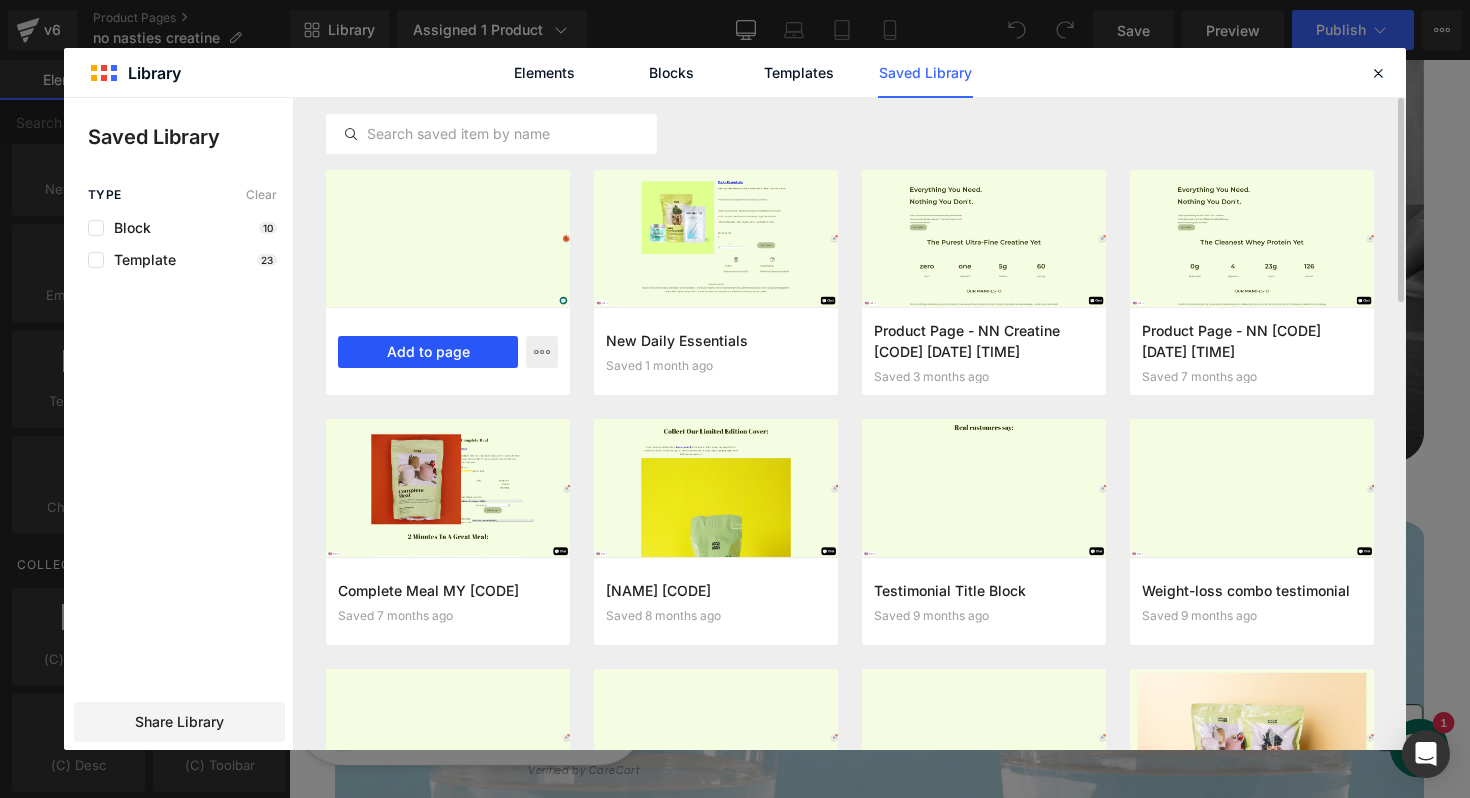 click on "Add to page" at bounding box center [428, 352] 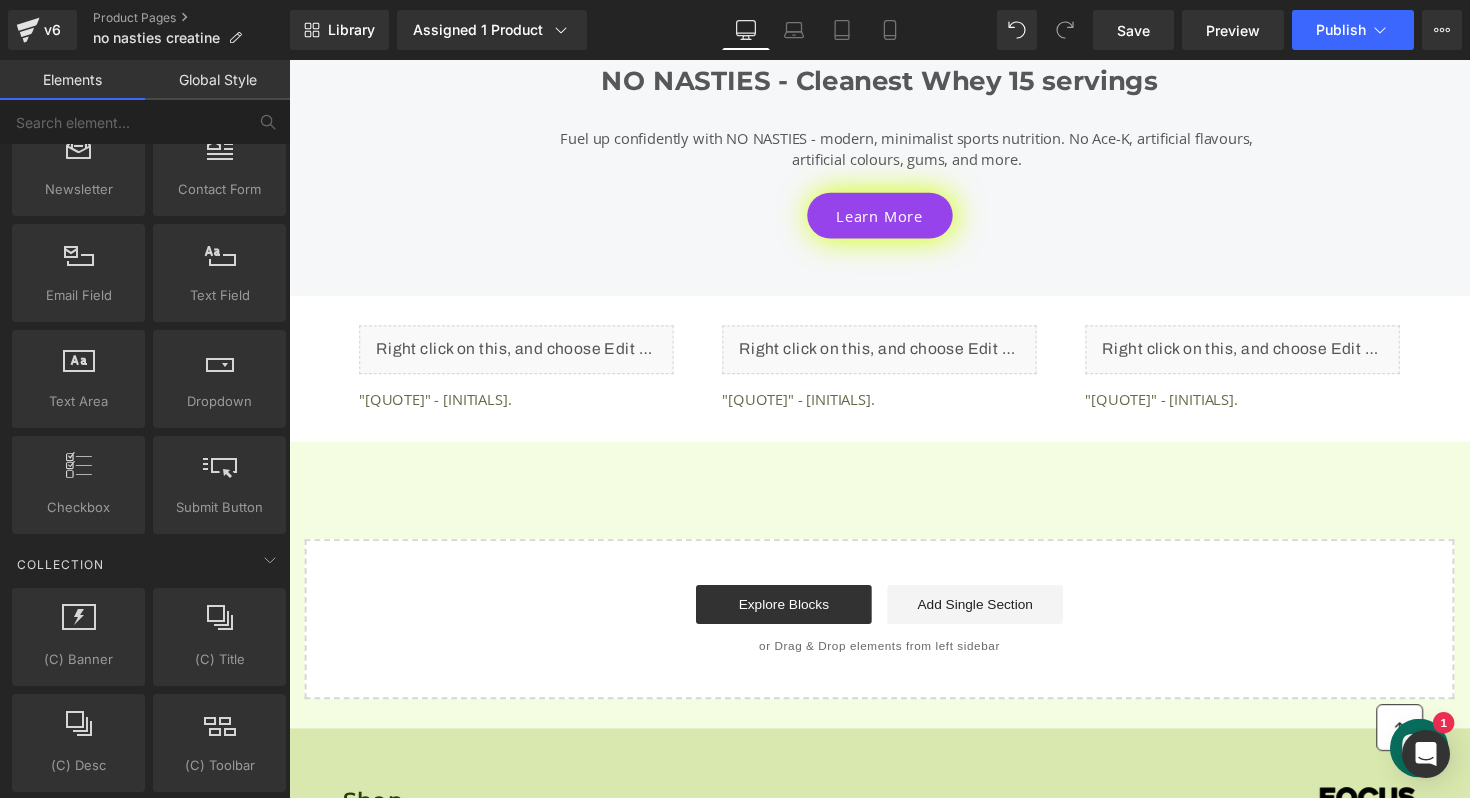 scroll, scrollTop: 6989, scrollLeft: 0, axis: vertical 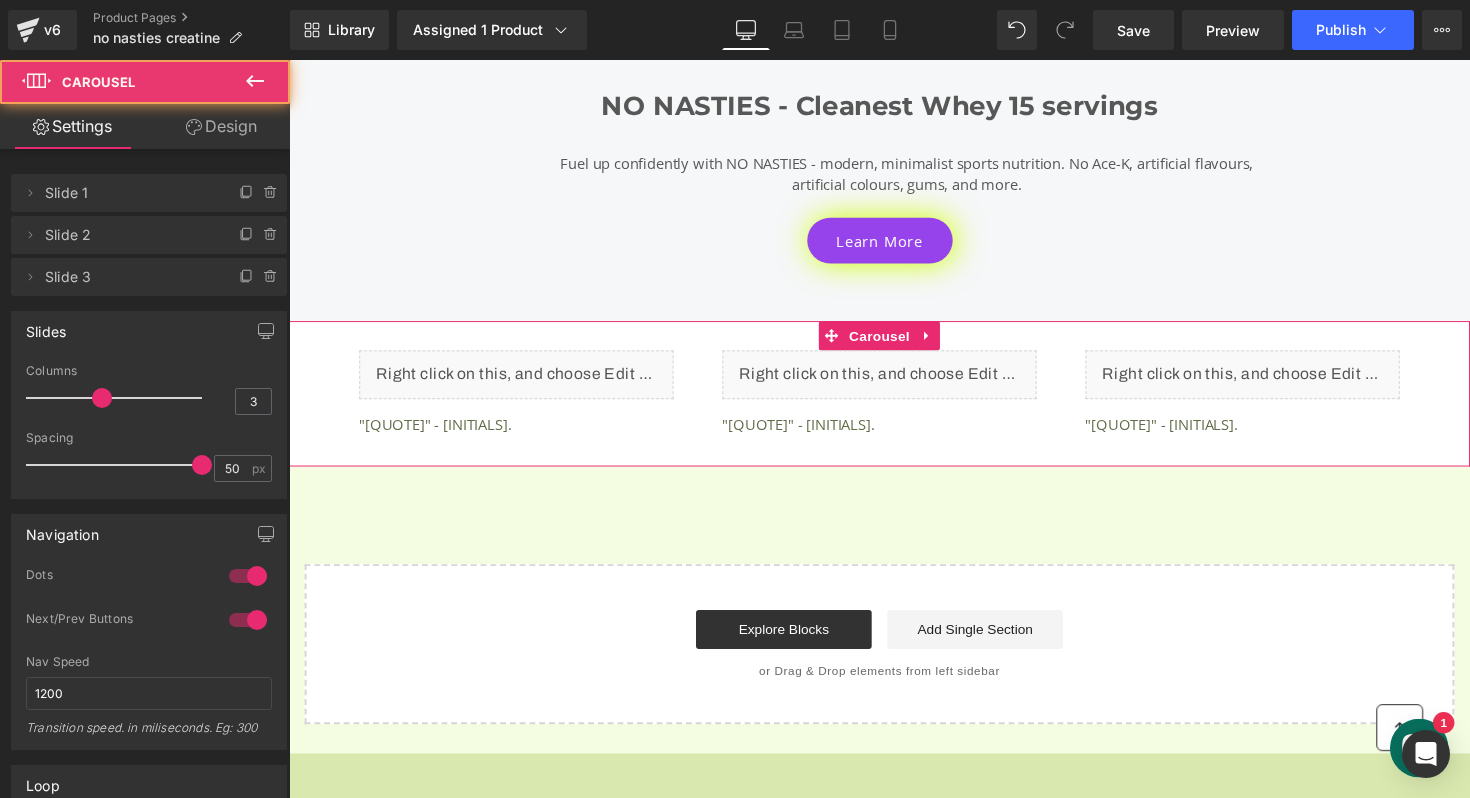 click on "Liquid         "I choose to fuel clean because you can train hard, but if your body can't absorb it, it slows down everything" - Jai Z. Text Block
Liquid         "Clean, no bloat. Tastes rich and chocolatey, but still light. Perfect for building muscle & recovery" - Nicole S. Text Block
Liquid
"Tastes great, not too sweet, easy to digest. Highly recommend!" - Ben C.
Text Block
‹ ›
Carousel" at bounding box center (894, 401) 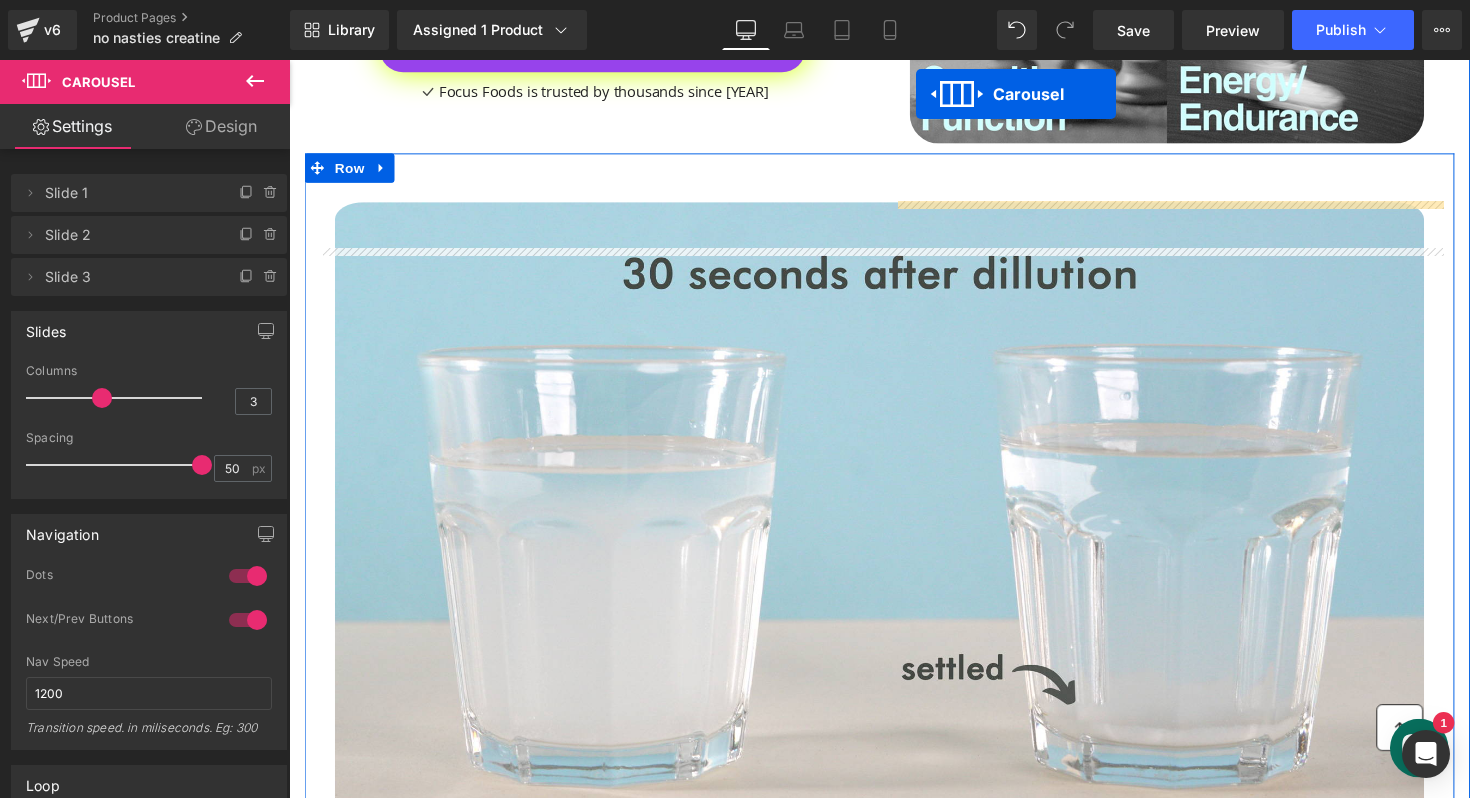 scroll, scrollTop: 2569, scrollLeft: 0, axis: vertical 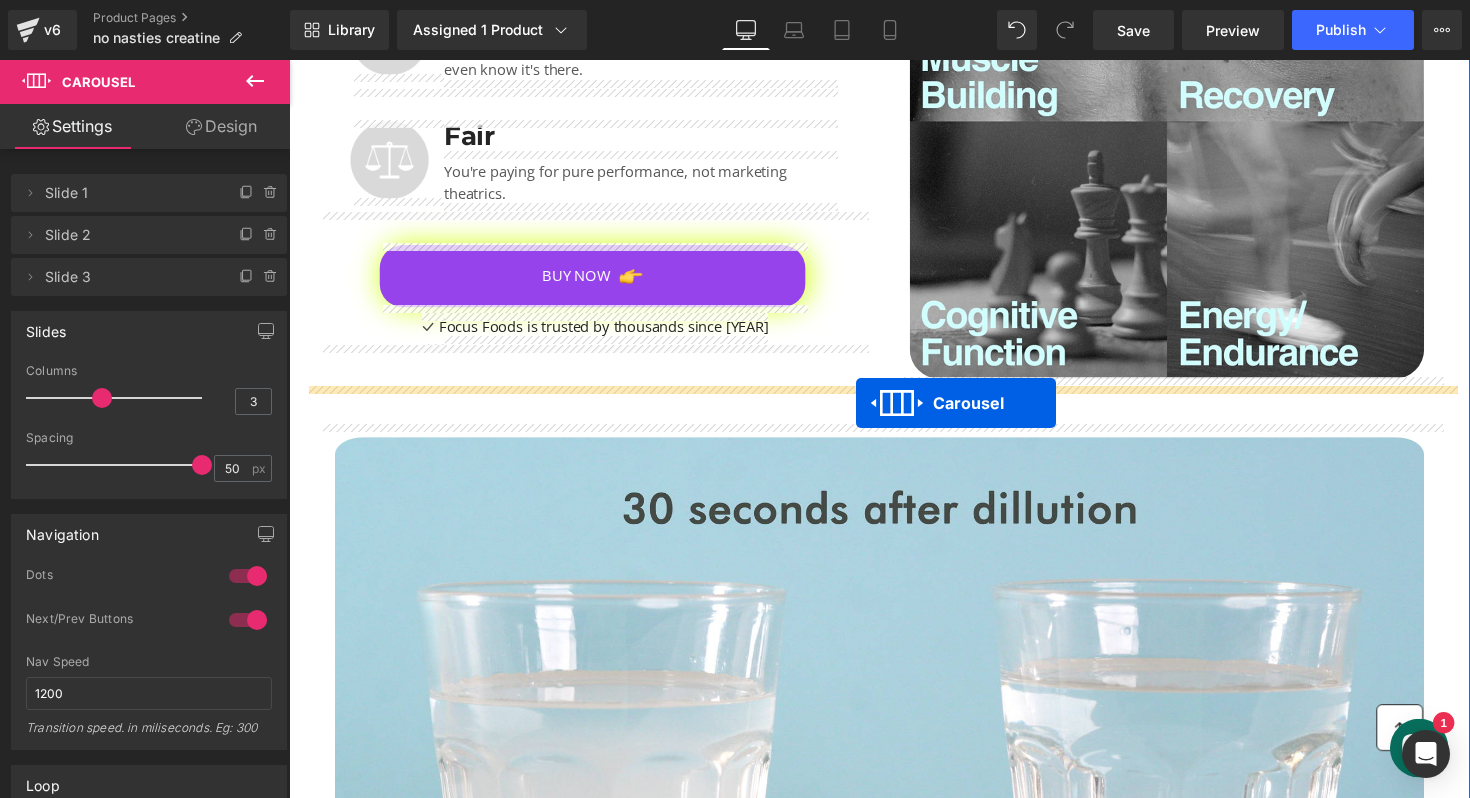 drag, startPoint x: 841, startPoint y: 342, endPoint x: 870, endPoint y: 411, distance: 74.84651 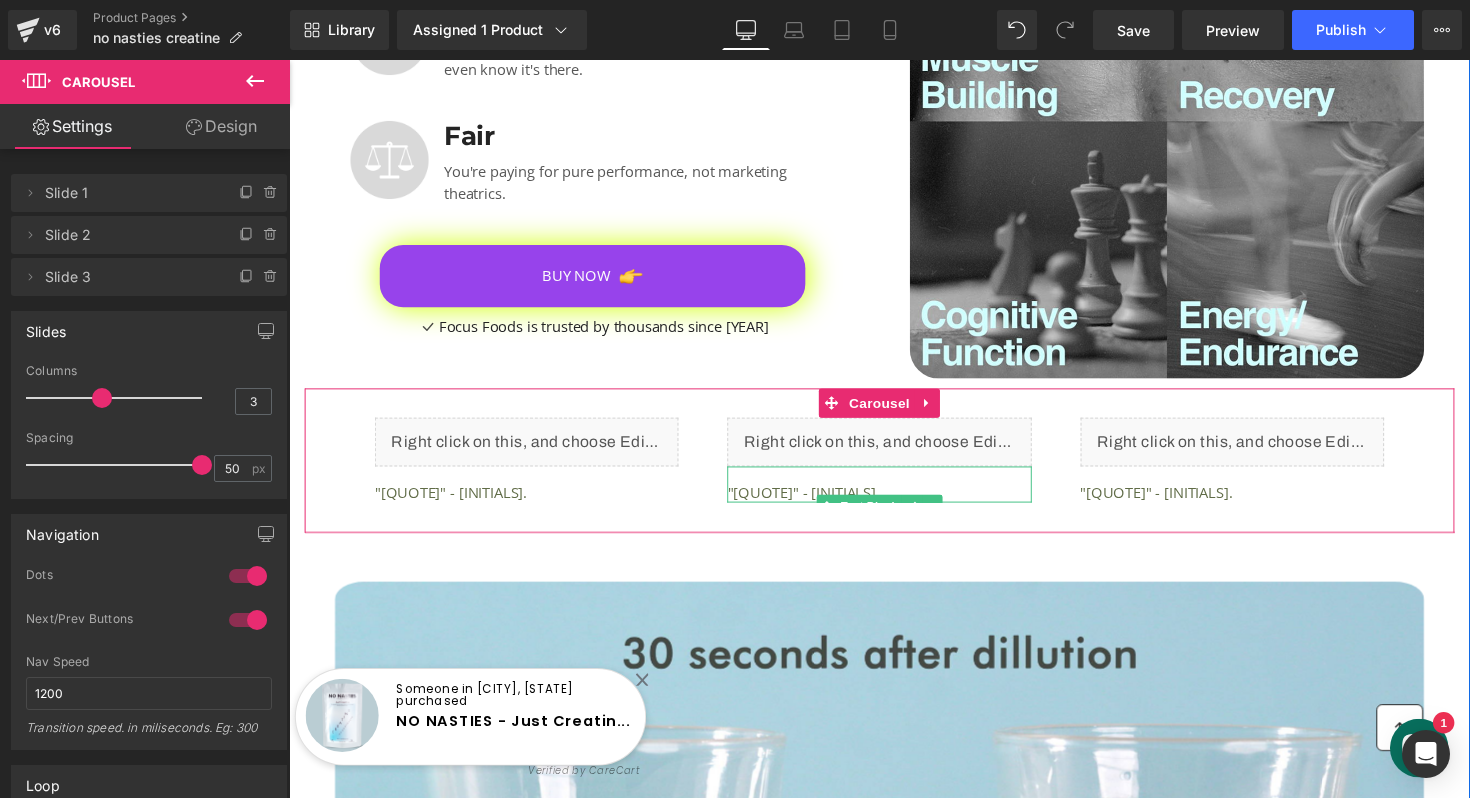 click on ""Clean, no bloat. Tastes rich and chocolatey, but still light. Perfect for building muscle & recovery" - [NAME] [LAST]." at bounding box center [893, 502] 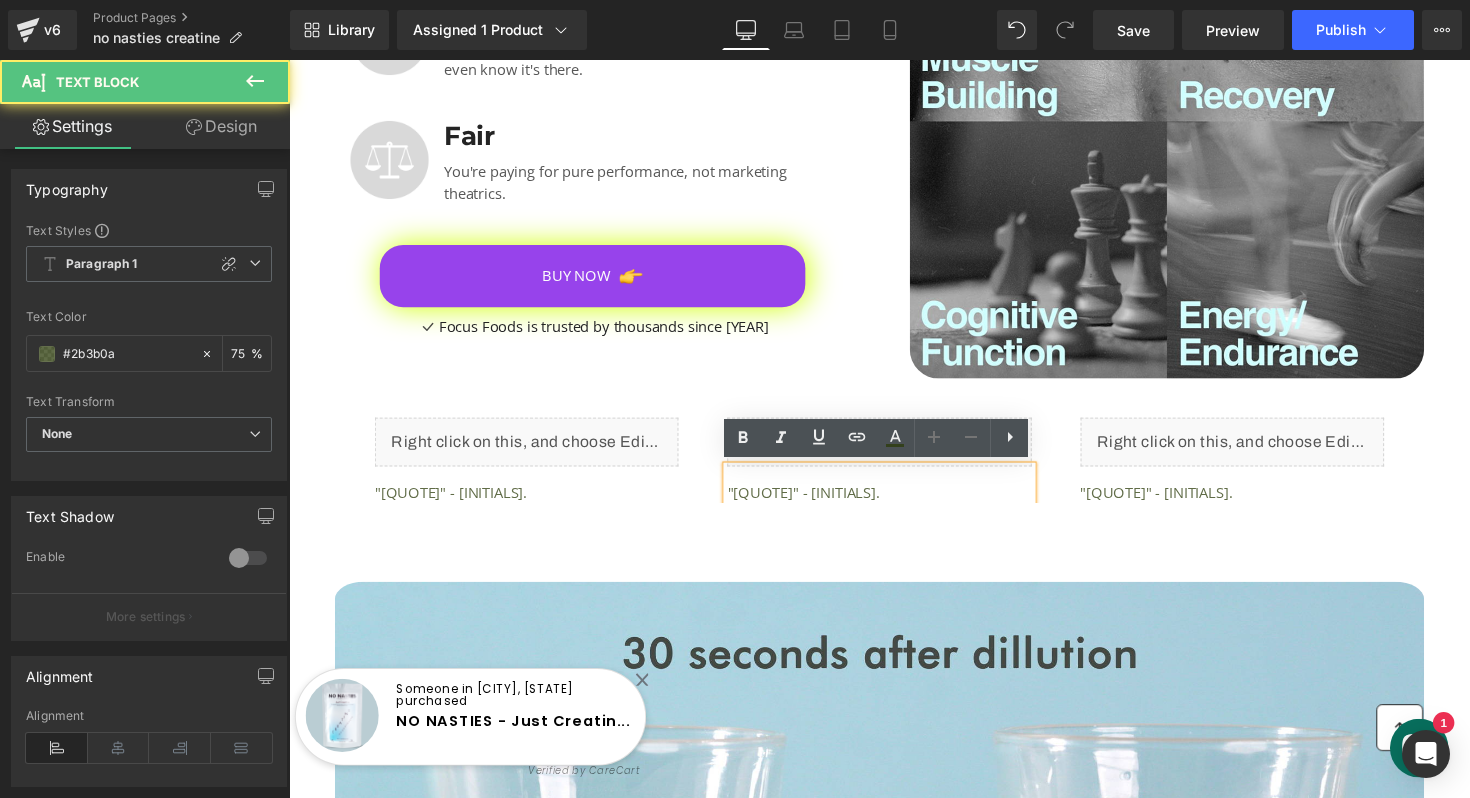 click on ""Clean, no bloat. Tastes rich and chocolatey, but still light. Perfect for building muscle & recovery" - [NAME] [LAST]." at bounding box center [893, 502] 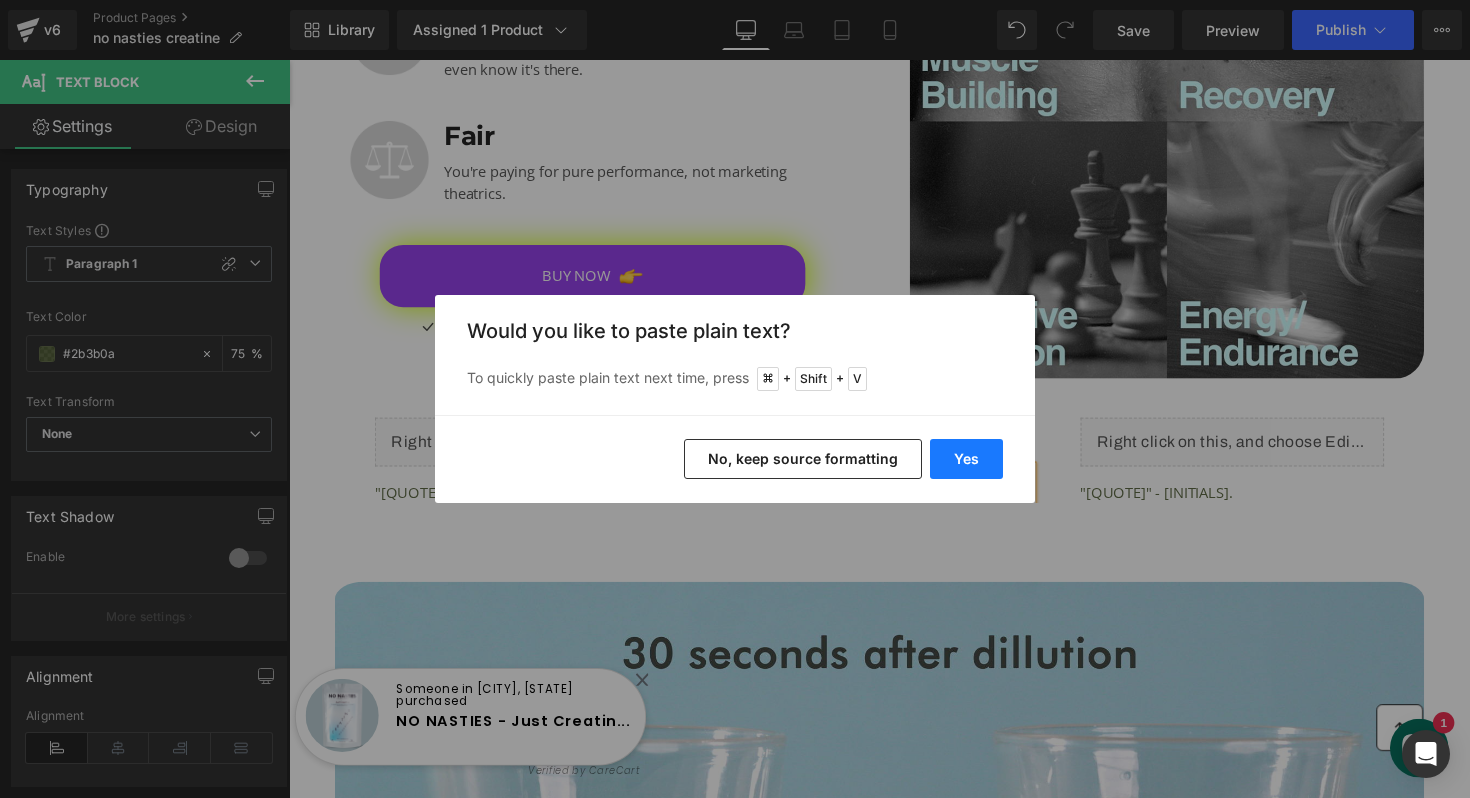 click on "Yes" at bounding box center [966, 459] 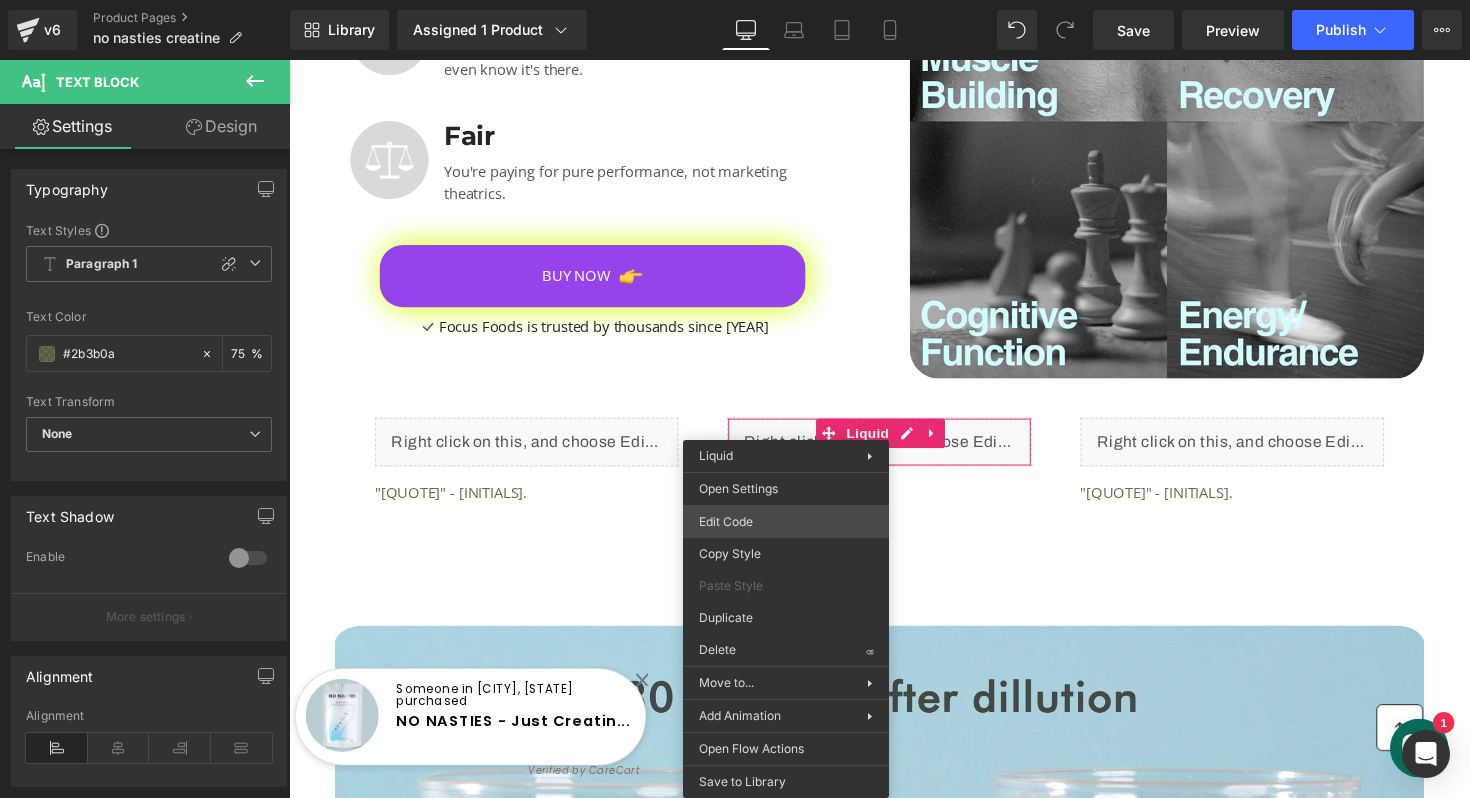 click on "Carousel  You are previewing how the   will restyle your page. You can not edit Elements in Preset Preview Mode.  v6 Product Pages no nasties creatine Library Assigned 1 Product  Product Preview
NO NASTIES - Just Creatine 60 servings Manage assigned products Desktop Desktop Laptop Tablet Mobile Save Preview Publish Scheduled View Live Page View with current Template Save Template to Library Schedule Publish  Optimize  Publish Settings Shortcuts  Your page can’t be published   You've reached the maximum number of published pages on your plan  (20/999999).  You need to upgrade your plan or unpublish all your pages to get 1 publish slot.   Unpublish pages   Upgrade plan  Elements Global Style Base Row  rows, columns, layouts, div Heading  headings, titles, h1,h2,h3,h4,h5,h6 Text Block  texts, paragraphs, contents, blocks Image  images, photos, alts, uploads Icon  icons, symbols Button  button, call to action, cta Separator  separators, dividers, horizontal lines Liquid  Banner Parallax  Stack Tabs" at bounding box center (735, 0) 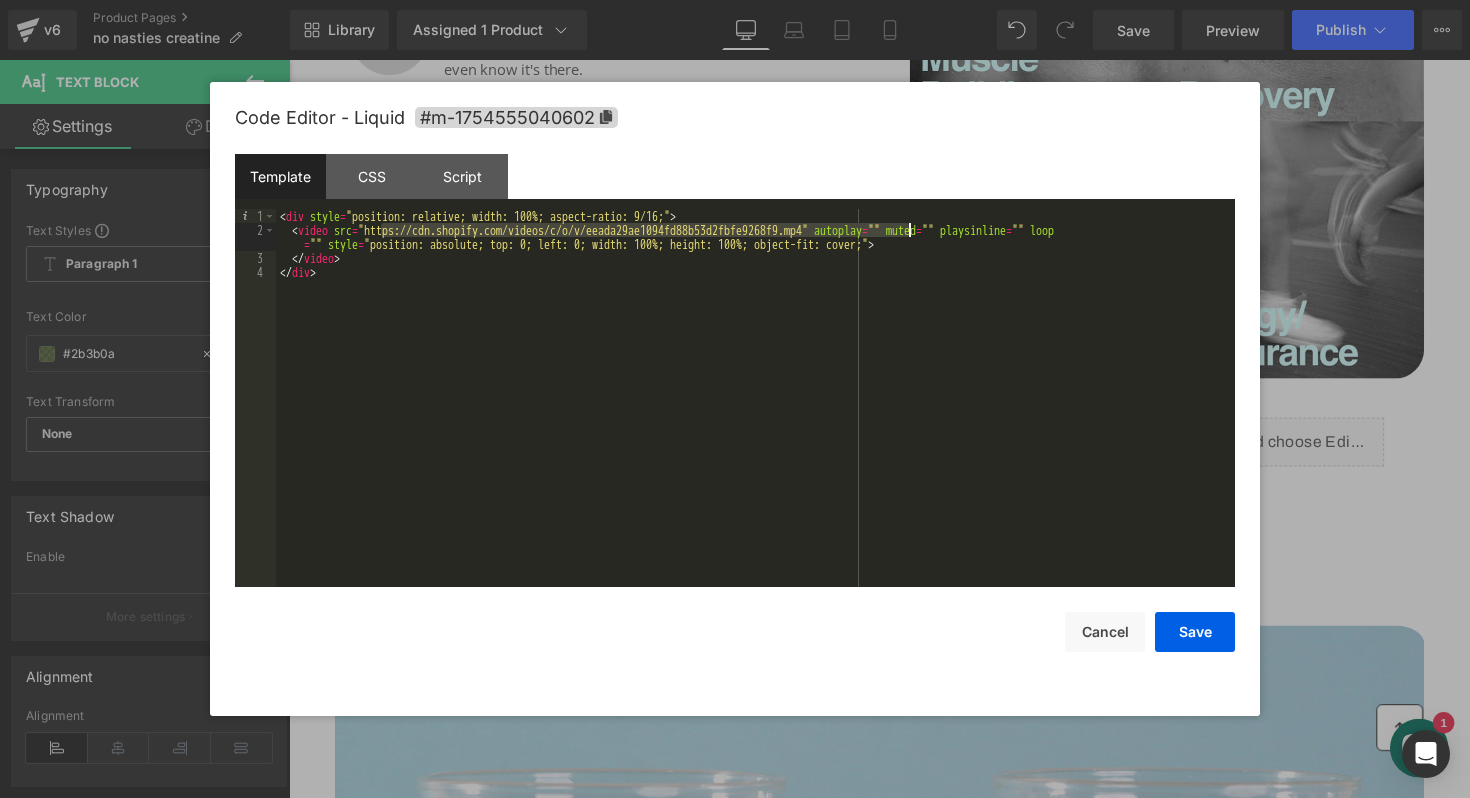 drag, startPoint x: 383, startPoint y: 229, endPoint x: 905, endPoint y: 225, distance: 522.0153 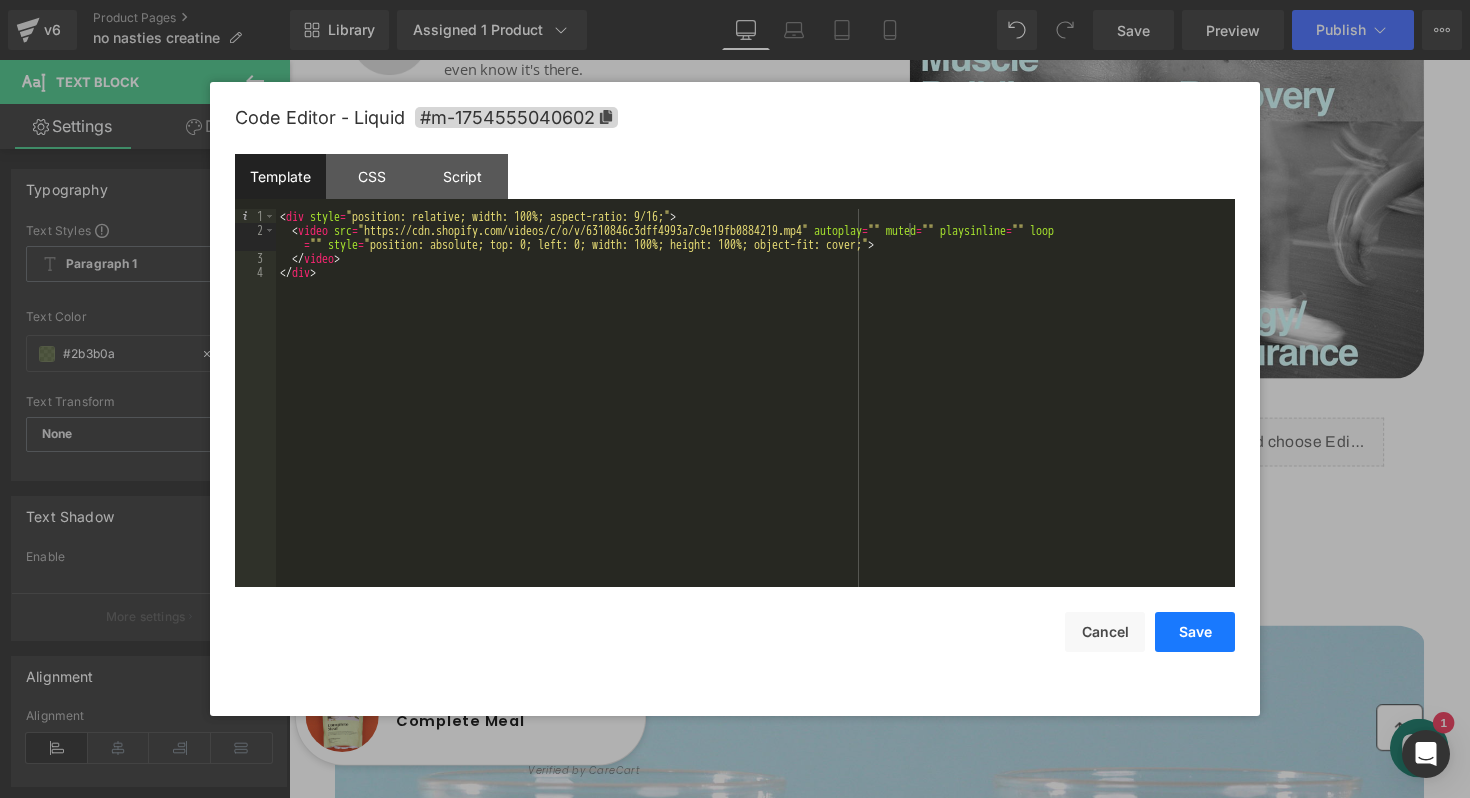 click on "Save" at bounding box center (1195, 632) 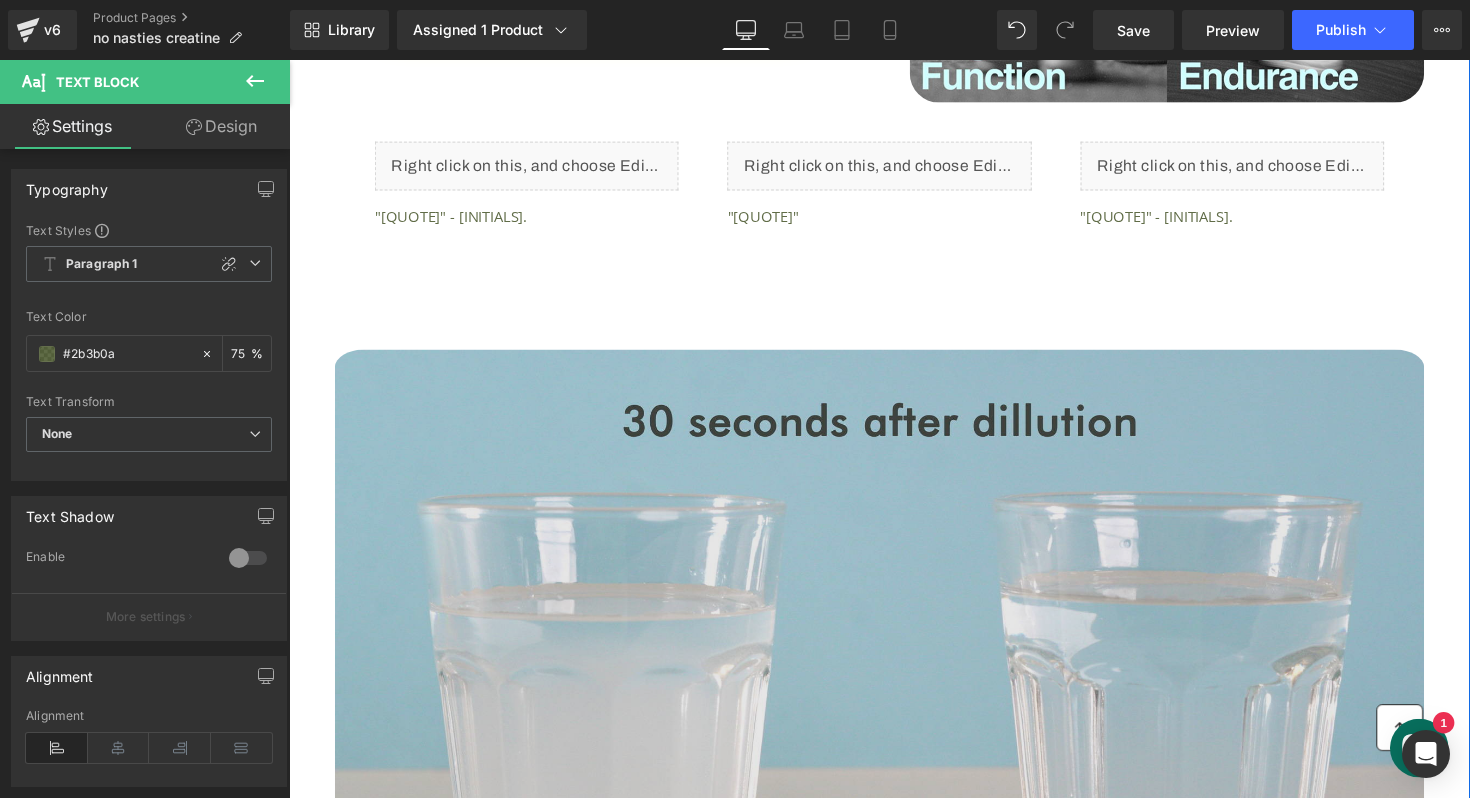 scroll, scrollTop: 2802, scrollLeft: 0, axis: vertical 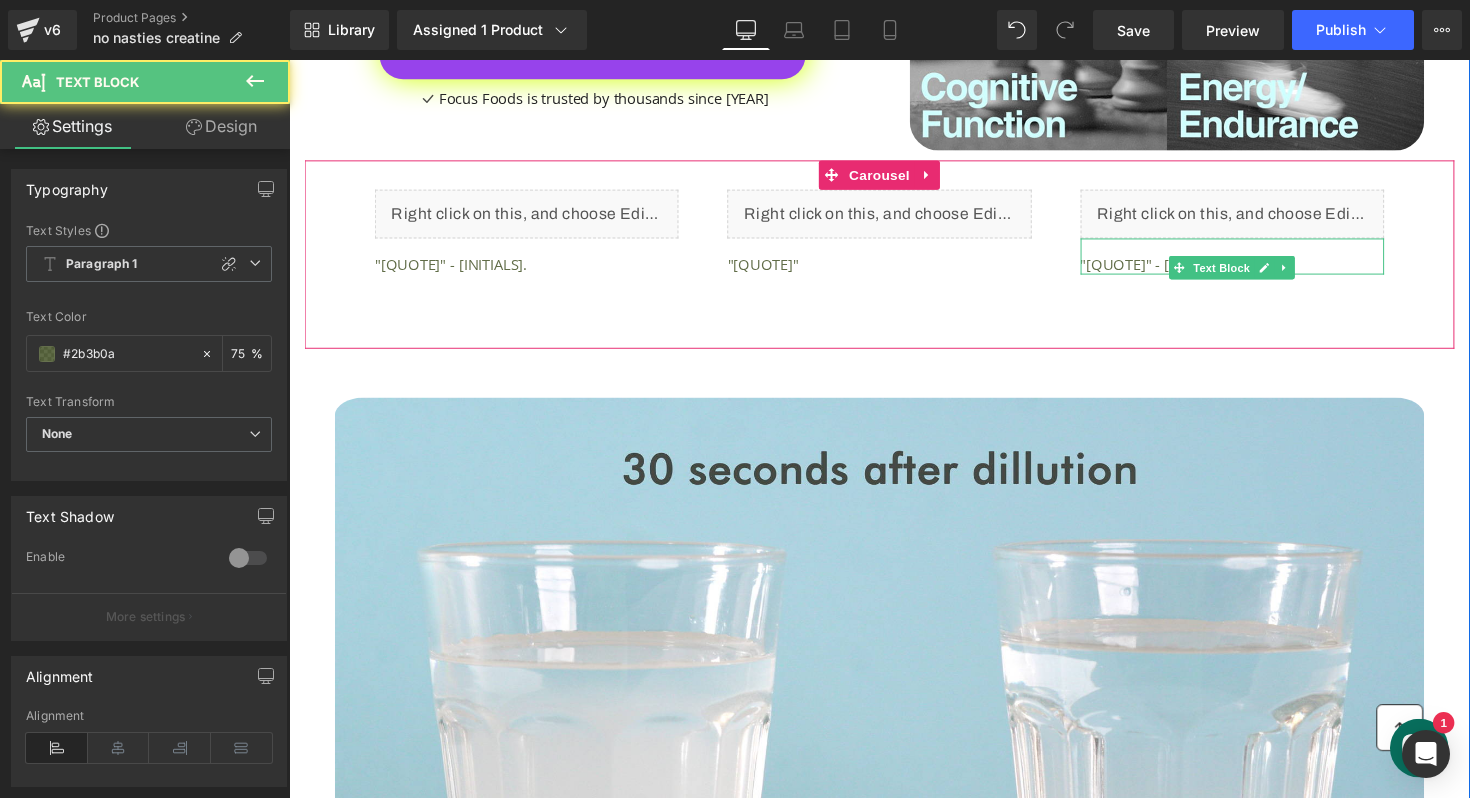 click on ""Tastes great, not too sweet, easy to digest. Highly recommend!" - [NAME] [LAST]." at bounding box center (1255, 269) 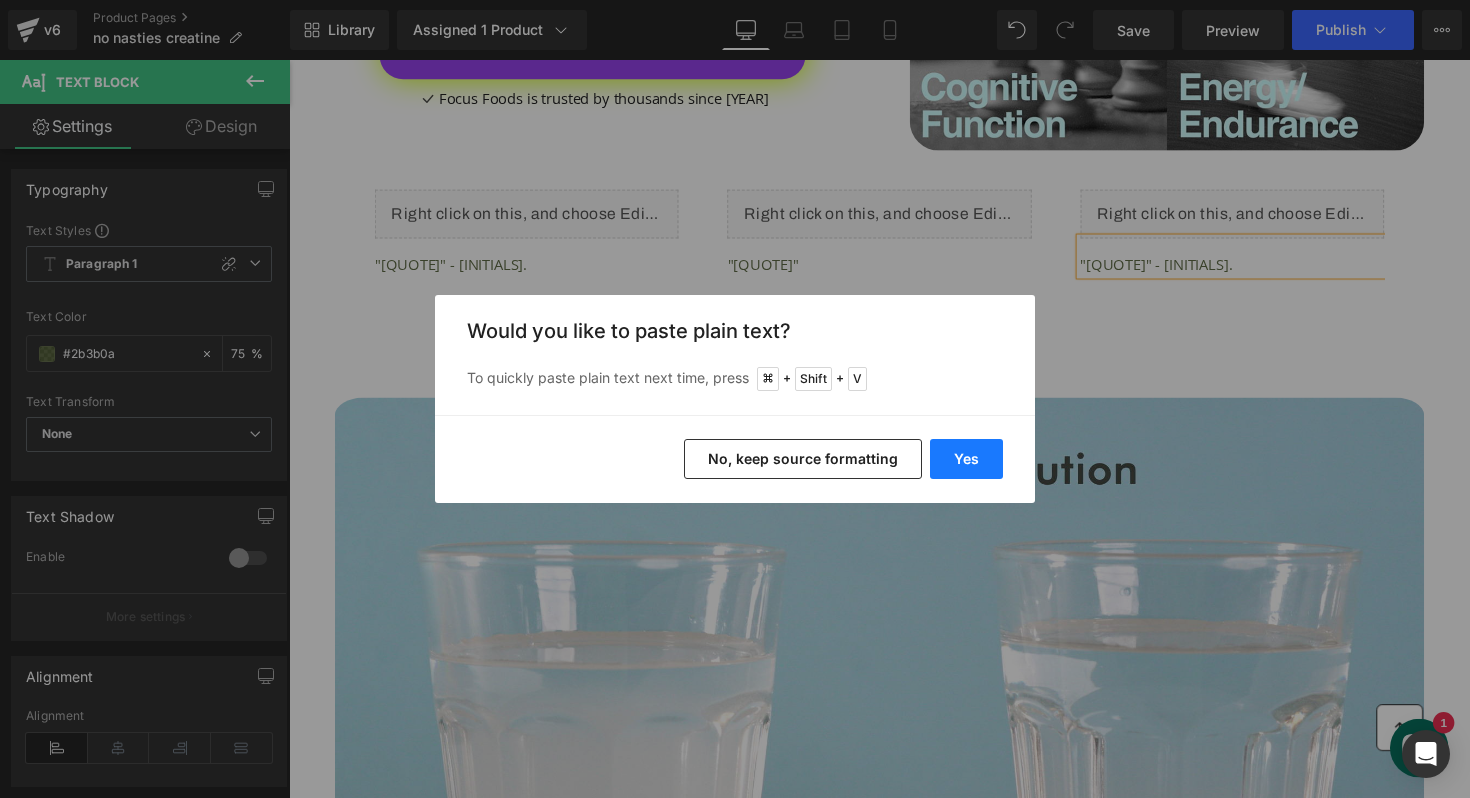 click on "Yes" at bounding box center [966, 459] 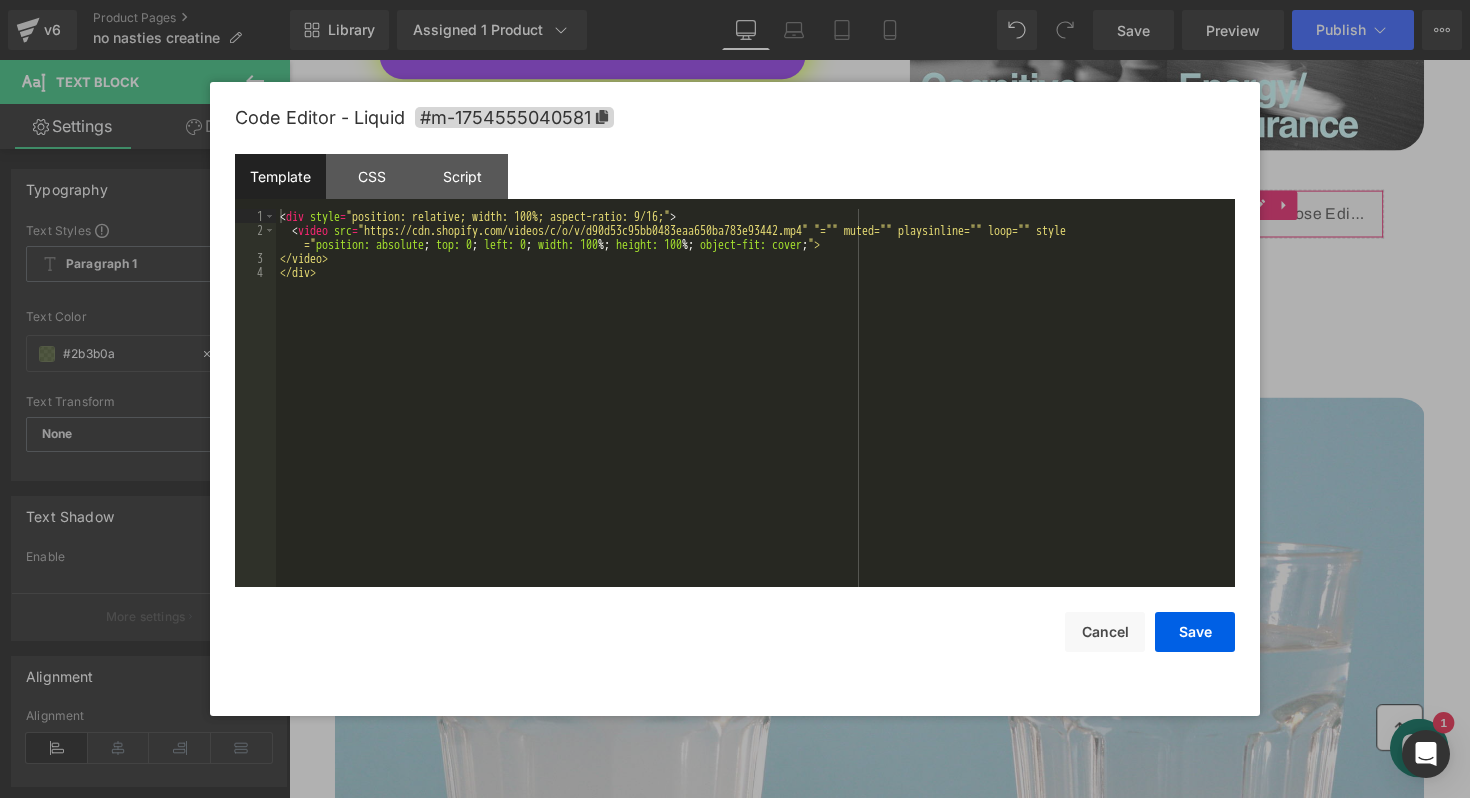 click on "Carousel  You are previewing how the   will restyle your page. You can not edit Elements in Preset Preview Mode.  v6 Product Pages no nasties creatine Library Assigned 1 Product  Product Preview
NO NASTIES - Just Creatine 60 servings Manage assigned products Desktop Desktop Laptop Tablet Mobile Save Preview Publish Scheduled View Live Page View with current Template Save Template to Library Schedule Publish  Optimize  Publish Settings Shortcuts  Your page can’t be published   You've reached the maximum number of published pages on your plan  (20/999999).  You need to upgrade your plan or unpublish all your pages to get 1 publish slot.   Unpublish pages   Upgrade plan  Elements Global Style Base Row  rows, columns, layouts, div Heading  headings, titles, h1,h2,h3,h4,h5,h6 Text Block  texts, paragraphs, contents, blocks Image  images, photos, alts, uploads Icon  icons, symbols Button  button, call to action, cta Separator  separators, dividers, horizontal lines Liquid  Banner Parallax  Stack Tabs" at bounding box center [735, 0] 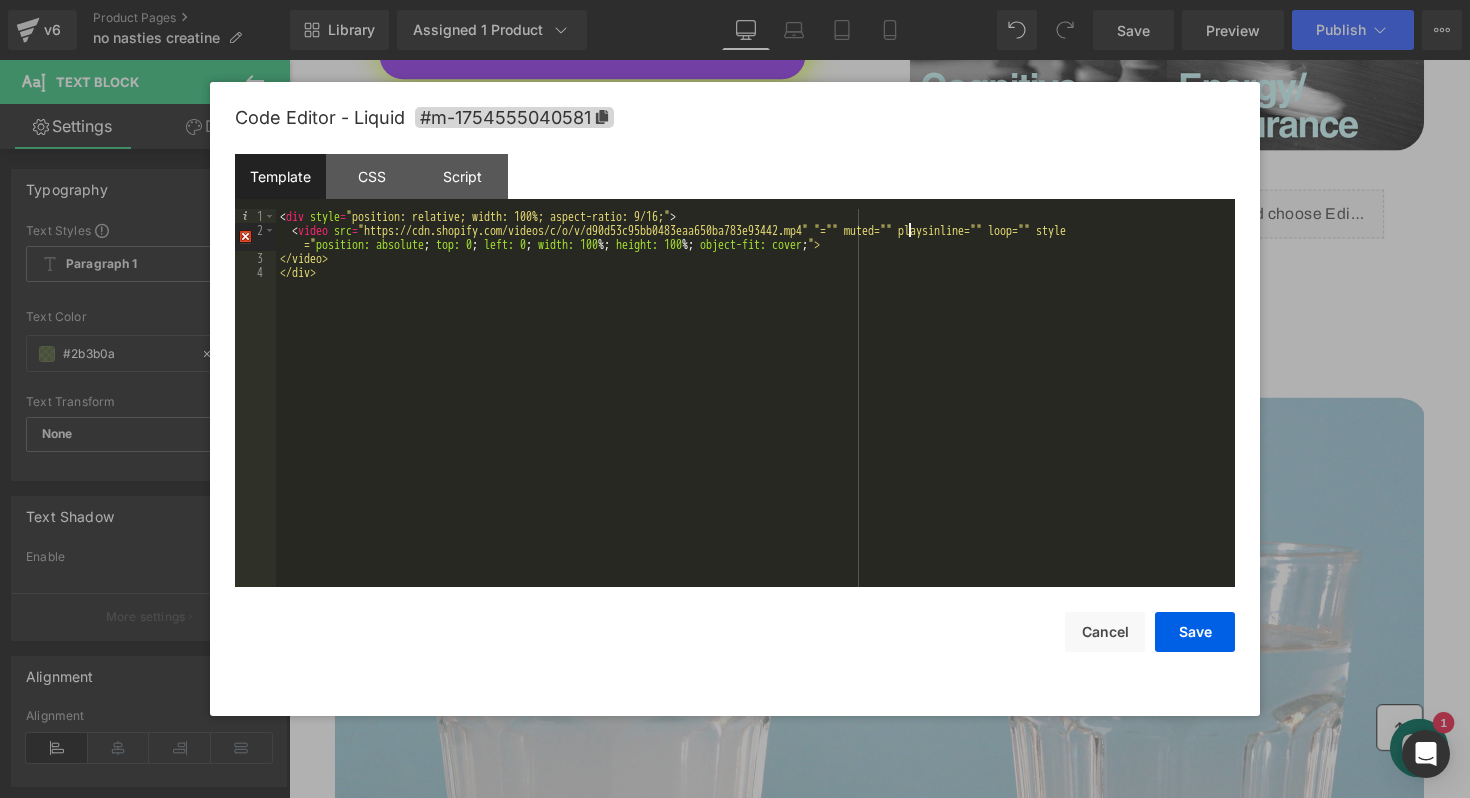 click on "< div   style = "position: relative; width: 100%; aspect-ratio: 9/16;" >    < video   src = "https://cdn.shopify.com/videos/c/o/v/d90d53c95bb0483eaa650ba783e93442.mp4"   "="" muted="" playsinline="" loop="" style      =" position:   absolute ;   top:   0 ;   left:   0 ;   width:   100 %;   height:   100 %;   object-fit:   cover ; ">   </video> </div>" at bounding box center (755, 412) 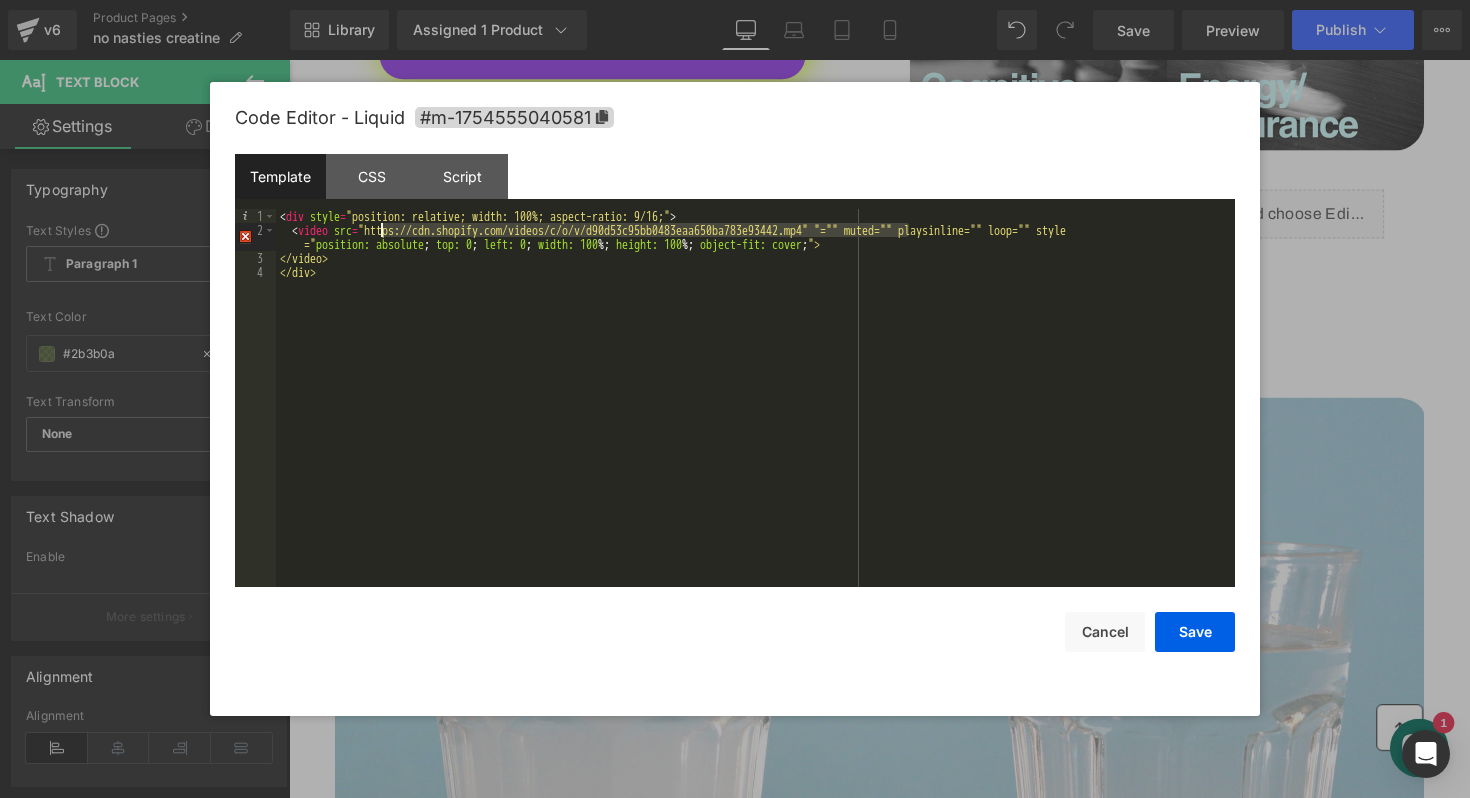 drag, startPoint x: 910, startPoint y: 232, endPoint x: 380, endPoint y: 228, distance: 530.0151 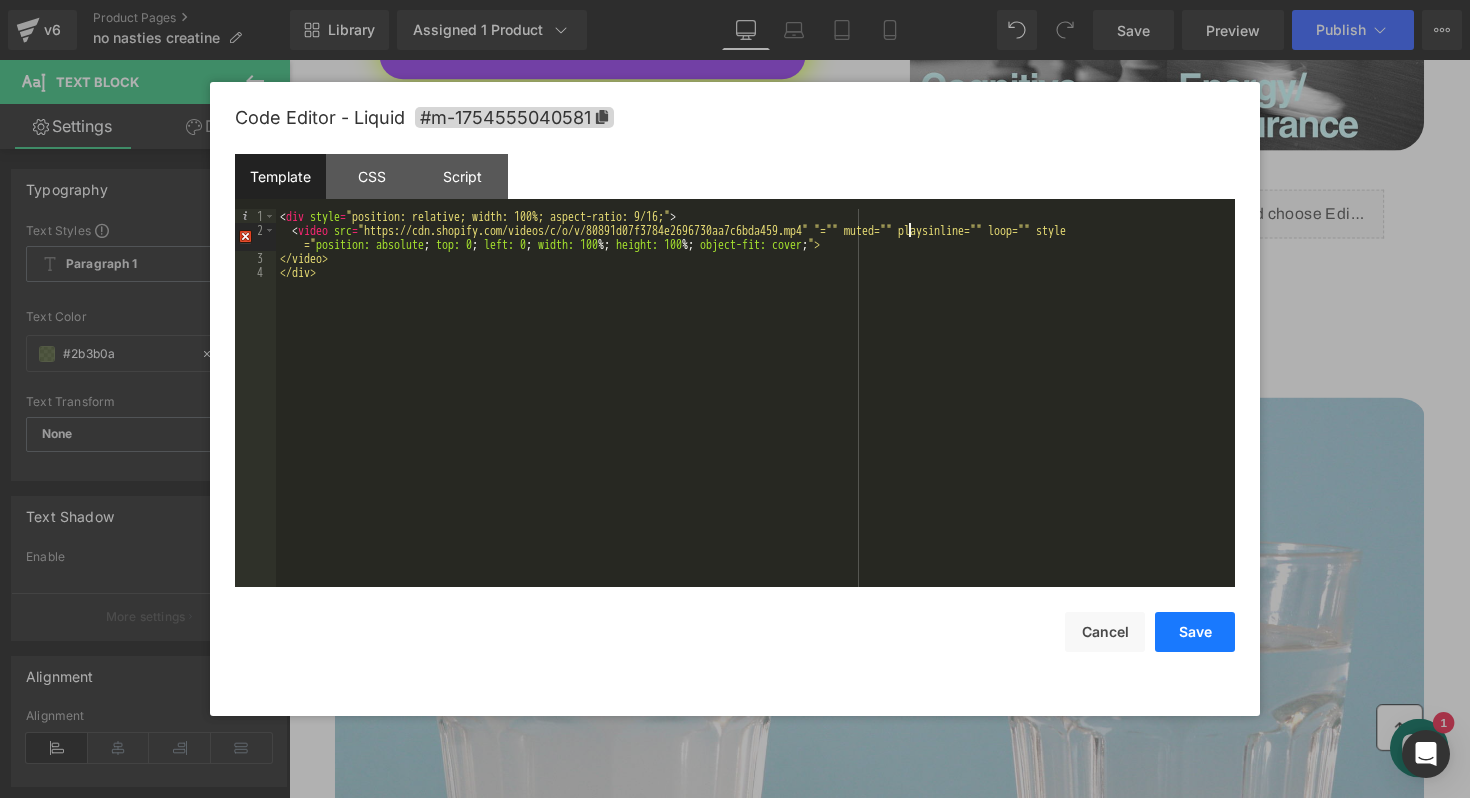 click on "Save" at bounding box center (1195, 632) 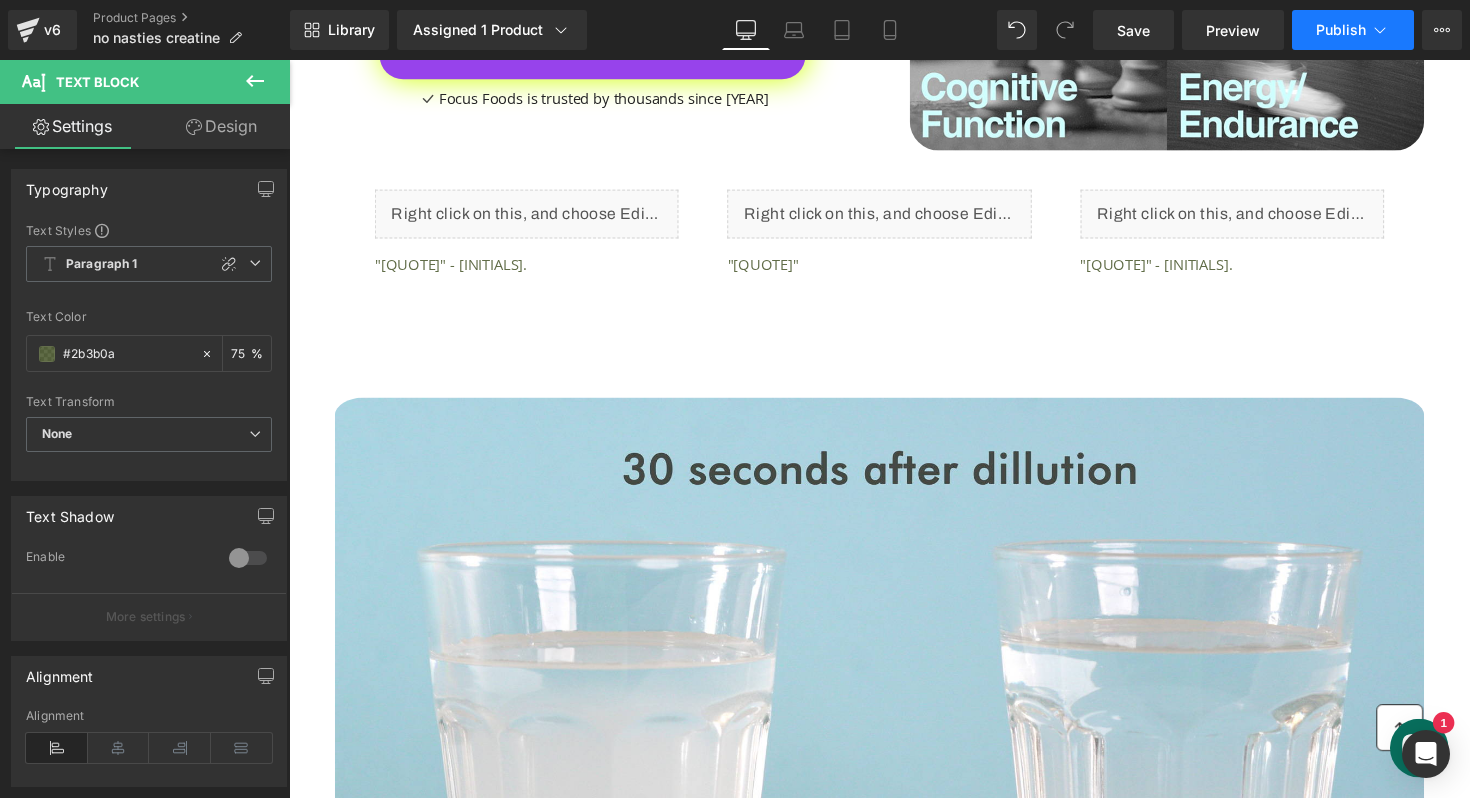 click on "Publish" at bounding box center (1353, 30) 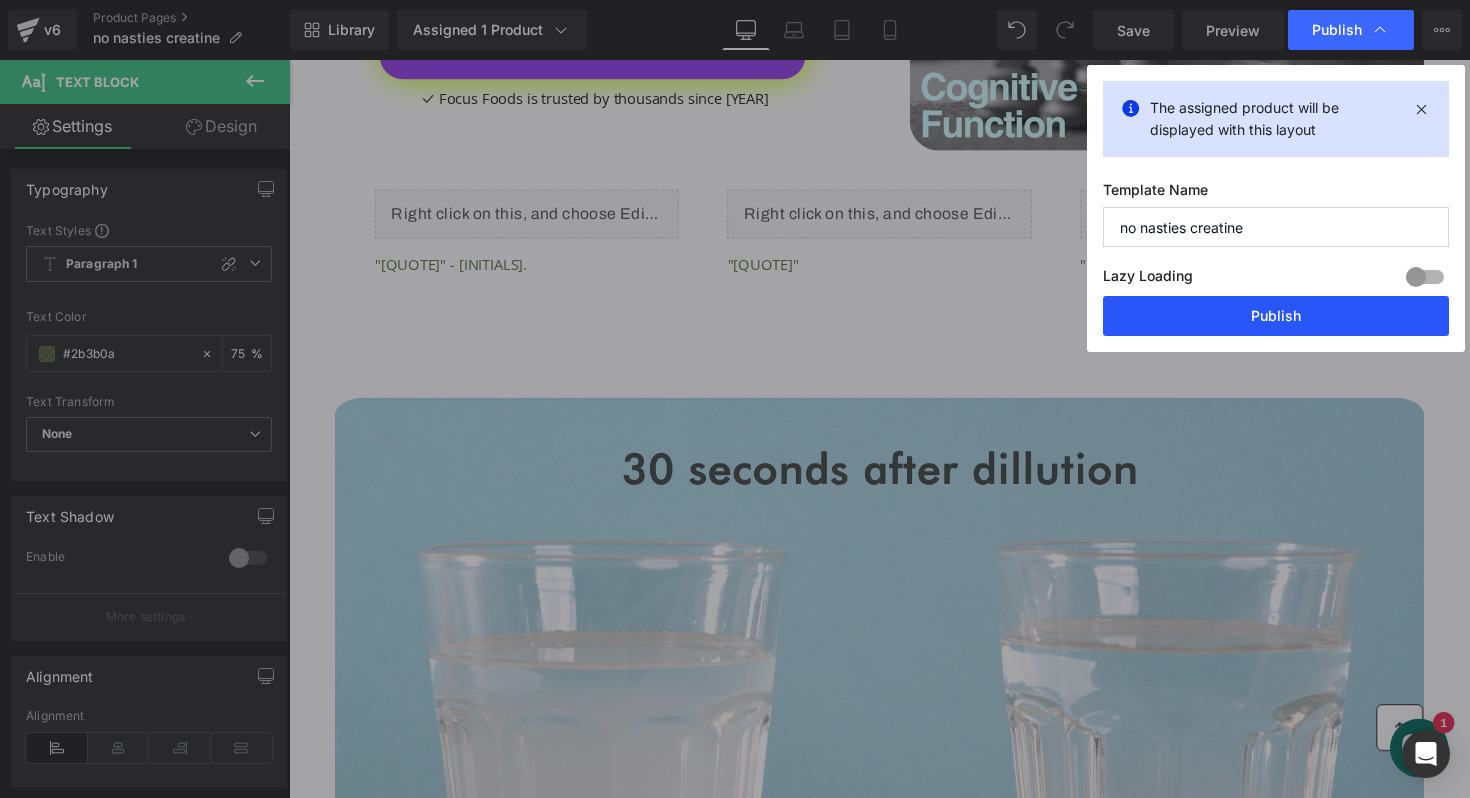 click on "Publish" at bounding box center [1276, 316] 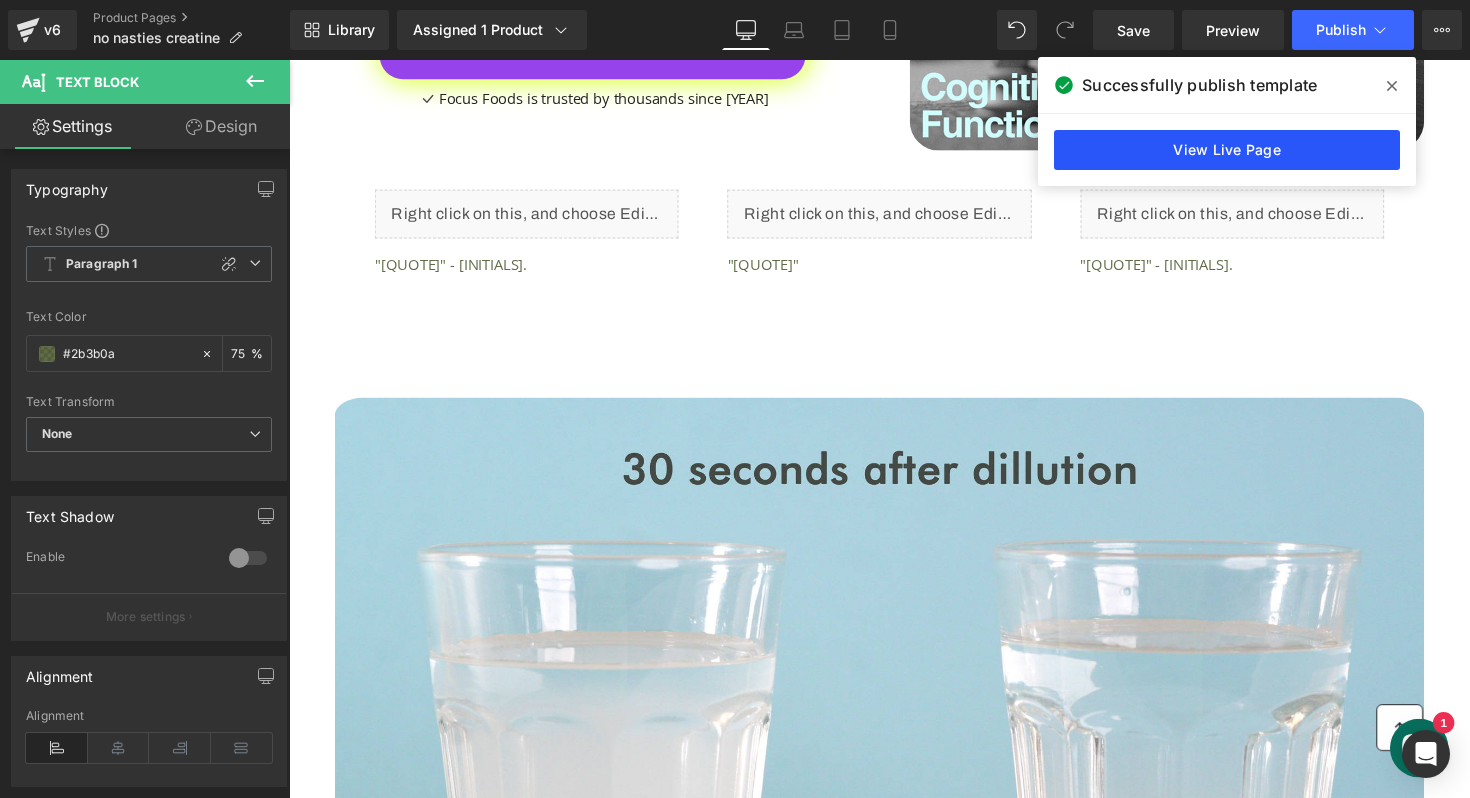click on "View Live Page" at bounding box center [1227, 150] 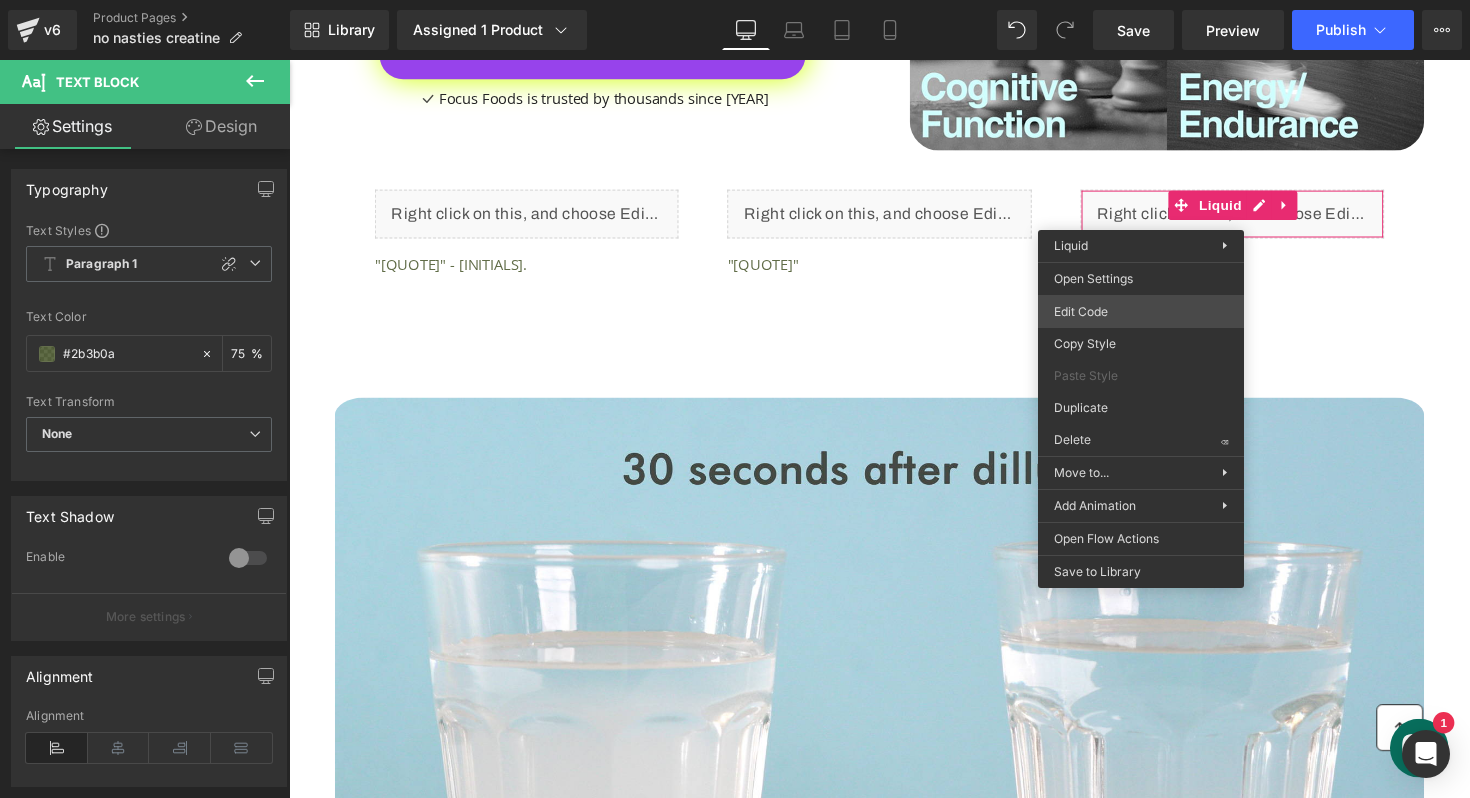 click on "Carousel  You are previewing how the   will restyle your page. You can not edit Elements in Preset Preview Mode.  v6 Product Pages no nasties creatine Library Assigned 1 Product  Product Preview
NO NASTIES - Just Creatine 60 servings Manage assigned products Desktop Desktop Laptop Tablet Mobile Save Preview Publish Scheduled View Live Page View with current Template Save Template to Library Schedule Publish  Optimize  Publish Settings Shortcuts  Your page can’t be published   You've reached the maximum number of published pages on your plan  (20/999999).  You need to upgrade your plan or unpublish all your pages to get 1 publish slot.   Unpublish pages   Upgrade plan  Elements Global Style Base Row  rows, columns, layouts, div Heading  headings, titles, h1,h2,h3,h4,h5,h6 Text Block  texts, paragraphs, contents, blocks Image  images, photos, alts, uploads Icon  icons, symbols Button  button, call to action, cta Separator  separators, dividers, horizontal lines Liquid  Banner Parallax  Stack Tabs" at bounding box center [735, 0] 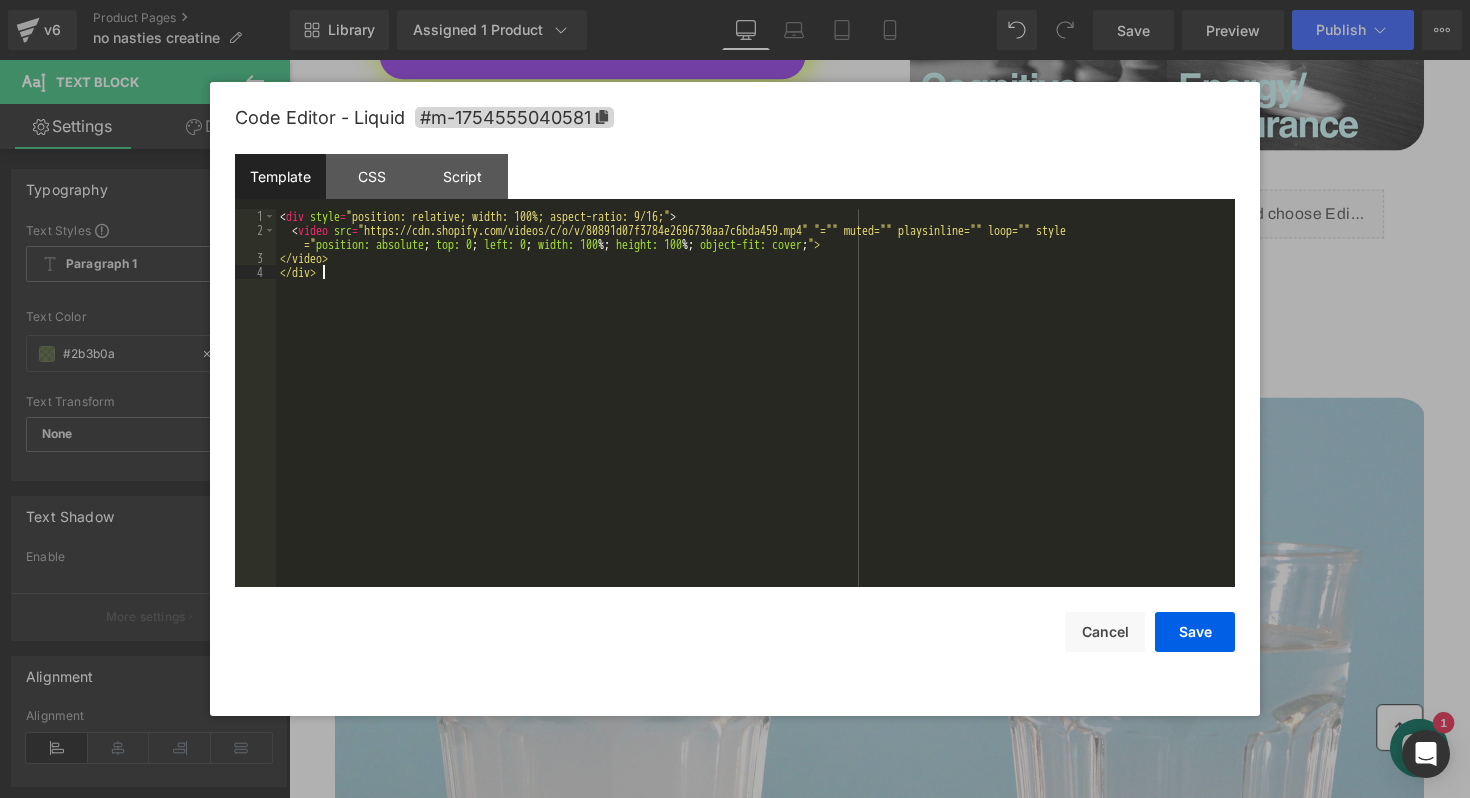click on "< div   style = "position: relative; width: 100%; aspect-ratio: 9/16;" >    < video   src = "https://cdn.shopify.com/videos/c/o/v/80891d07f3784e2696730aa7c6bda459.mp4"   "="" muted="" playsinline="" loop="" style      =" position:   absolute ;   top:   0 ;   left:   0 ;   width:   100 %;   height:   100 %;   object-fit:   cover ; ">   </video> </div>" at bounding box center [755, 412] 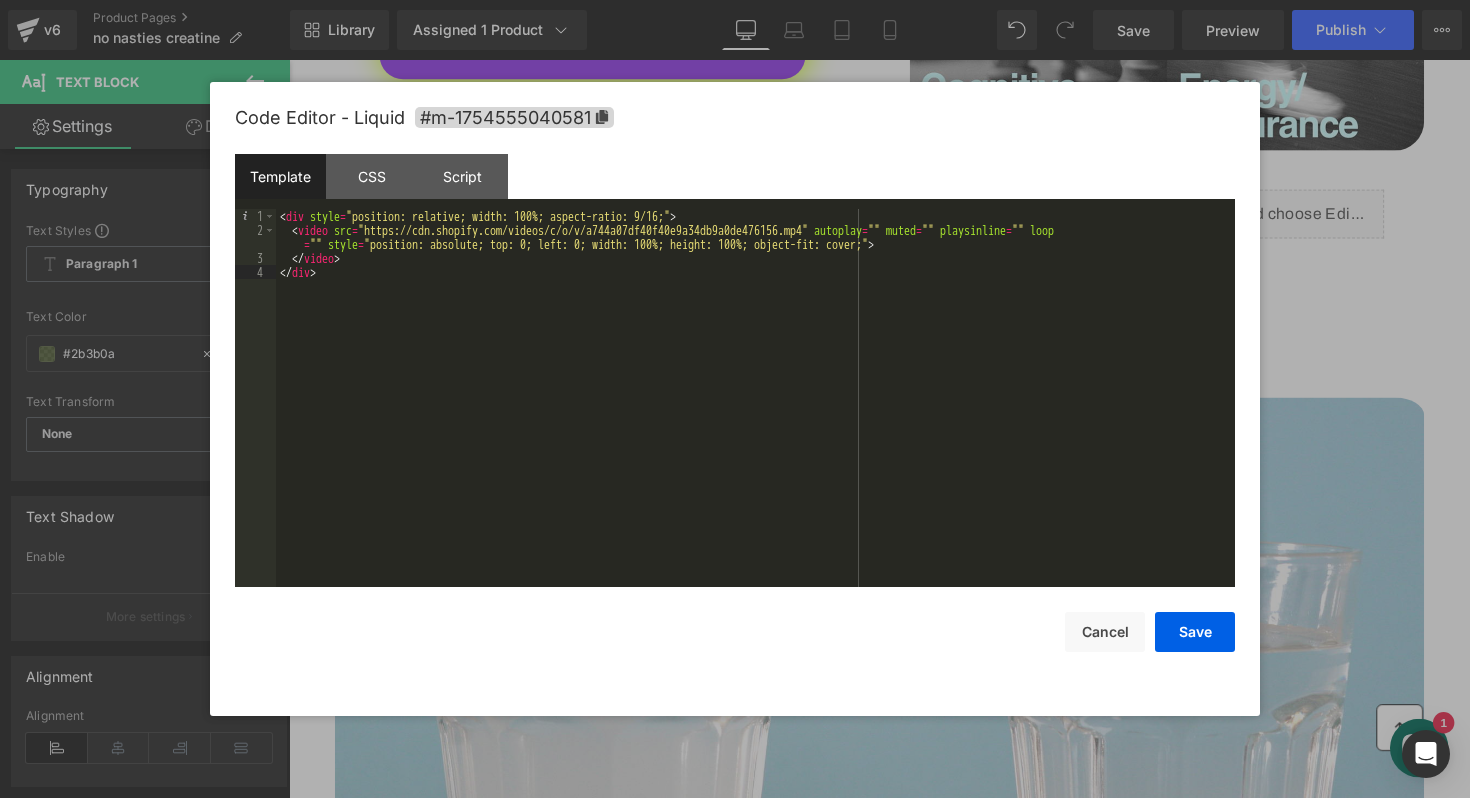 click on "< div   style = "position: relative; width: 100%; aspect-ratio: 9/16;" >    < video   src = "https://cdn.shopify.com/videos/c/o/v/a744a07df40f40e9a34db9a0de476156.mp4"   autoplay = ""   muted = ""   playsinline = ""   loop      = ""   style = "position: absolute; top: 0; left: 0; width: 100%; height: 100%; object-fit: cover;" >    </ video > </ div >" at bounding box center [755, 412] 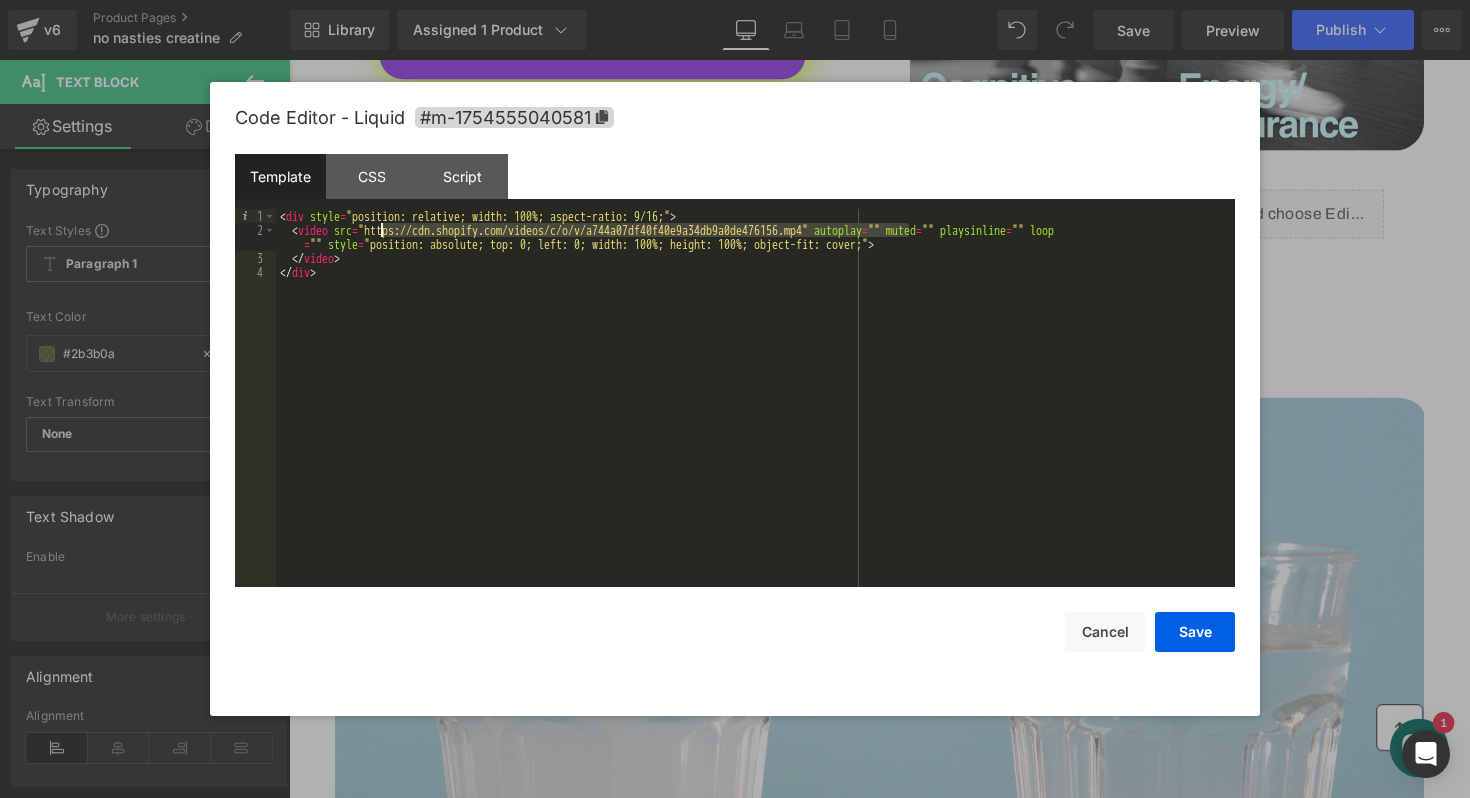 drag, startPoint x: 908, startPoint y: 230, endPoint x: 383, endPoint y: 229, distance: 525.001 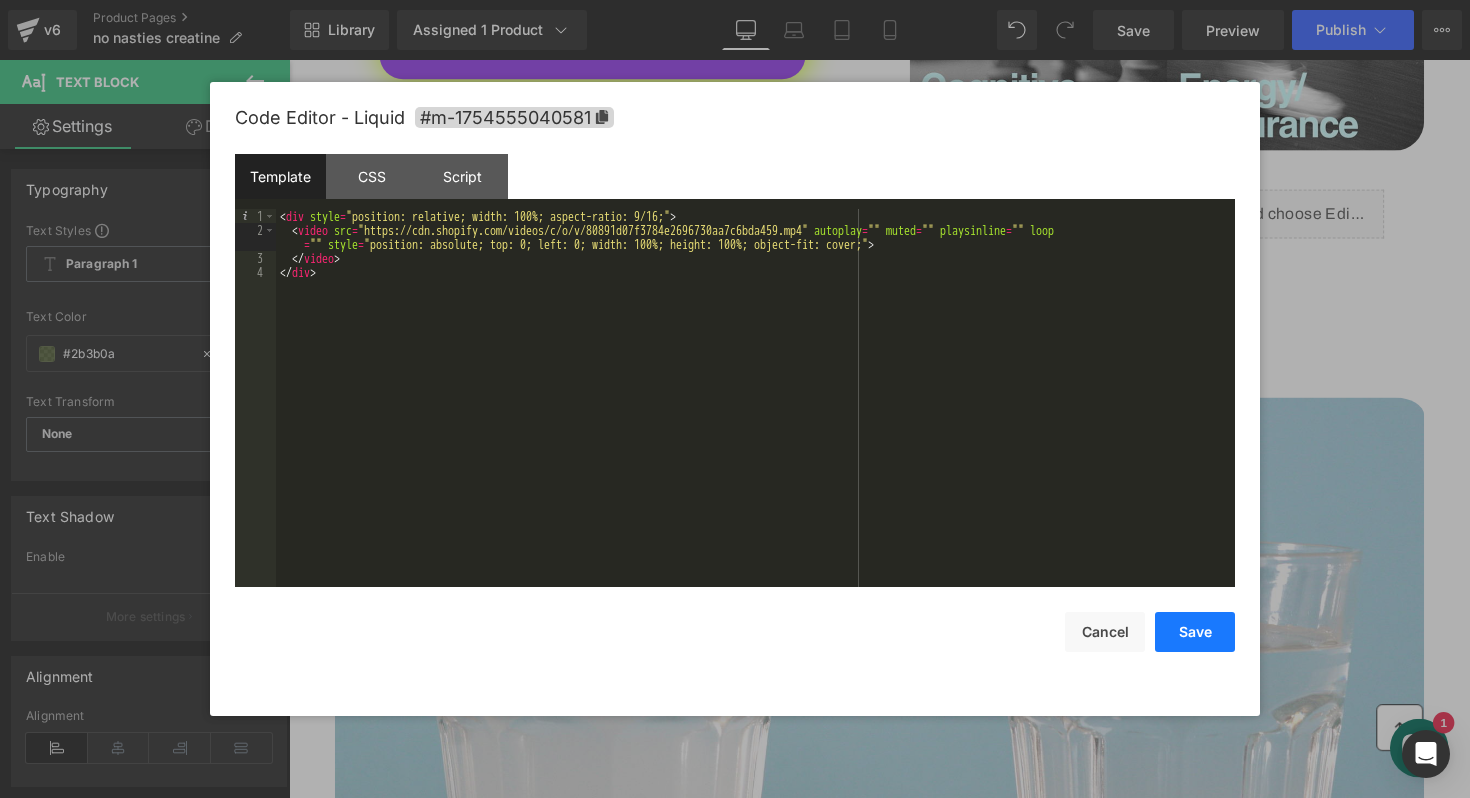 click on "Save" at bounding box center (1195, 632) 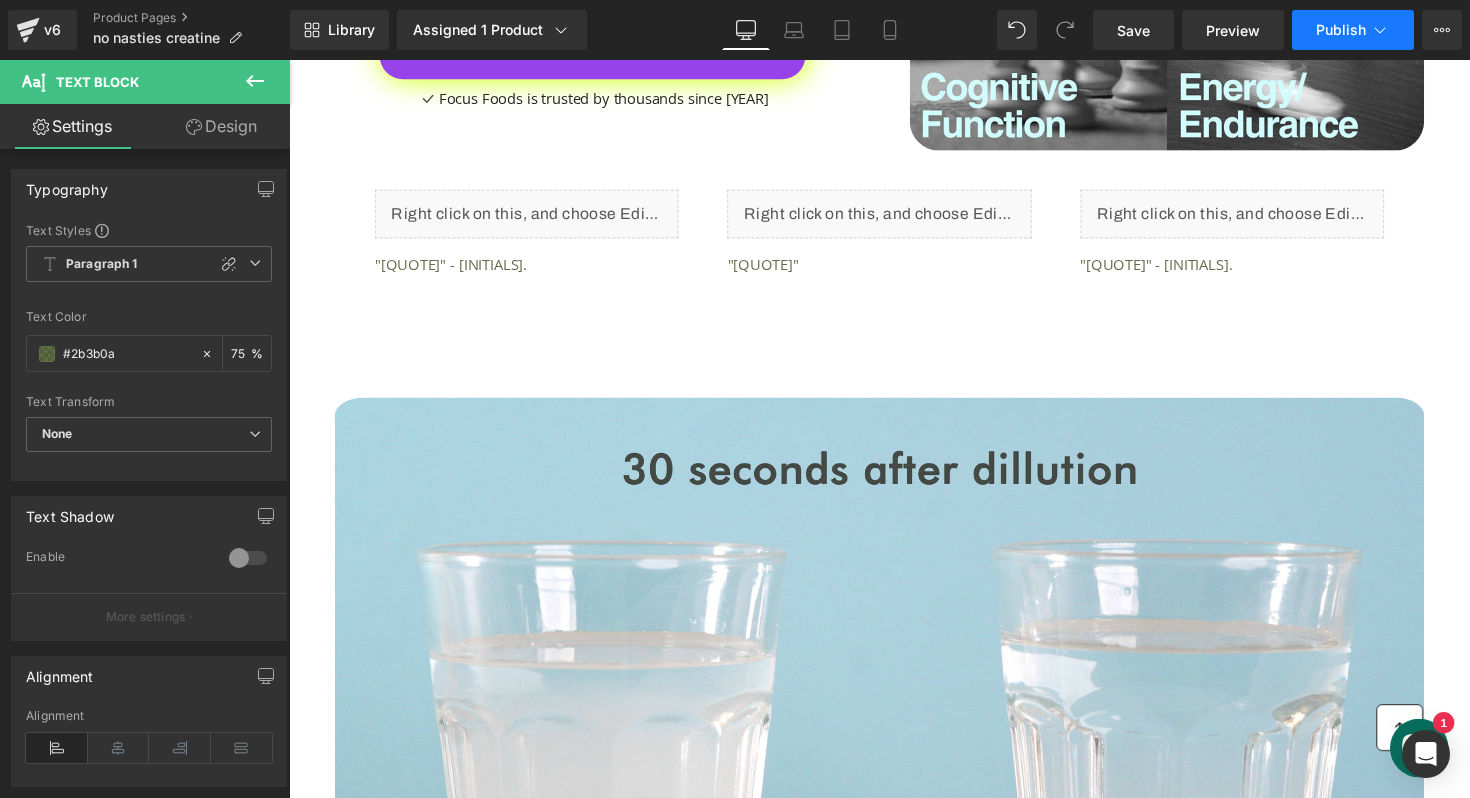 click on "Publish" at bounding box center [1341, 30] 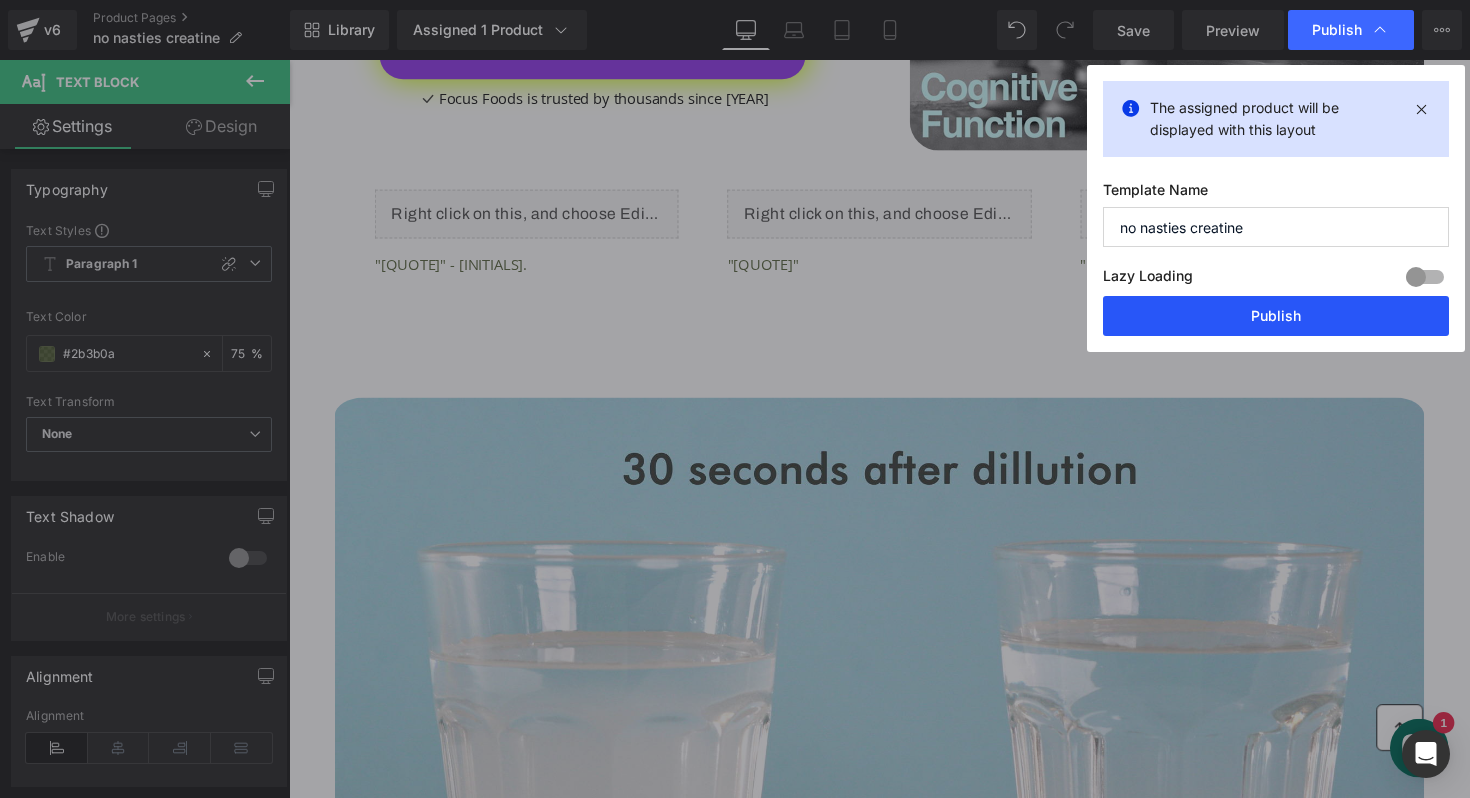 click on "Publish" at bounding box center [1276, 316] 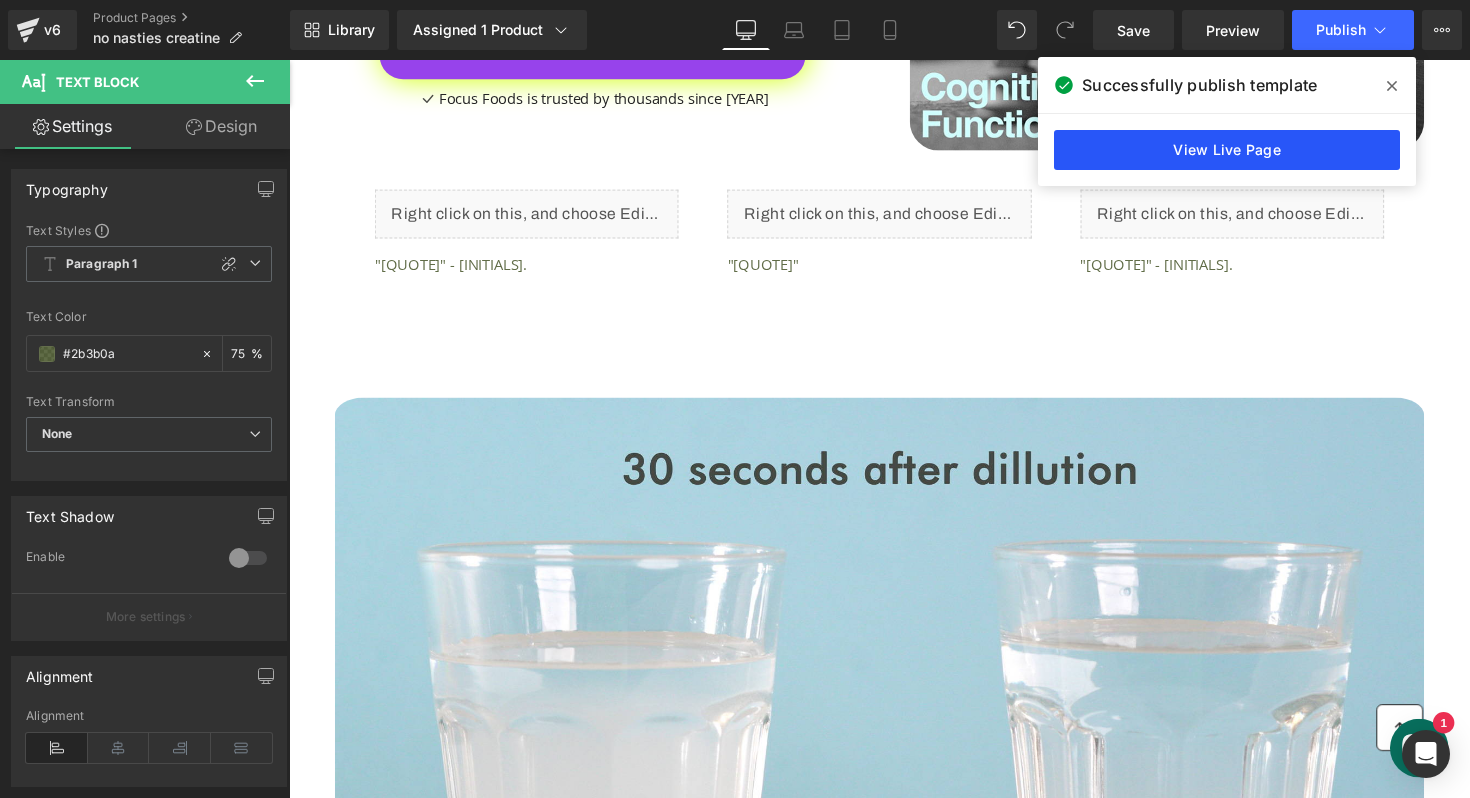 click on "View Live Page" at bounding box center [1227, 150] 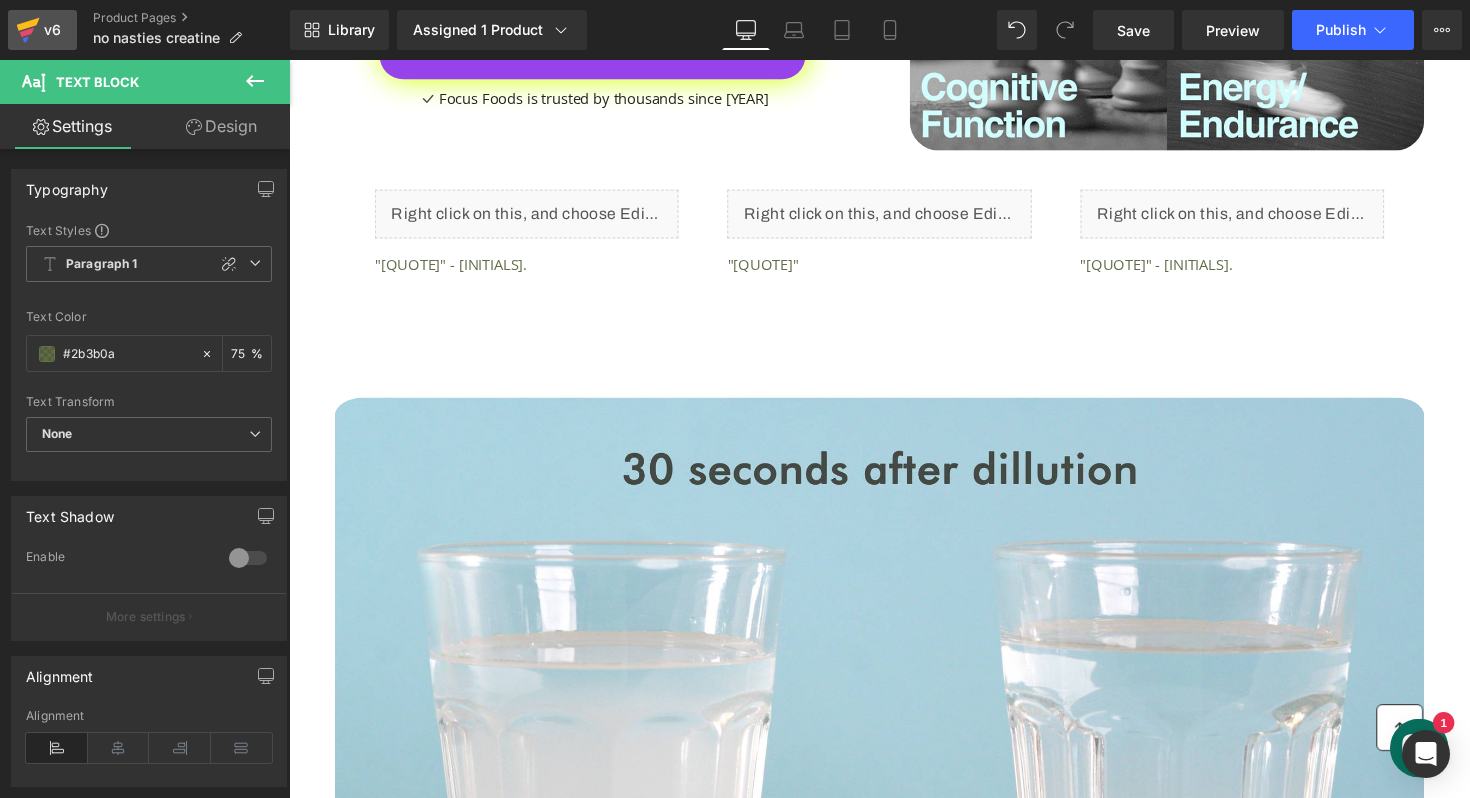 click 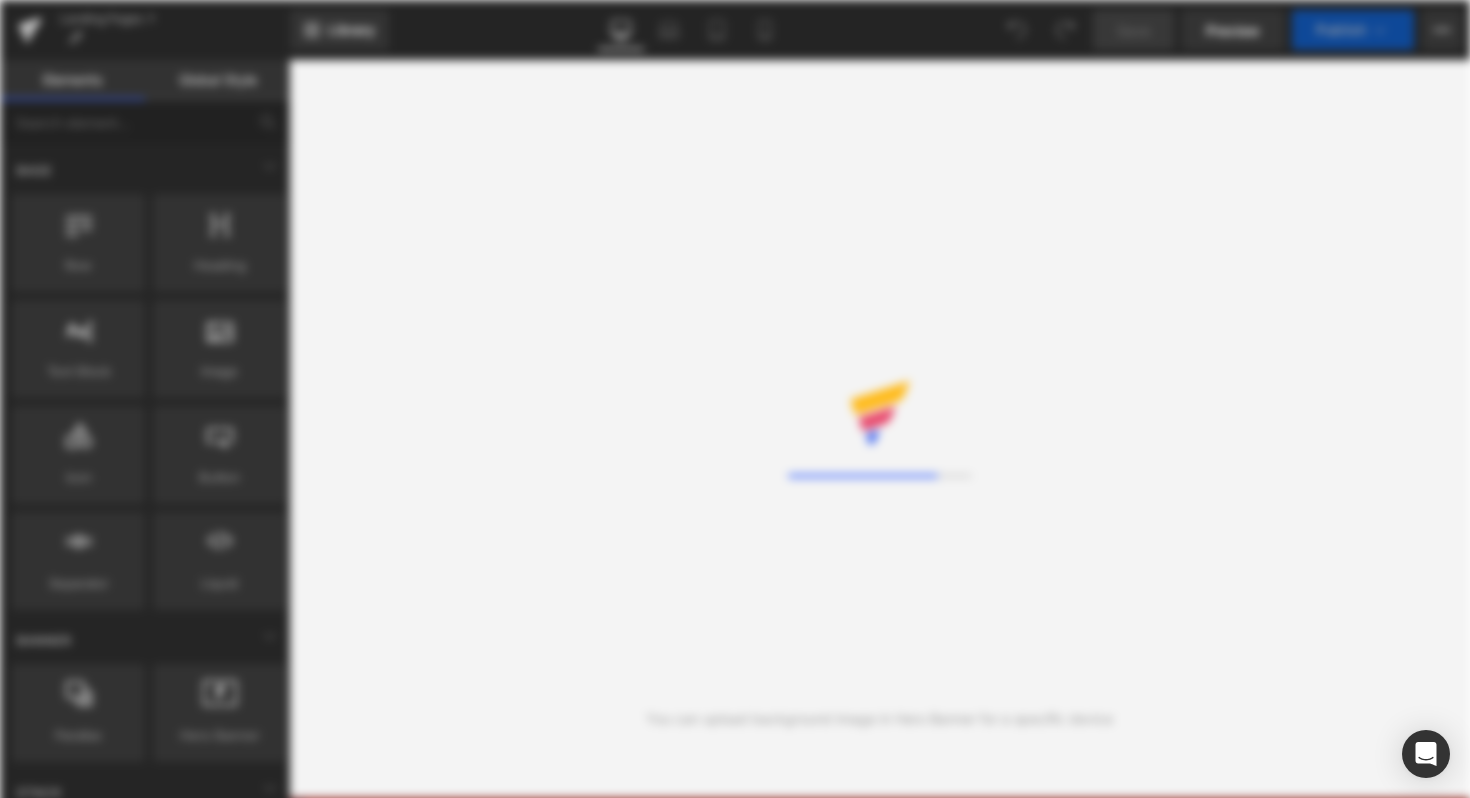 scroll, scrollTop: 0, scrollLeft: 0, axis: both 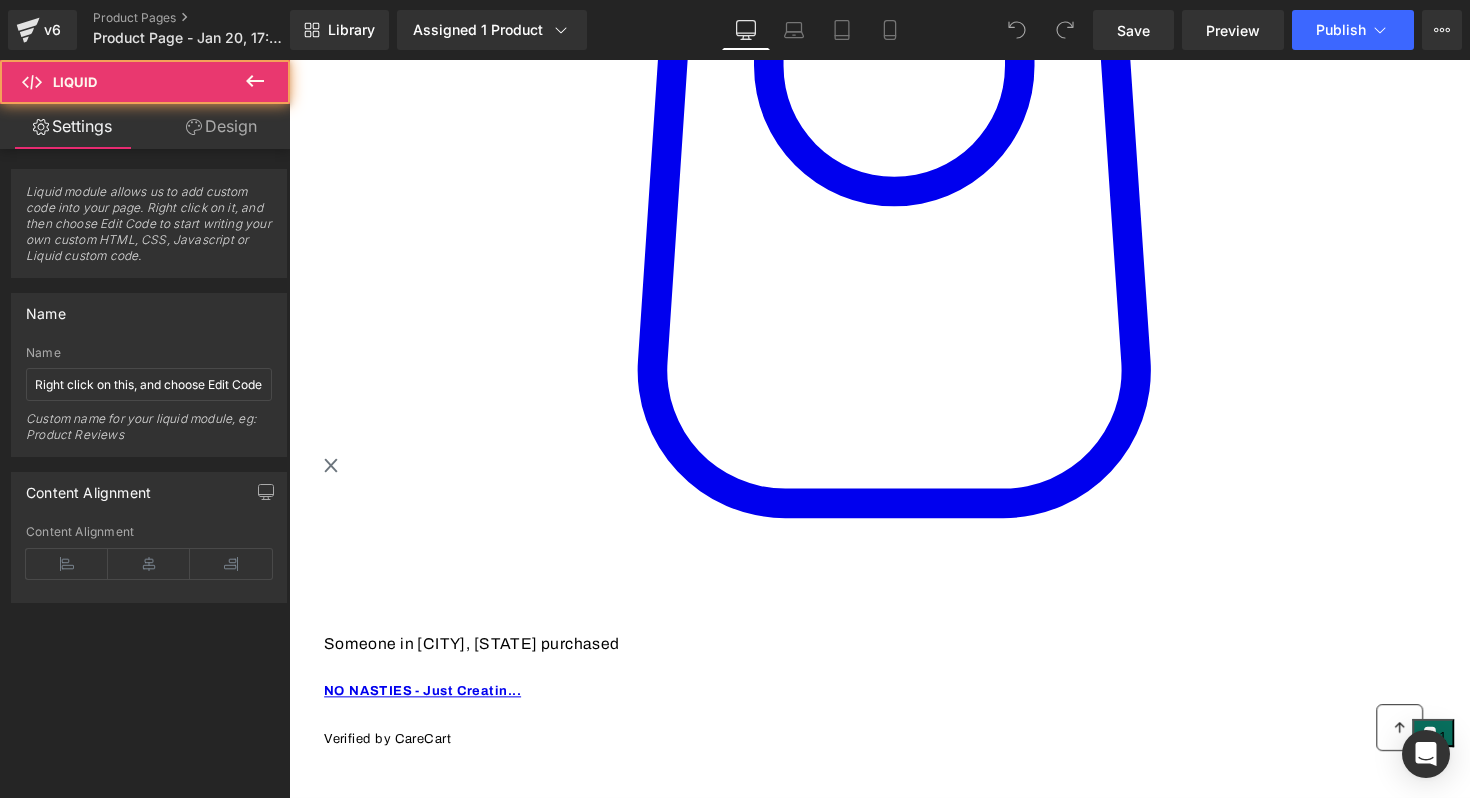 click on "Liquid" at bounding box center (522, 5632) 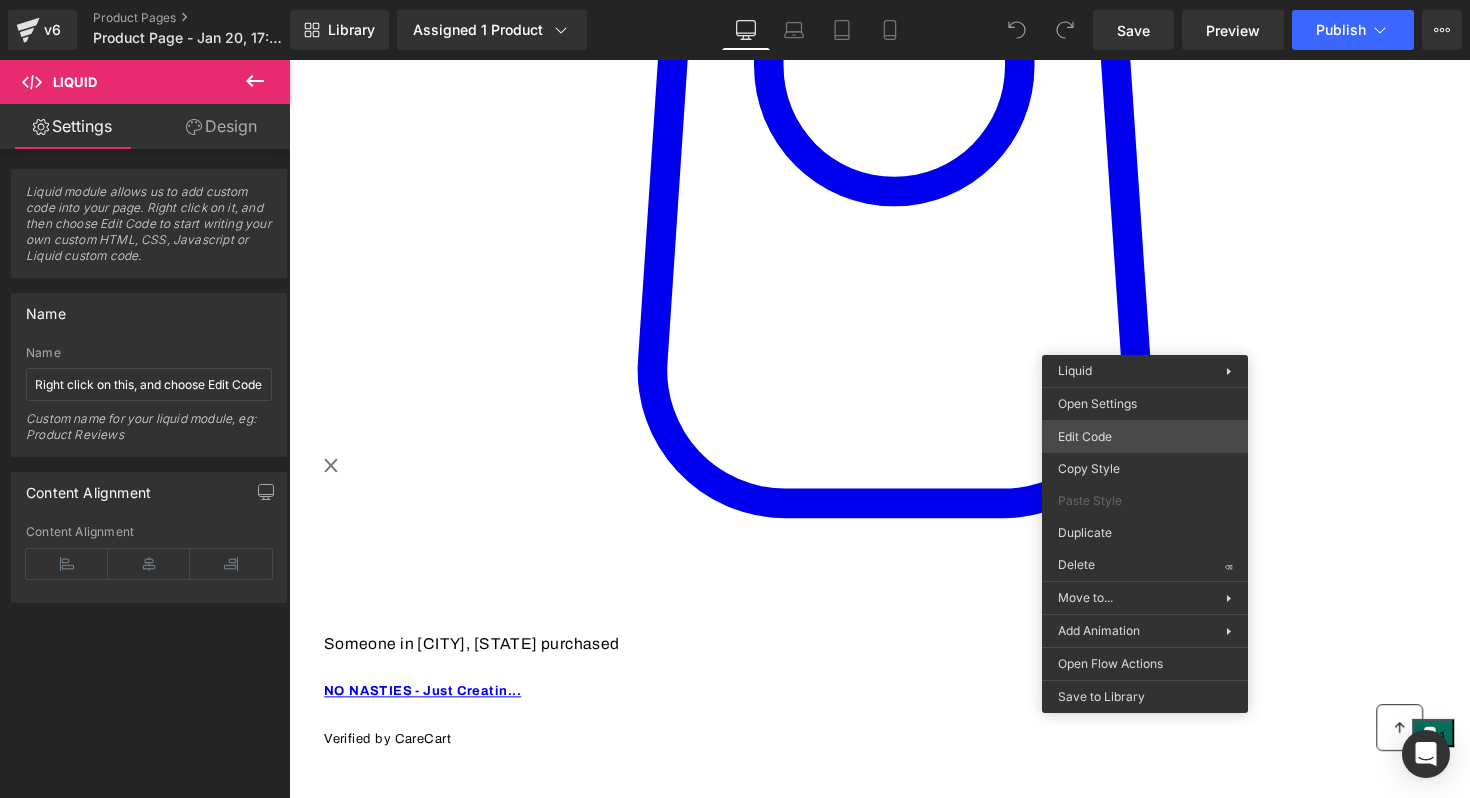 click on "You are previewing how the   will restyle your page. You can not edit Elements in Preset Preview Mode.  v6 Product Pages Product Page - Jan 20, 17:03:47 Library Assigned 1 Product  Product Preview
NO NASTIES - Cleanest Whey 15 servings Manage assigned products Desktop Desktop Laptop Tablet Mobile Save Preview Publish Scheduled View Live Page View with current Template Save Template to Library Schedule Publish  Optimize  Publish Settings Shortcuts  Your page can’t be published   You've reached the maximum number of published pages on your plan  (20/999999).  You need to upgrade your plan or unpublish all your pages to get 1 publish slot.   Unpublish pages   Upgrade plan  Elements Global Style Base Row  rows, columns, layouts, div Heading  headings, titles, h1,h2,h3,h4,h5,h6 Text Block  texts, paragraphs, contents, blocks Image  images, photos, alts, uploads Icon  icons, symbols Button  button, call to action, cta Separator  separators, dividers, horizontal lines Liquid  Banner Parallax  Stack app" at bounding box center (735, 0) 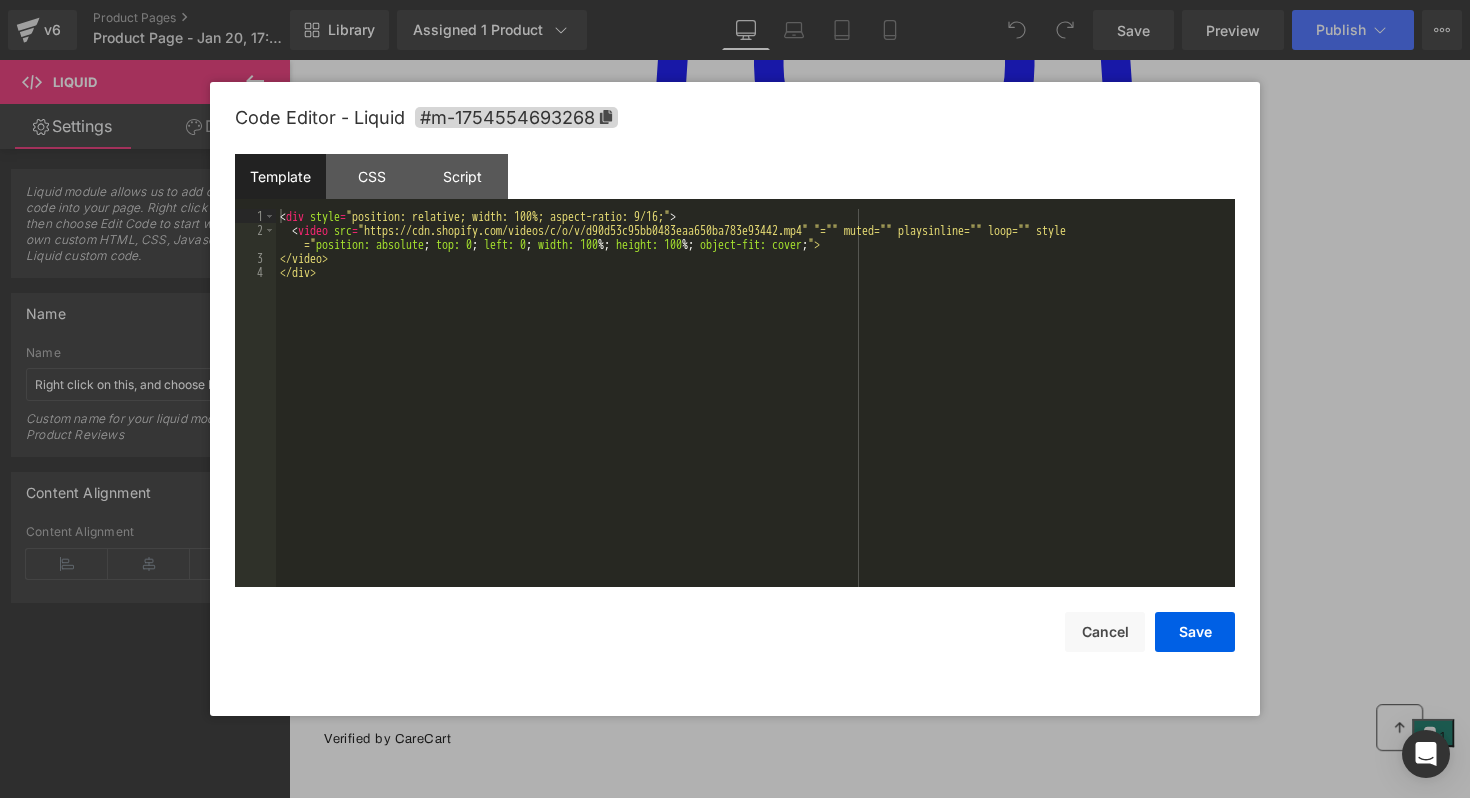 click on "< div   style = "position: relative; width: 100%; aspect-ratio: 9/16;" >    < video   src = "https://cdn.shopify.com/videos/c/o/v/d90d53c95bb0483eaa650ba783e93442.mp4"   "="" muted="" playsinline="" loop="" style      =" position:   absolute ;   top:   0 ;   left:   0 ;   width:   100 %;   height:   100 %;   object-fit:   cover ; ">   </video> </div>" at bounding box center [755, 412] 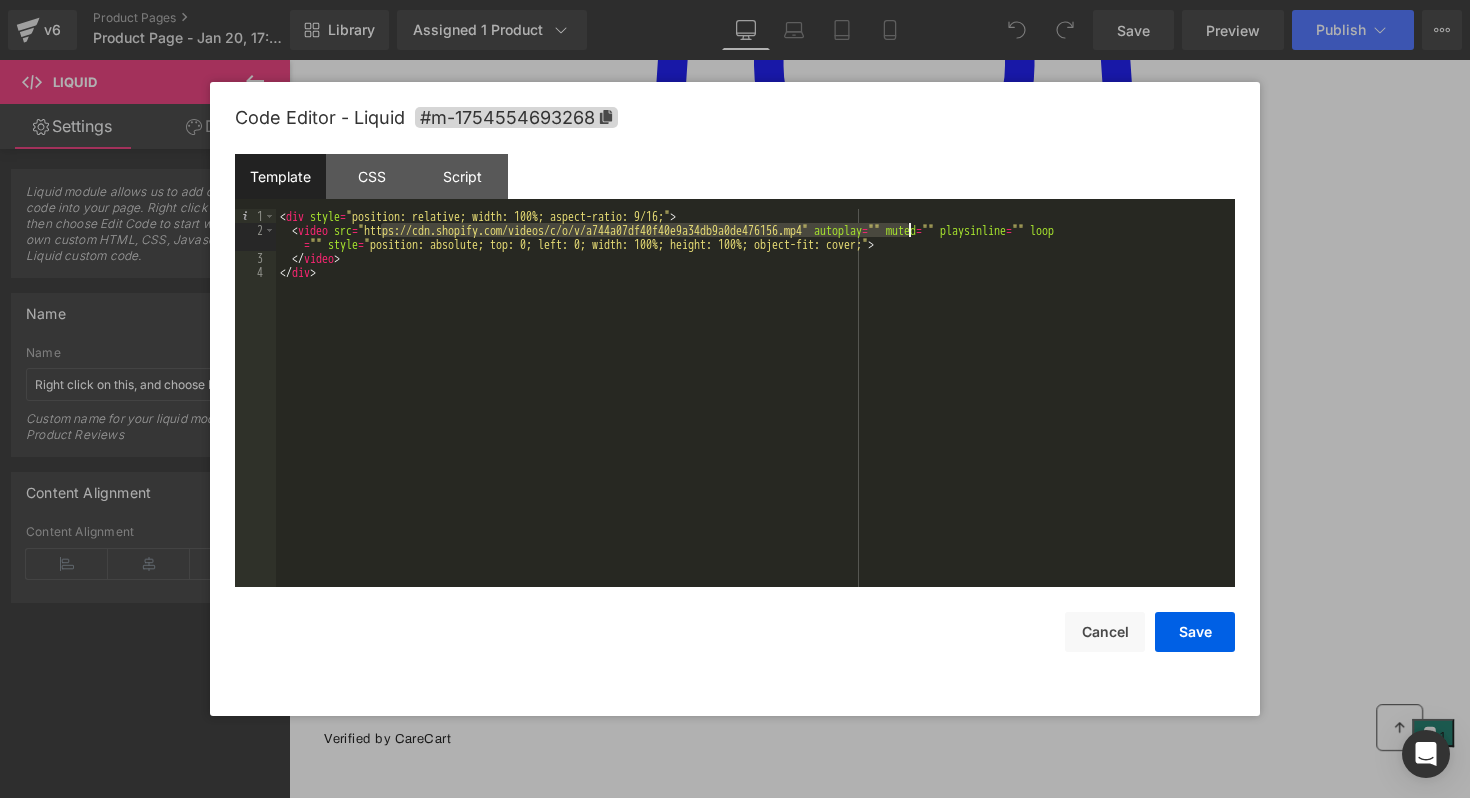 drag, startPoint x: 380, startPoint y: 231, endPoint x: 905, endPoint y: 231, distance: 525 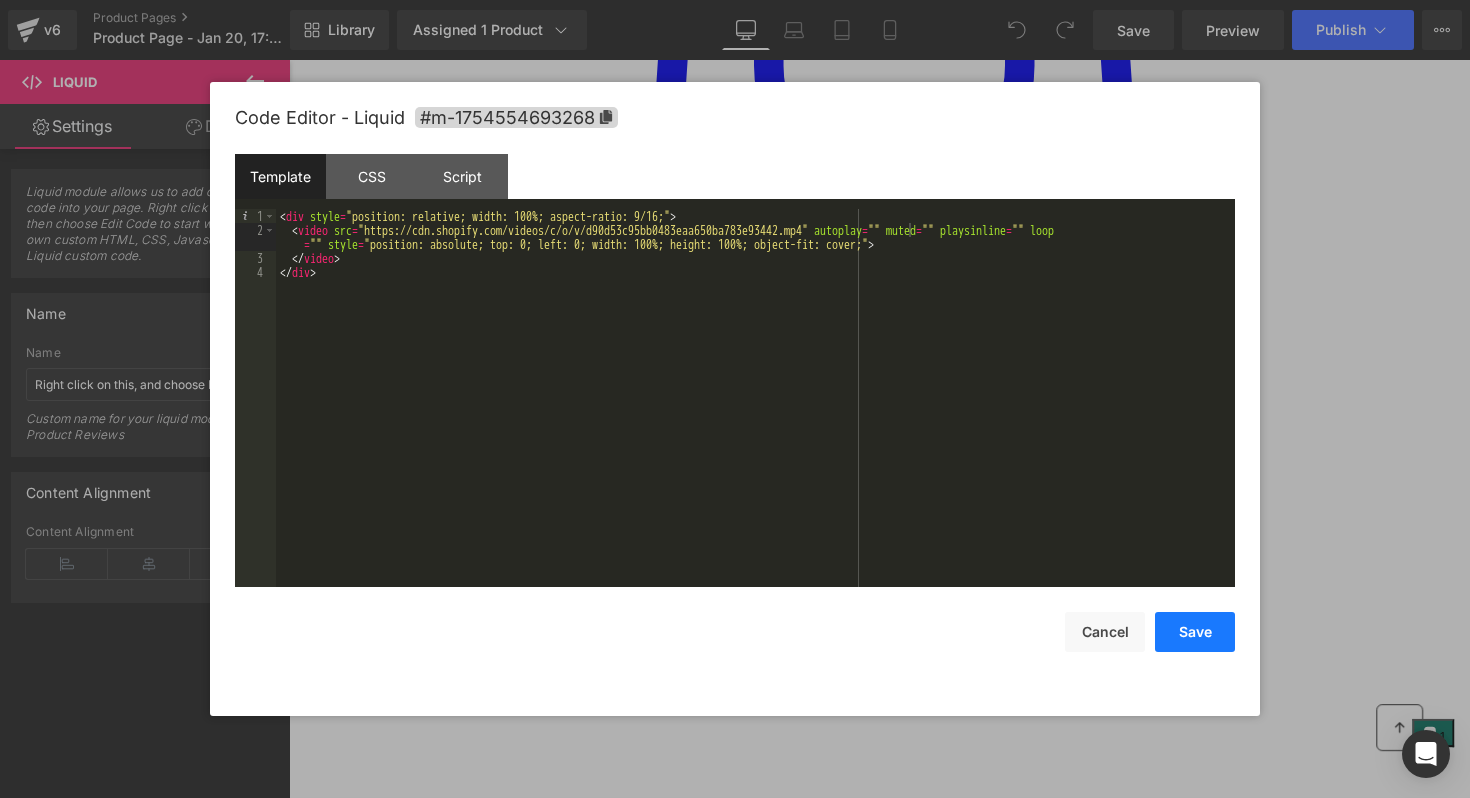 click on "Save" at bounding box center [1195, 632] 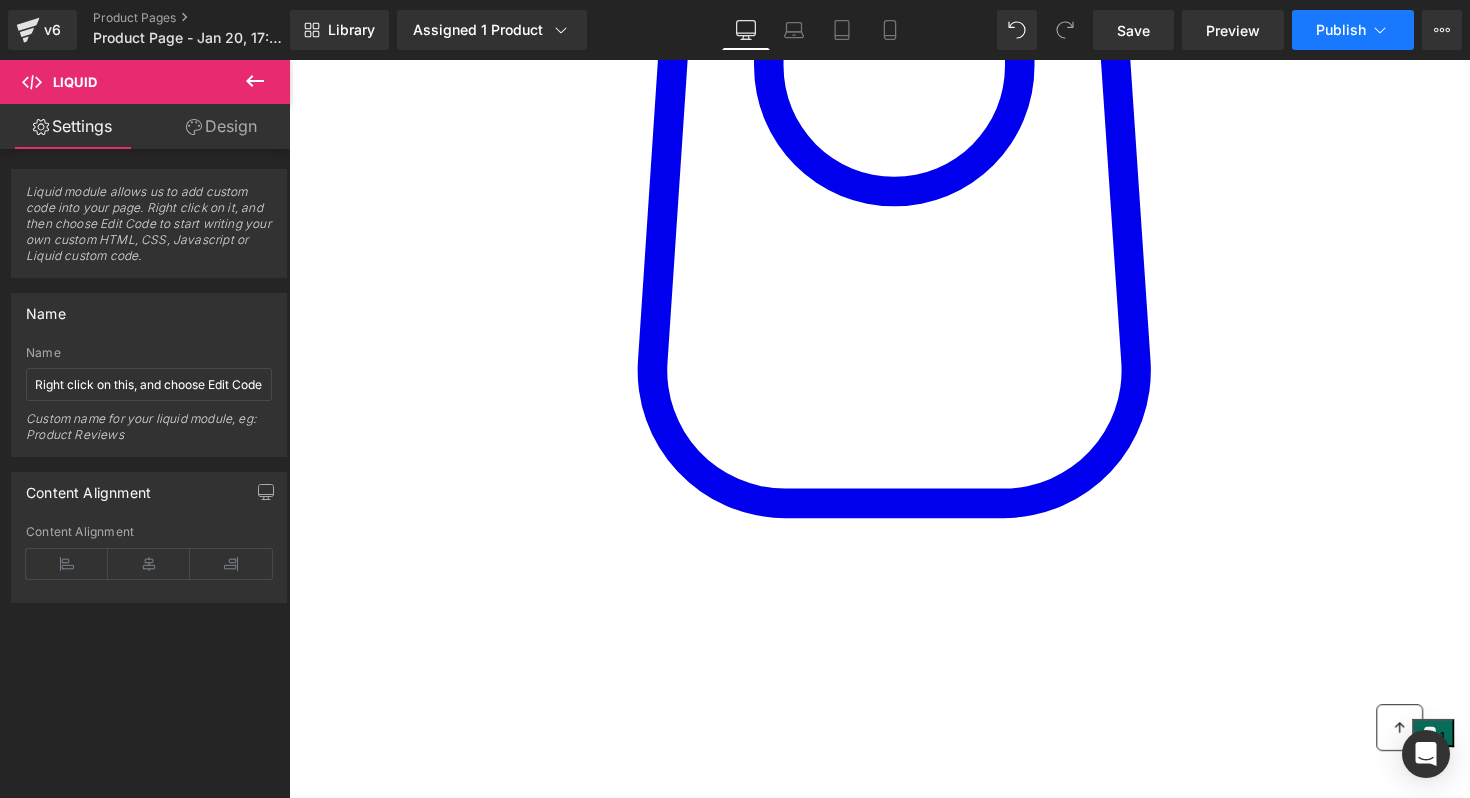 click on "Publish" at bounding box center (1353, 30) 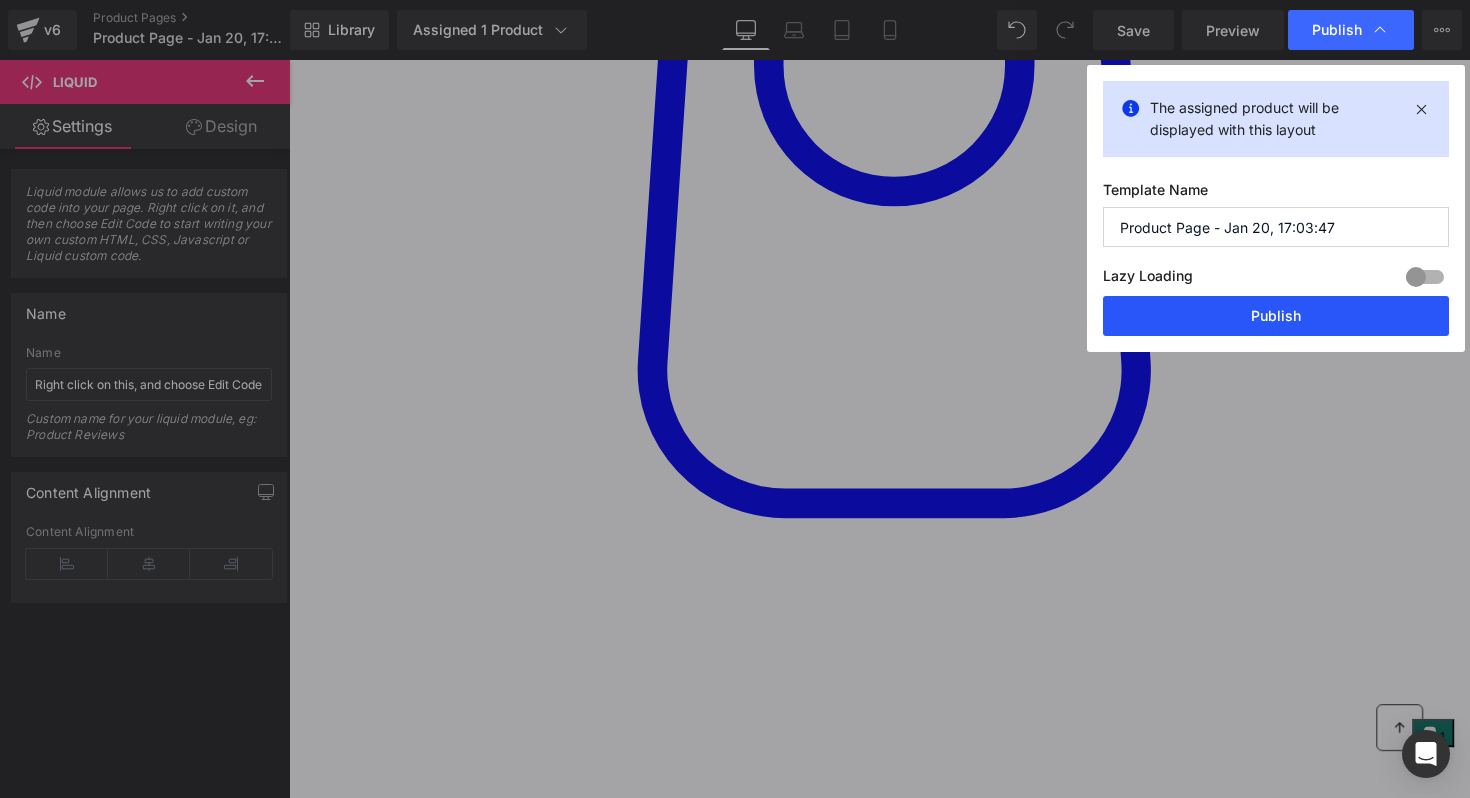 click on "Publish" at bounding box center [1276, 316] 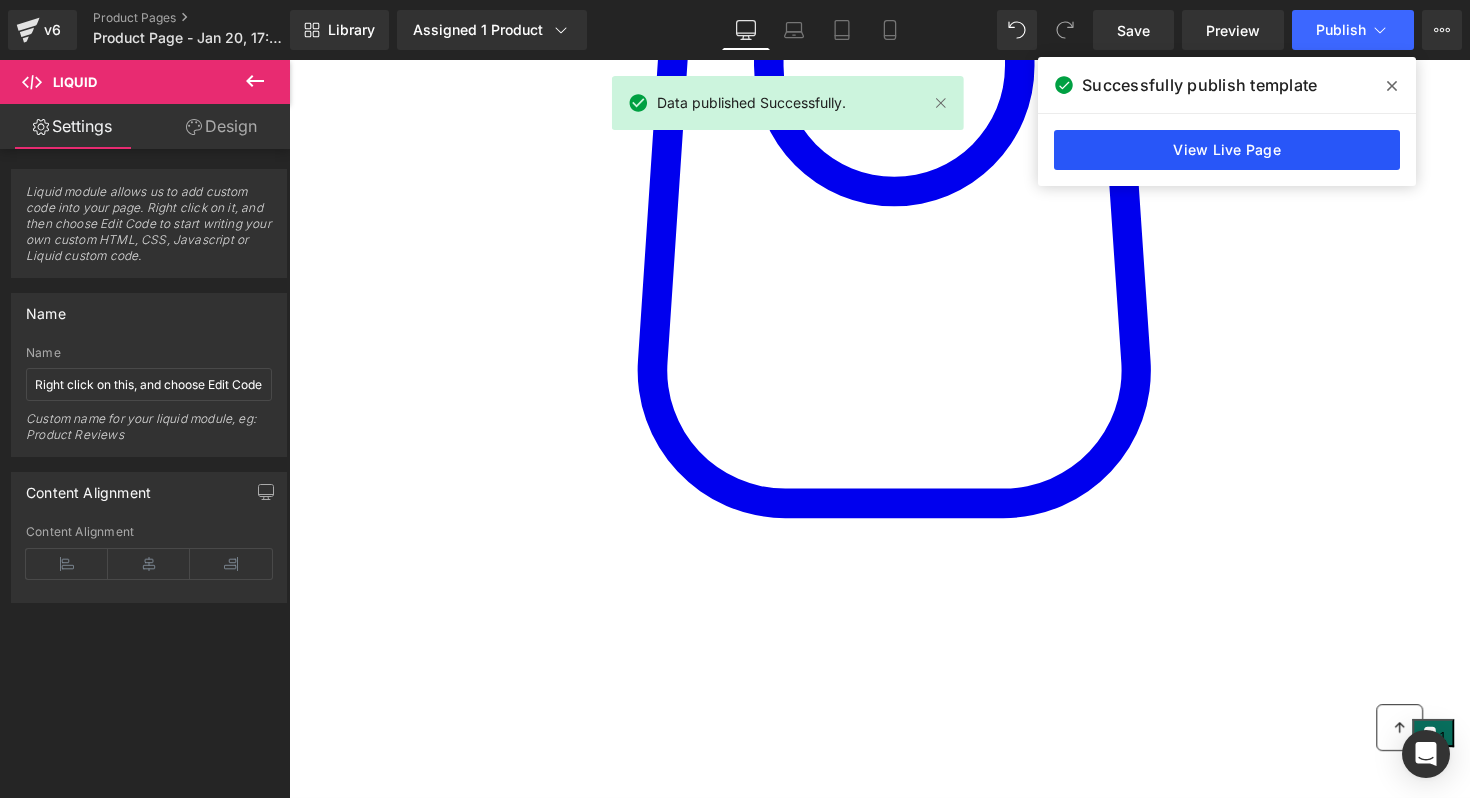 click on "View Live Page" at bounding box center (1227, 150) 